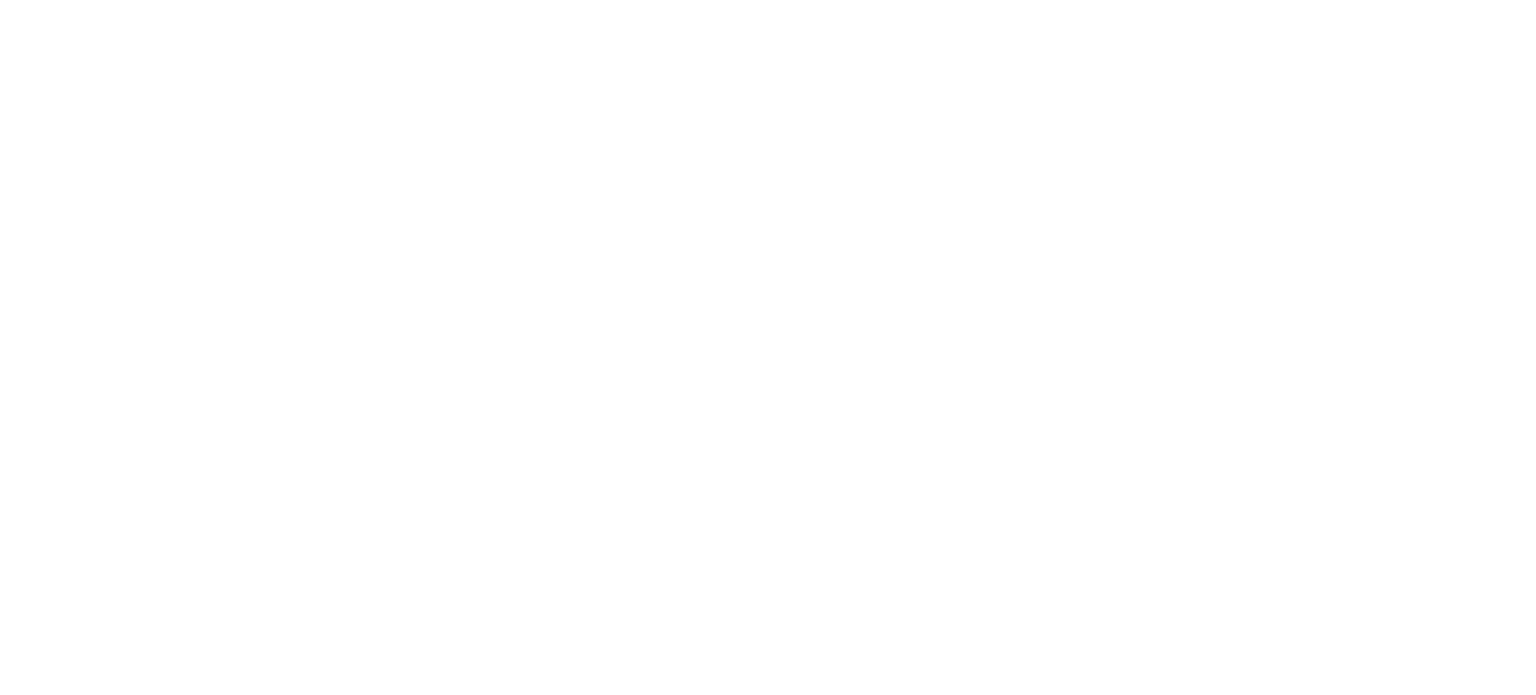 scroll, scrollTop: 0, scrollLeft: 0, axis: both 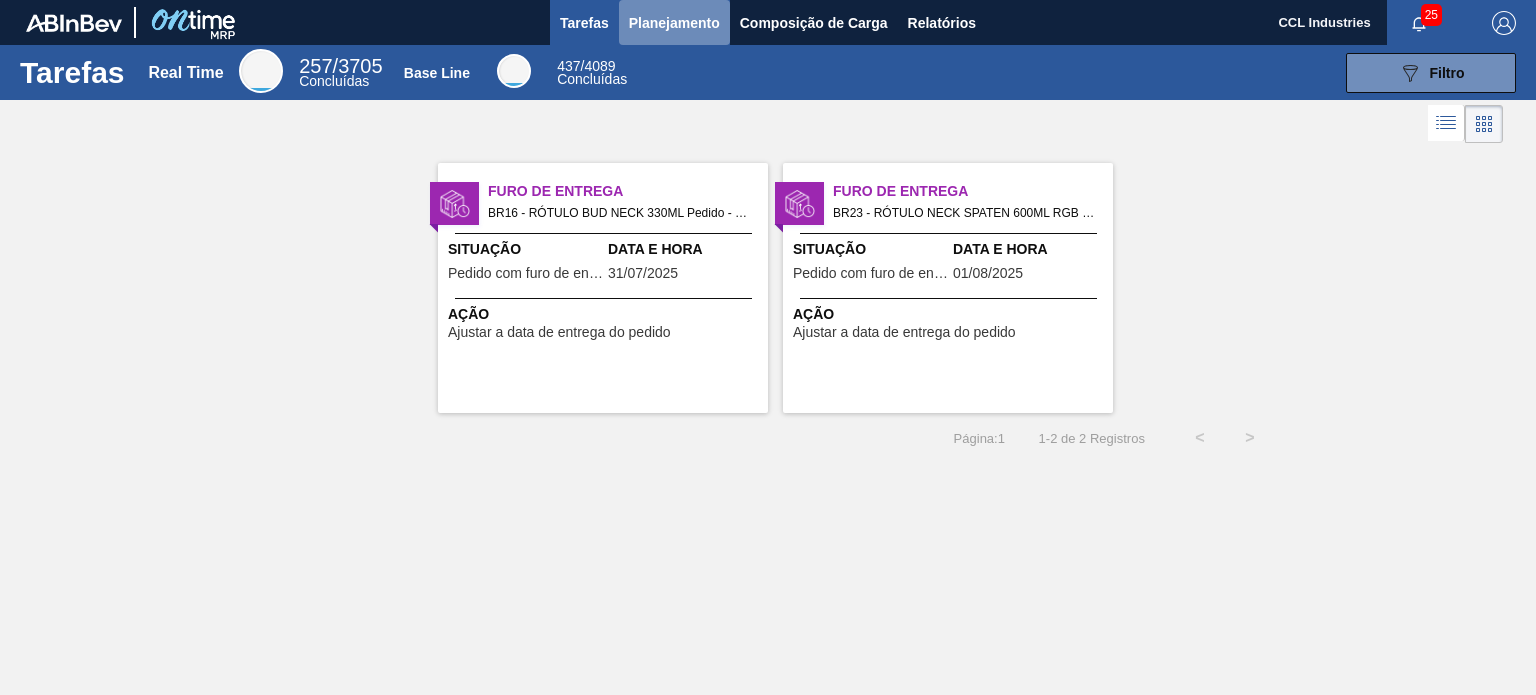 click on "Planejamento" at bounding box center [674, 23] 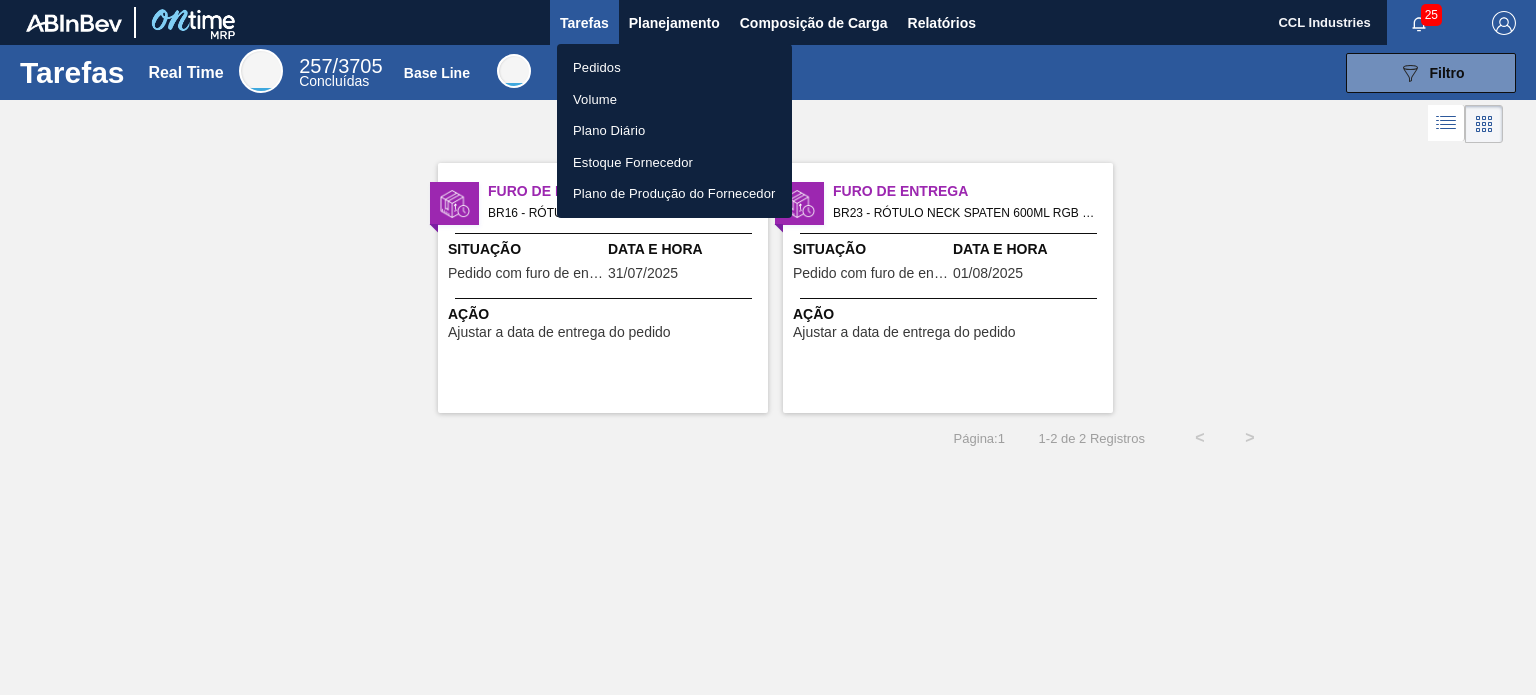 click on "Pedidos" at bounding box center [674, 68] 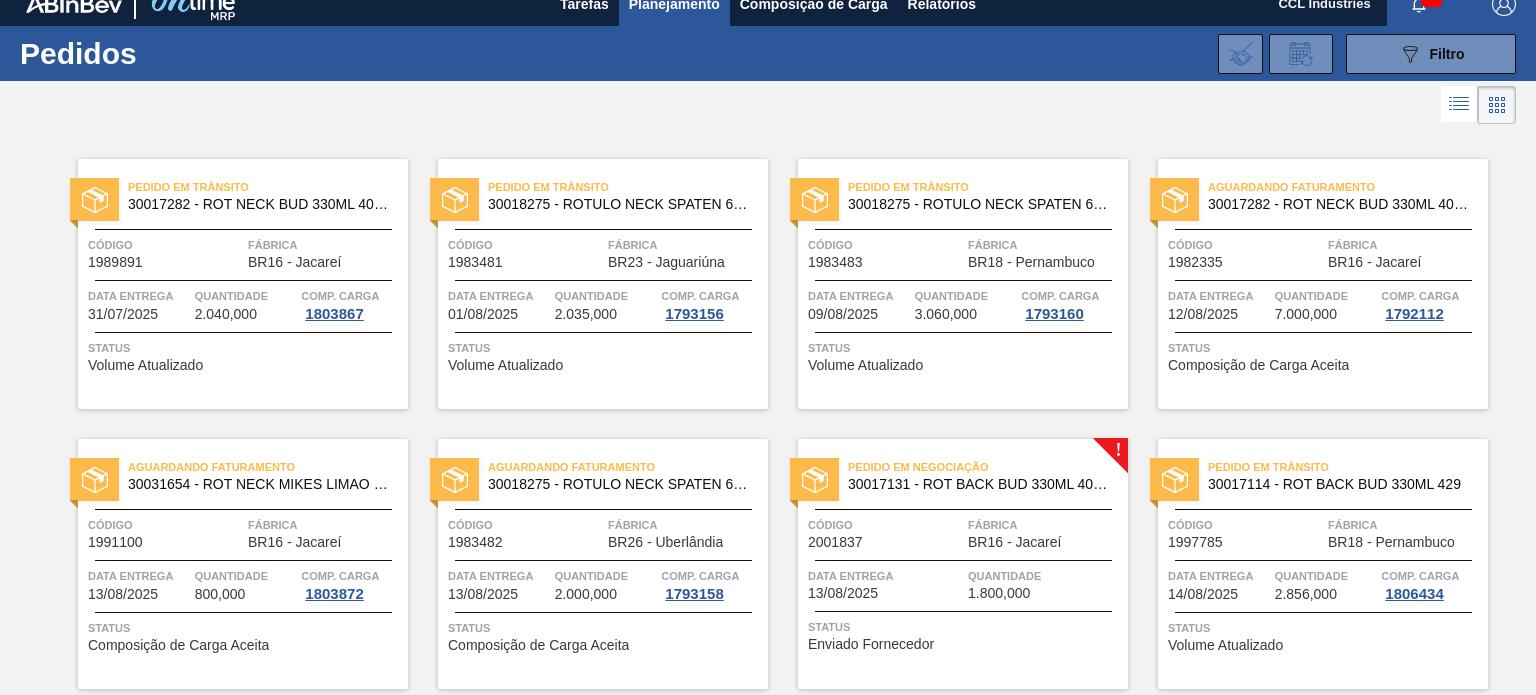 scroll, scrollTop: 0, scrollLeft: 0, axis: both 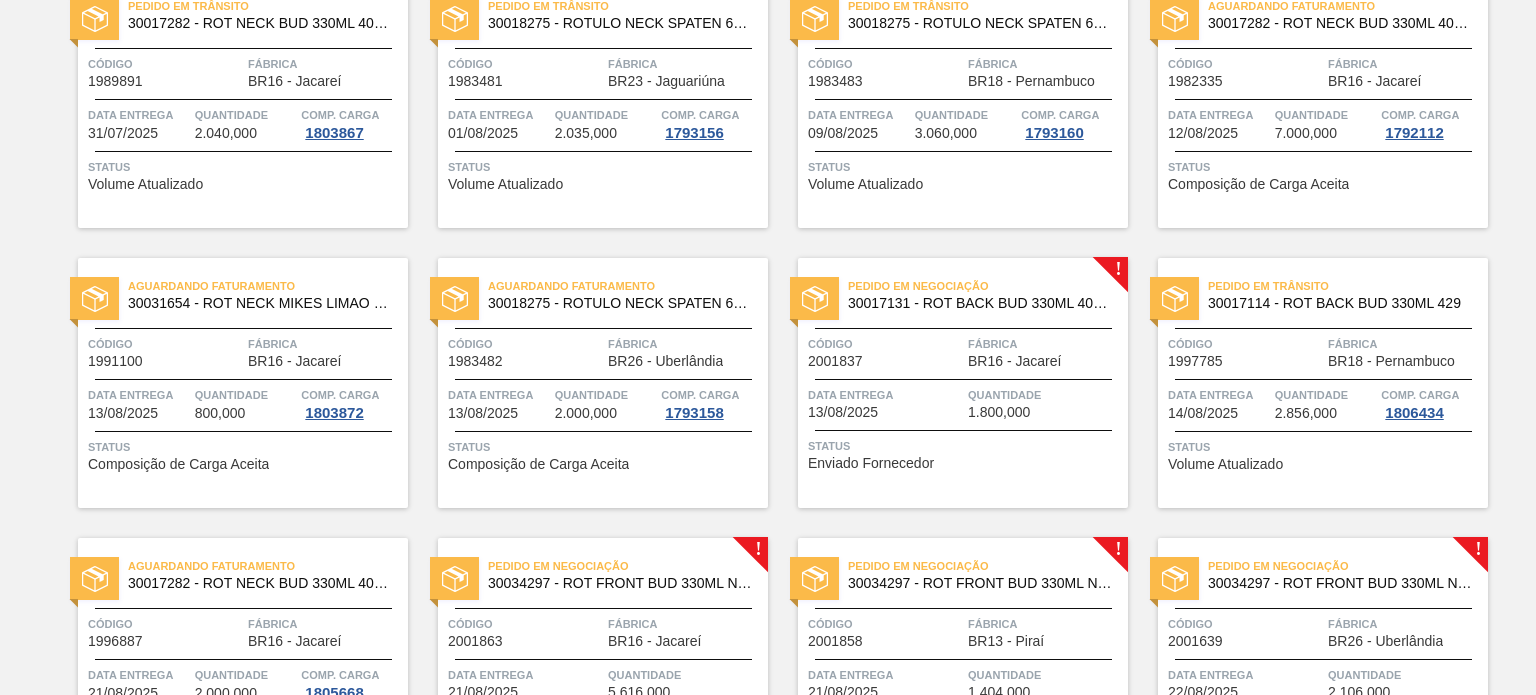 type 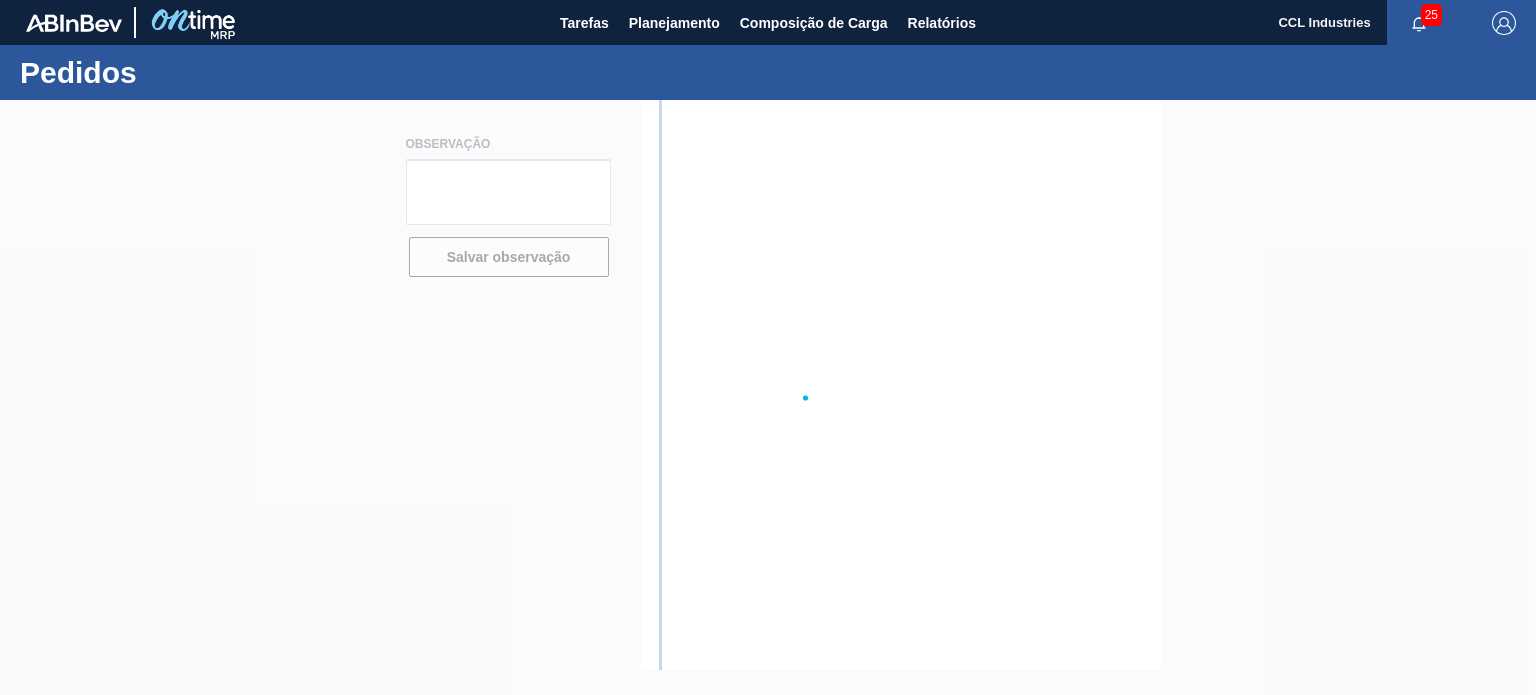 scroll, scrollTop: 0, scrollLeft: 0, axis: both 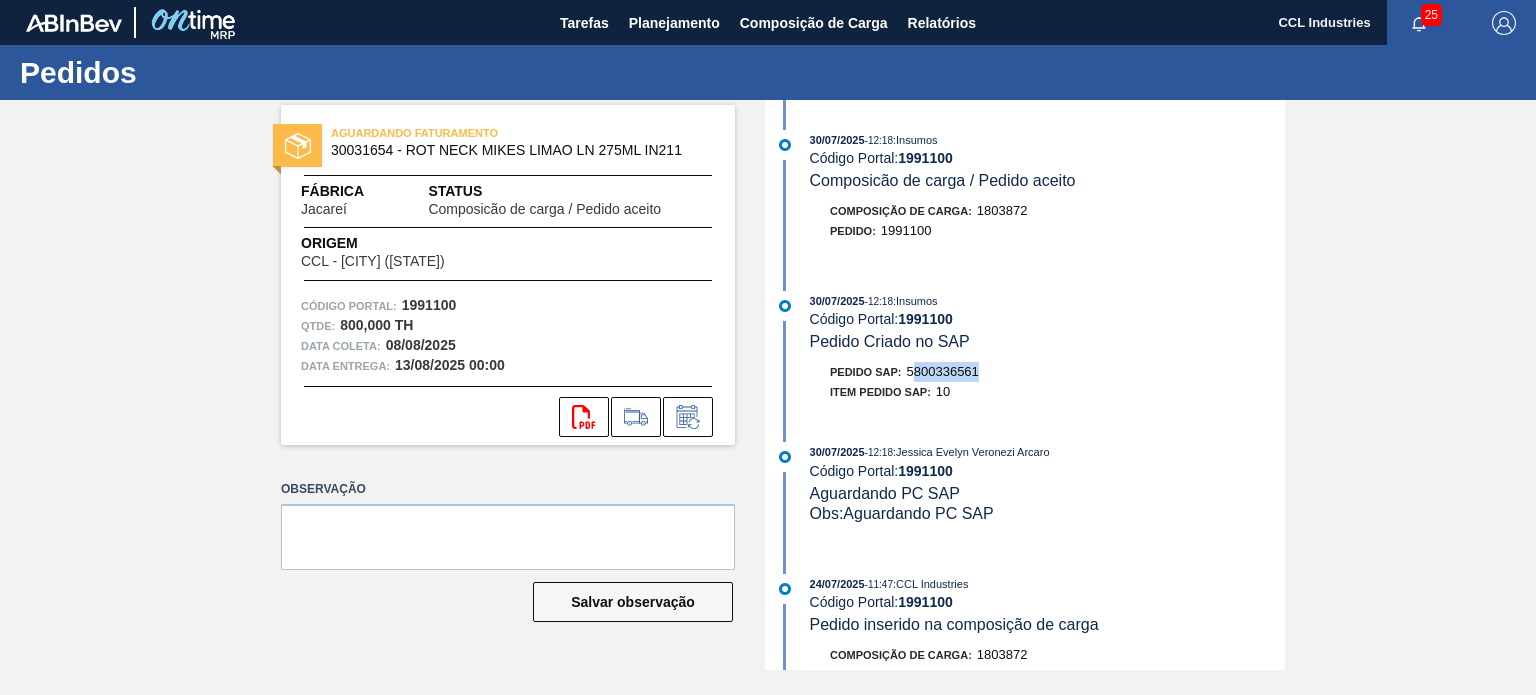 drag, startPoint x: 981, startPoint y: 373, endPoint x: 914, endPoint y: 379, distance: 67.26812 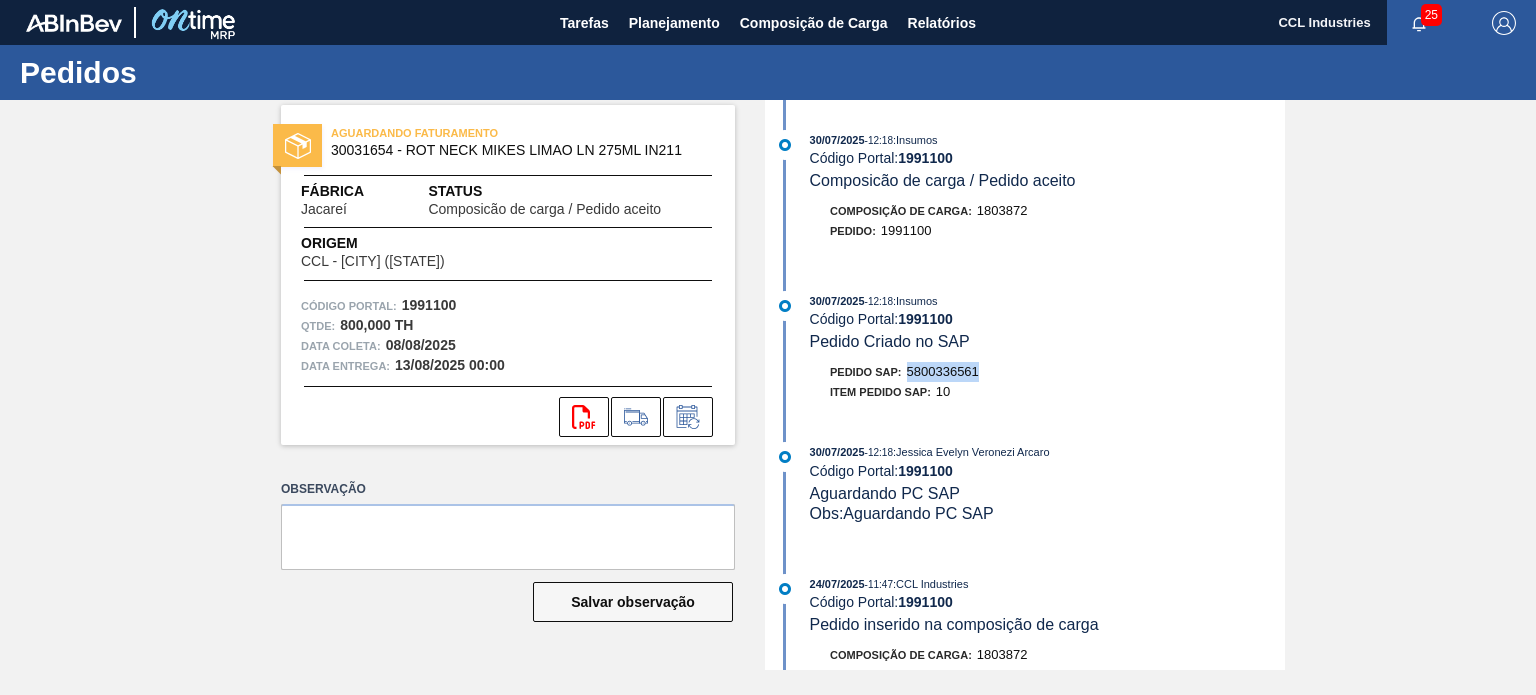 drag, startPoint x: 996, startPoint y: 371, endPoint x: 904, endPoint y: 384, distance: 92.91394 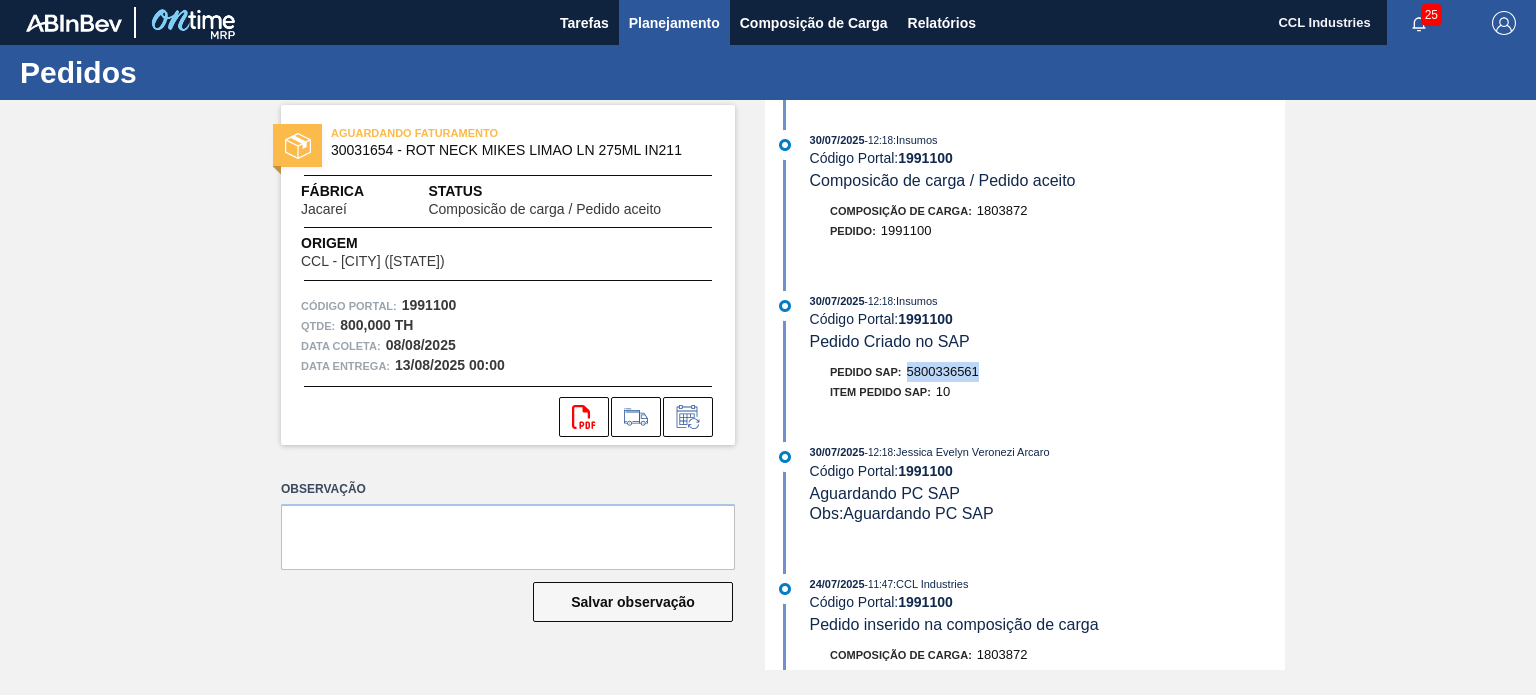 click on "Planejamento" at bounding box center [674, 23] 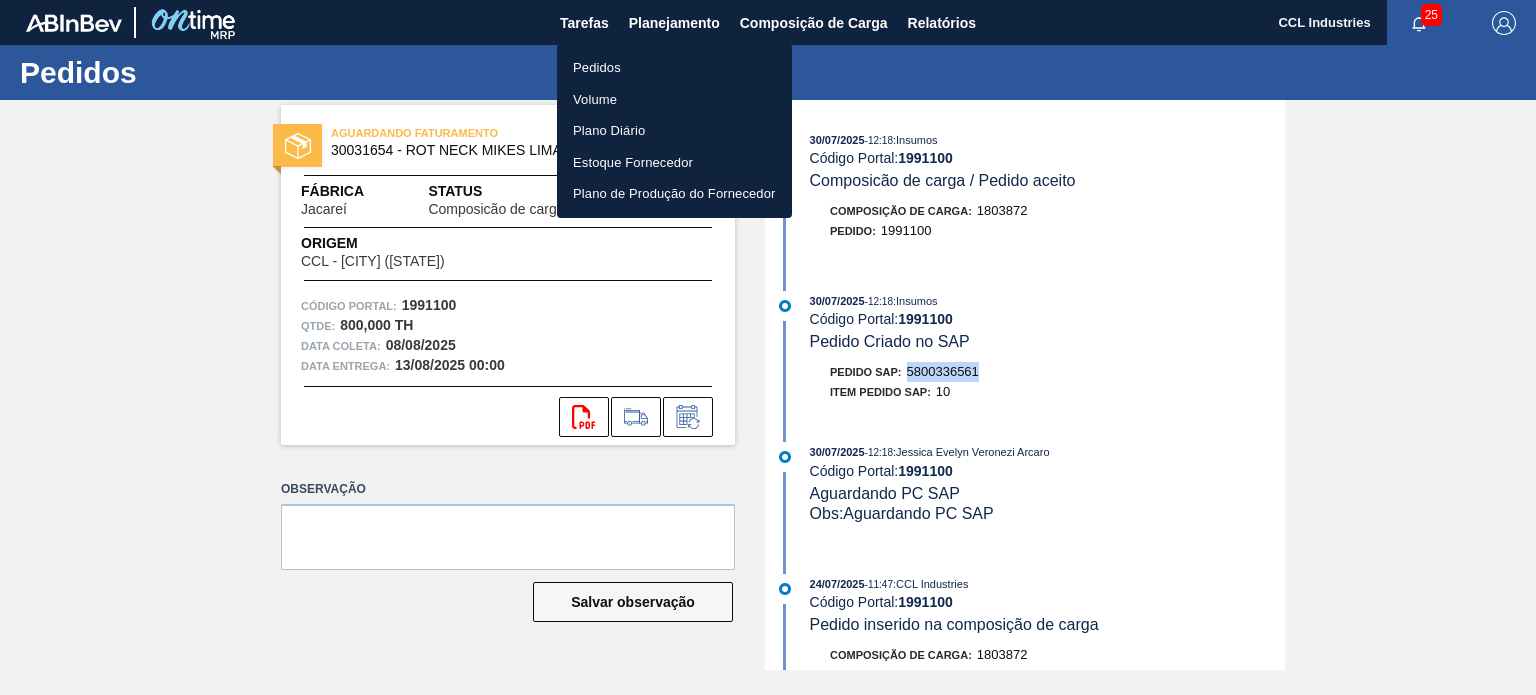 click on "Pedidos" at bounding box center (674, 68) 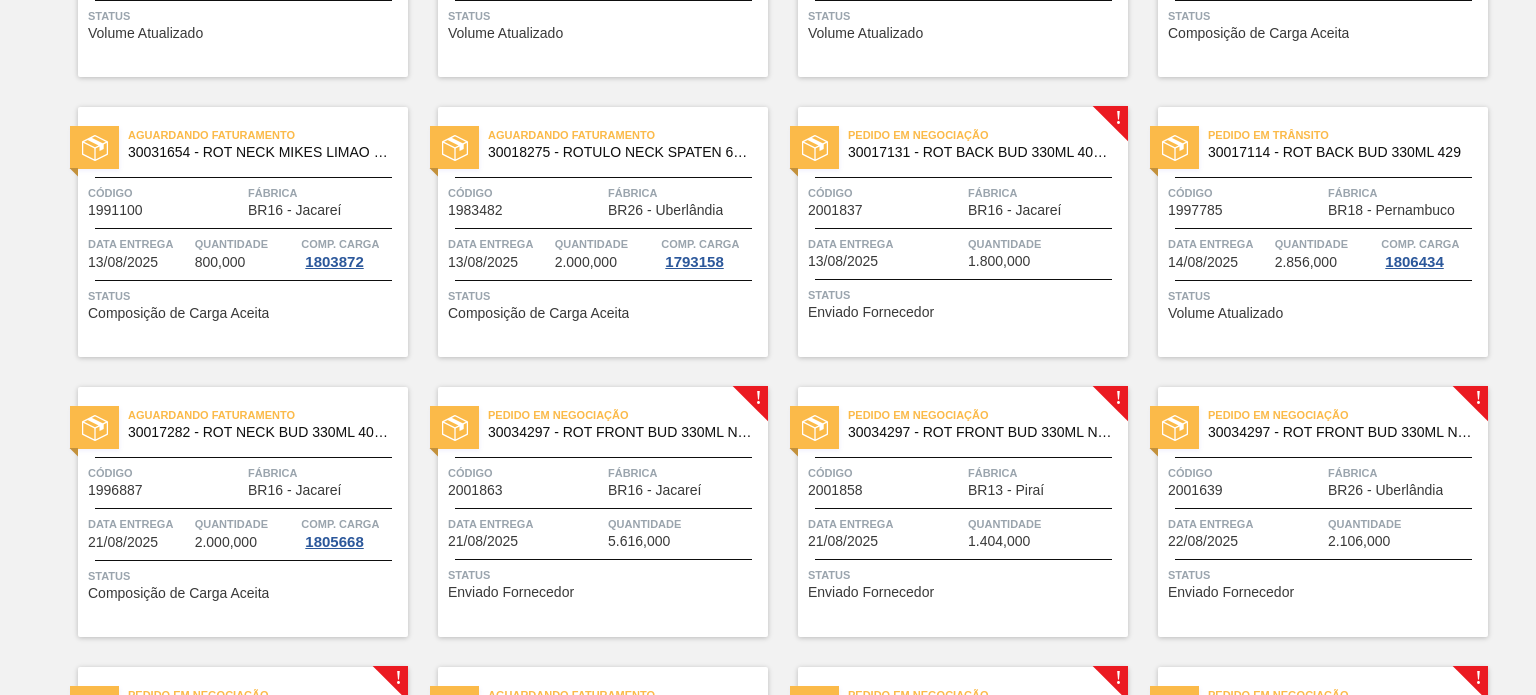 scroll, scrollTop: 400, scrollLeft: 0, axis: vertical 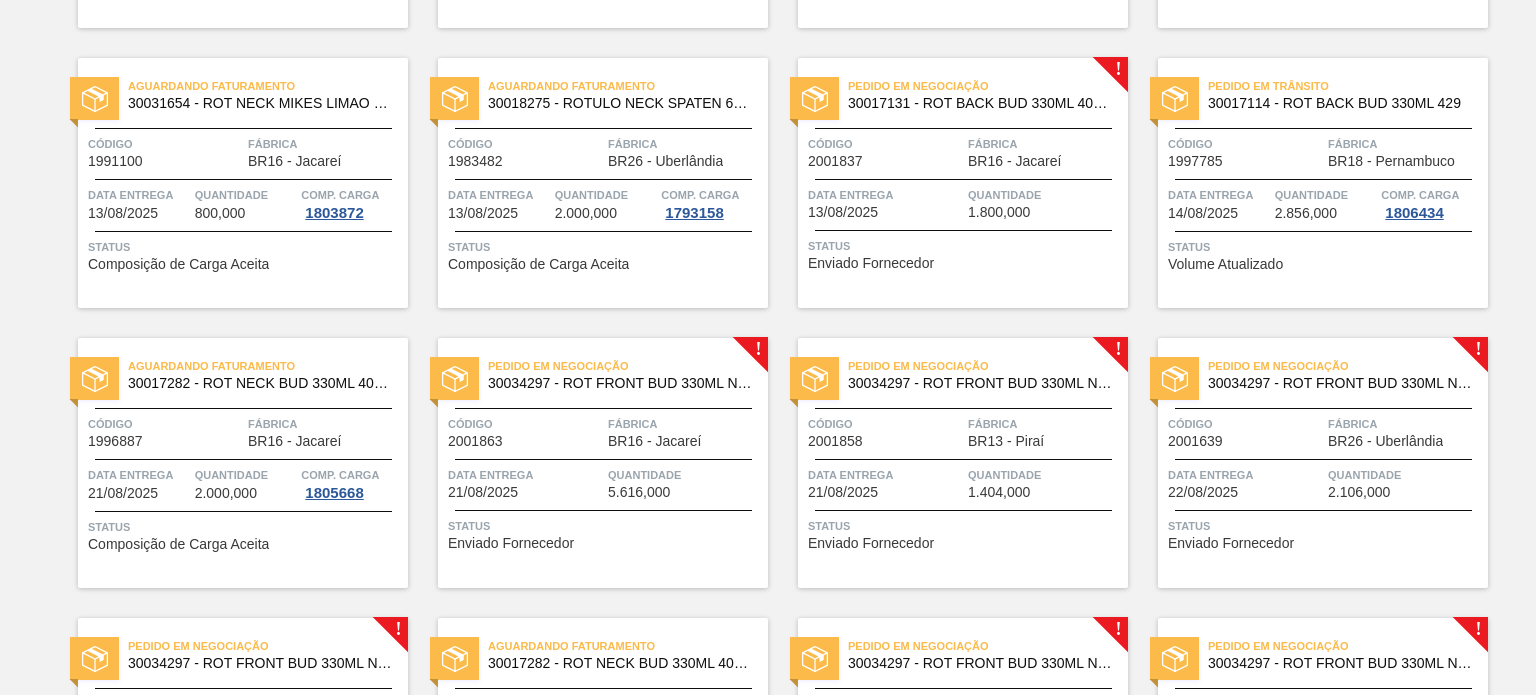 click on "Pedido em Negociação 30017131 - ROT BACK BUD 330ML 40MICRAS 429 Código 2001837 Fábrica BR16 - [CITY] Data entrega [DATE] Quantidade 1.800,000 Status Enviado Fornecedor" at bounding box center (963, 183) 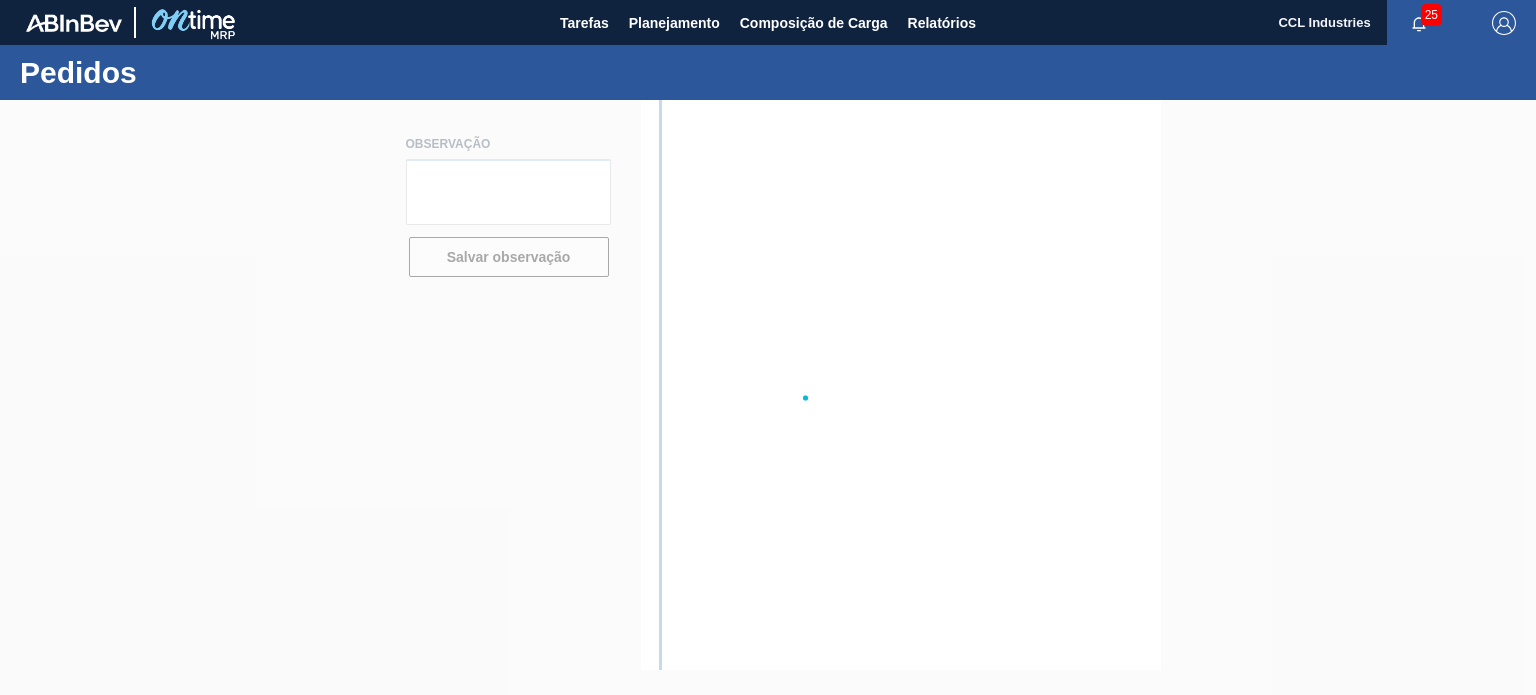 scroll, scrollTop: 0, scrollLeft: 0, axis: both 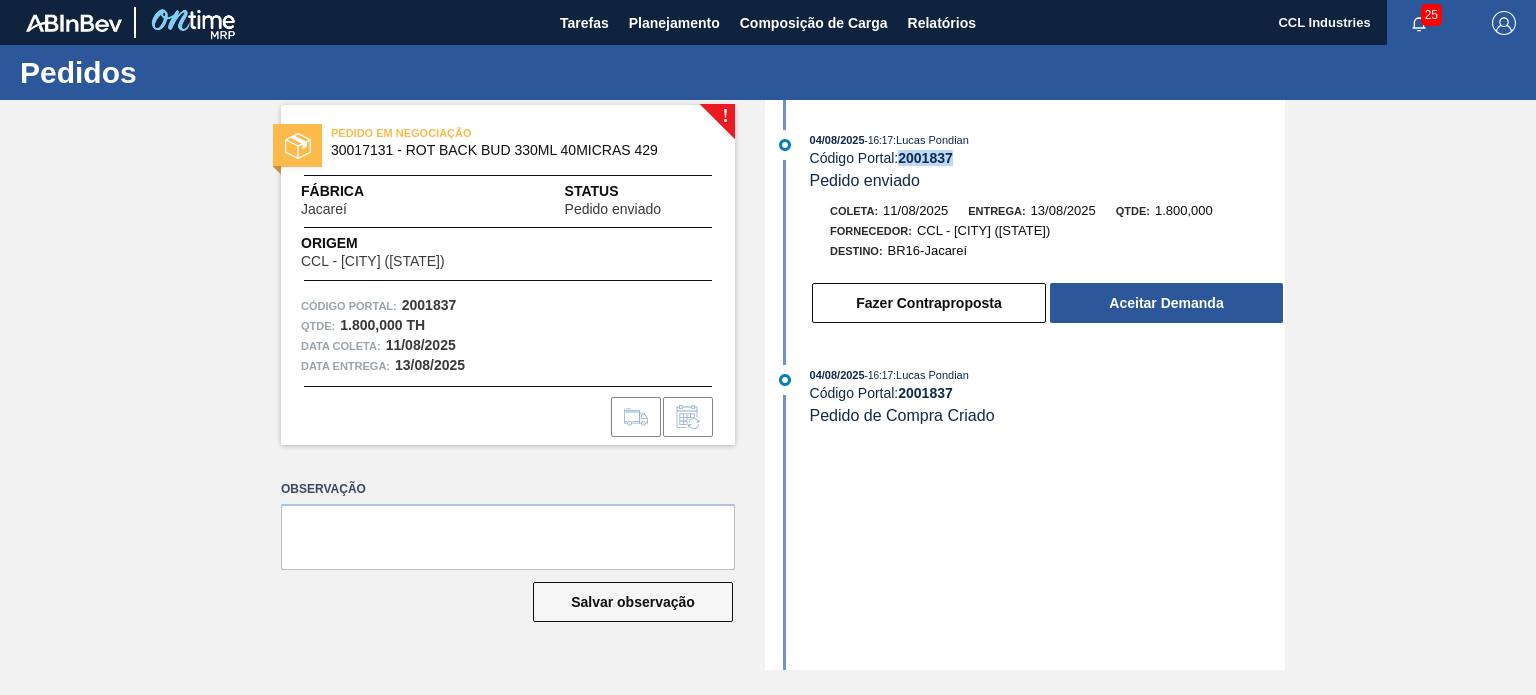 drag, startPoint x: 964, startPoint y: 159, endPoint x: 902, endPoint y: 158, distance: 62.008064 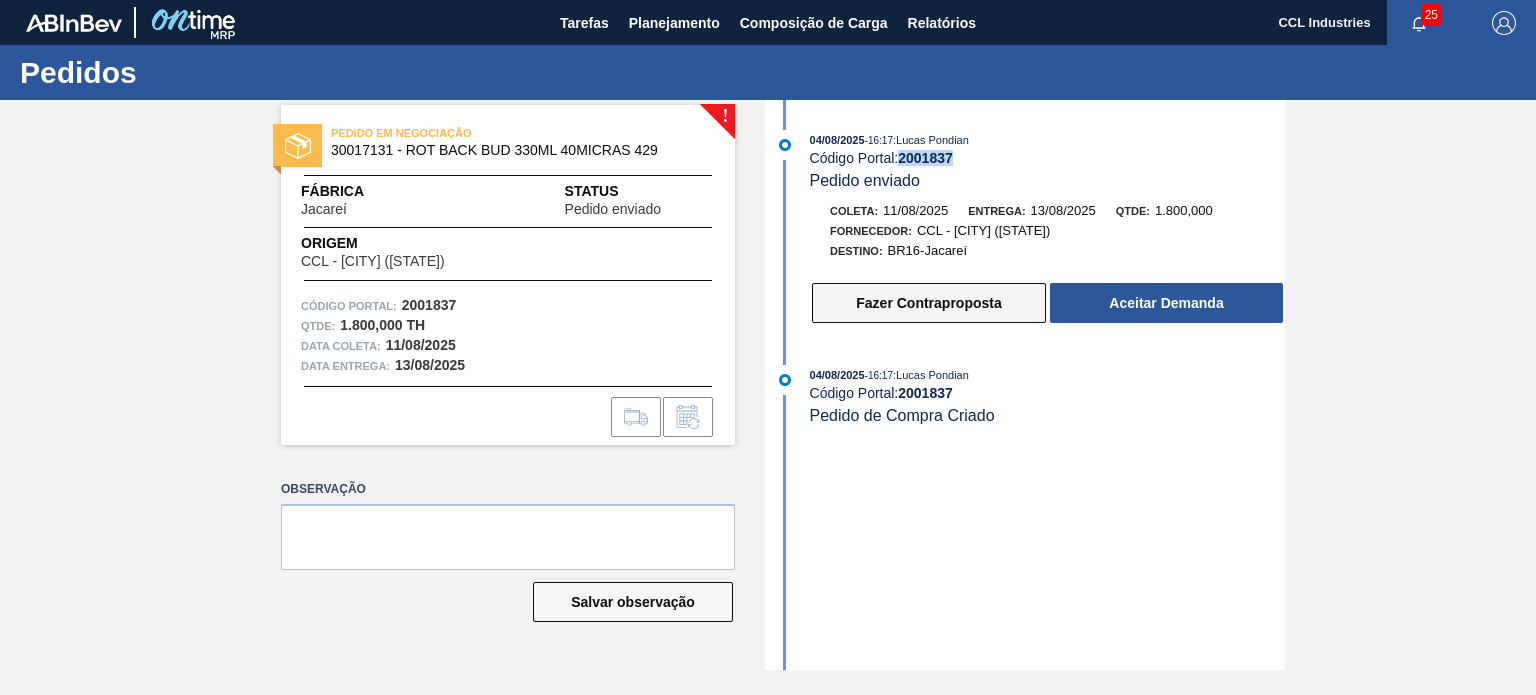 click on "Fazer Contraproposta" at bounding box center [929, 303] 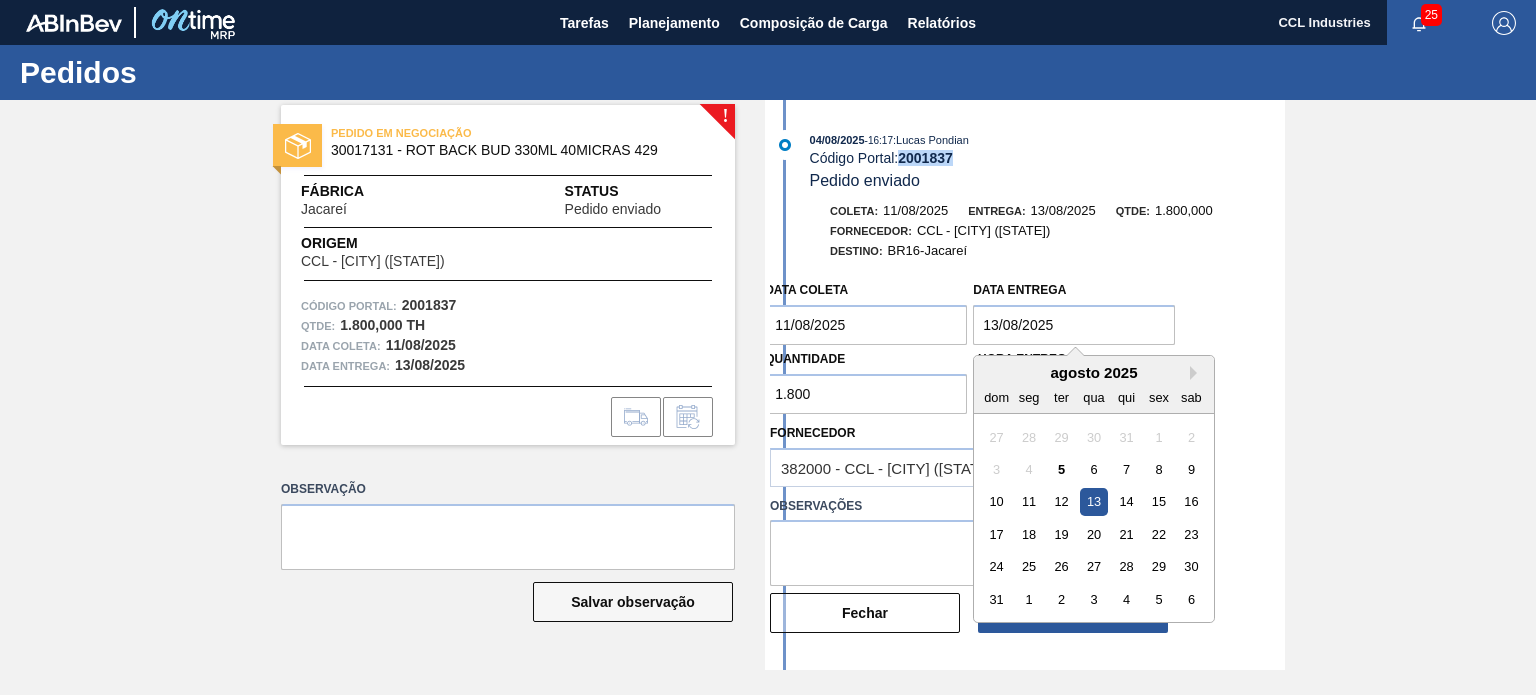 click on "13/08/2025" at bounding box center [1074, 325] 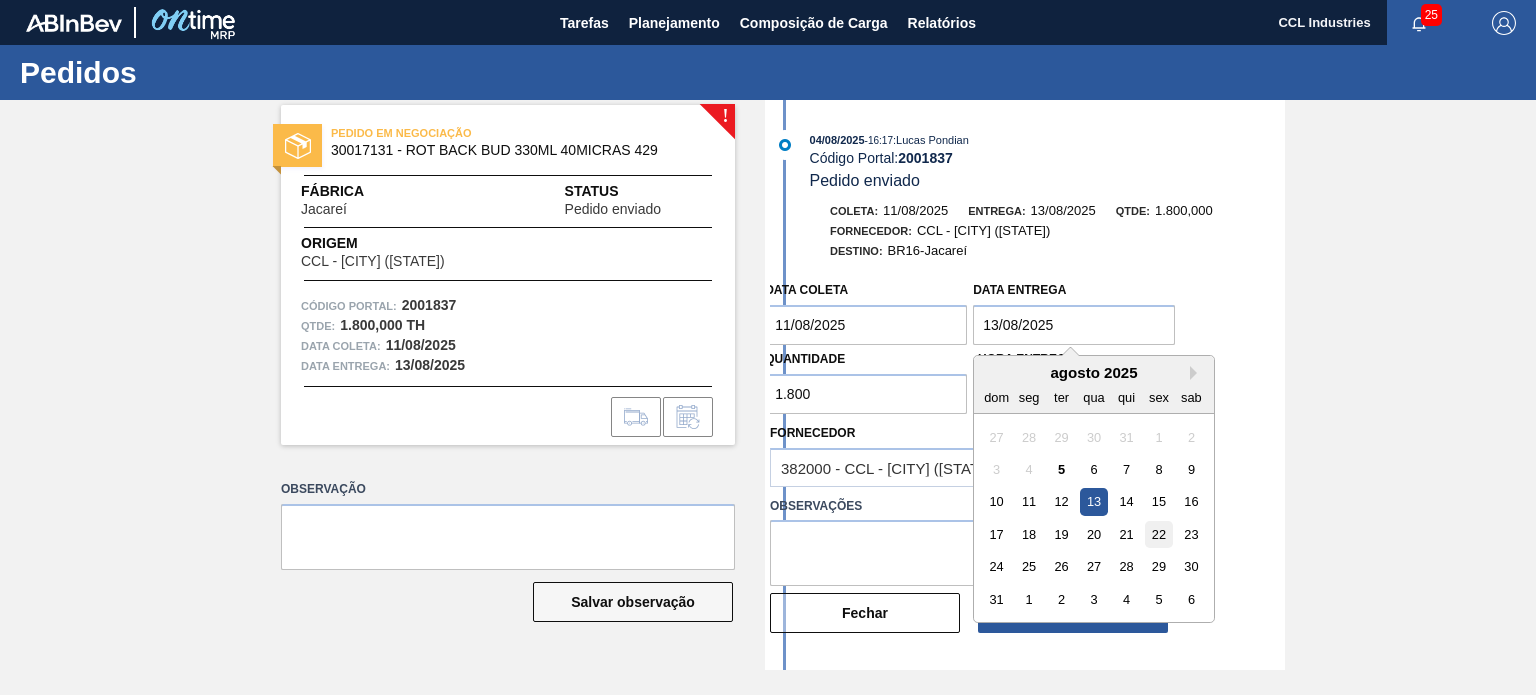 click on "22" at bounding box center (1159, 534) 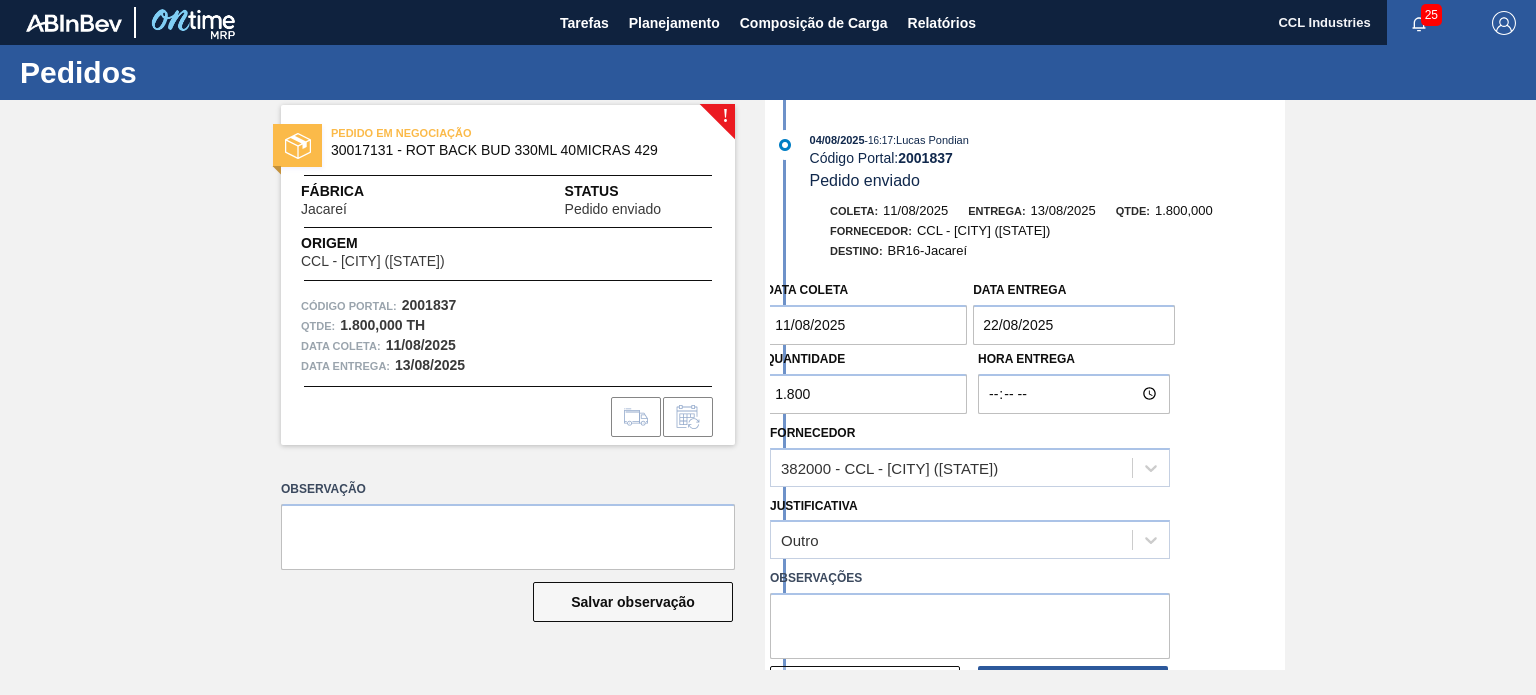 click on "11/08/2025" at bounding box center [866, 325] 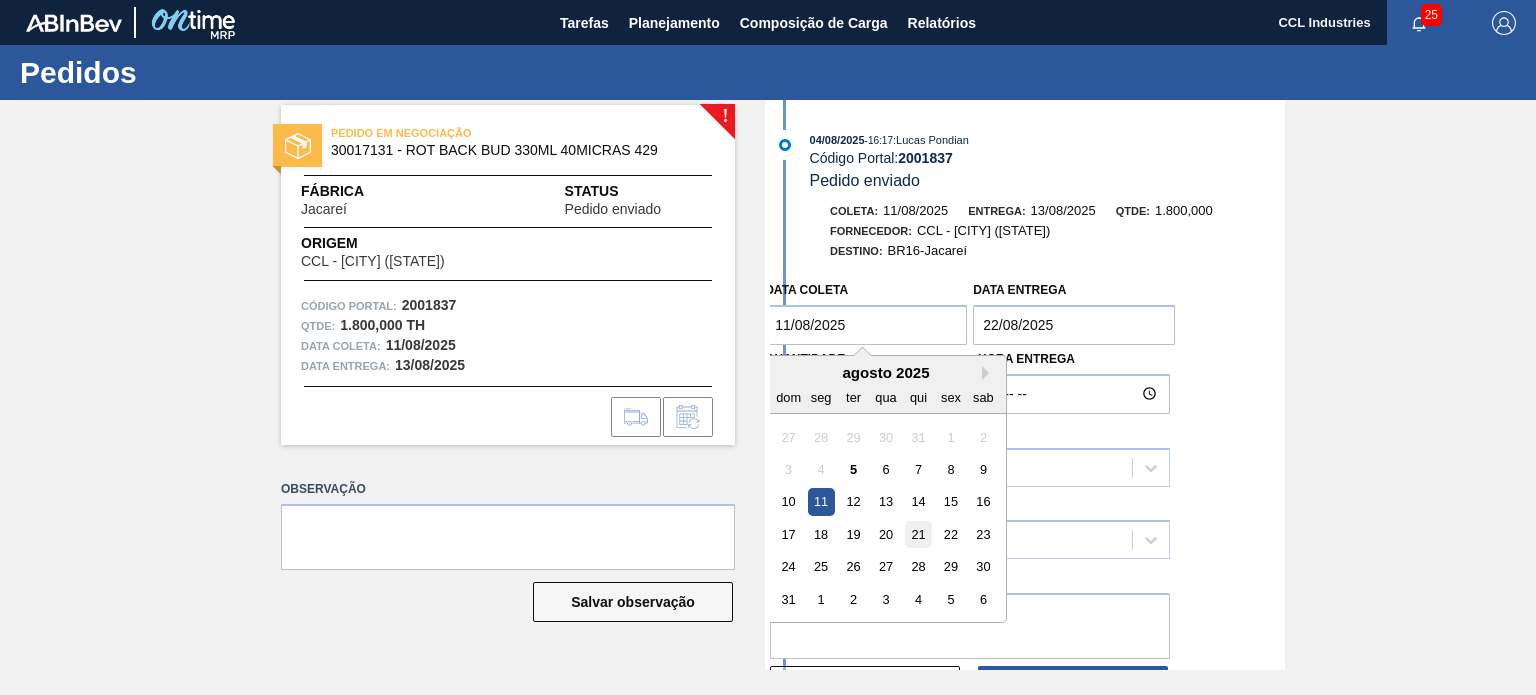 click on "21" at bounding box center [918, 534] 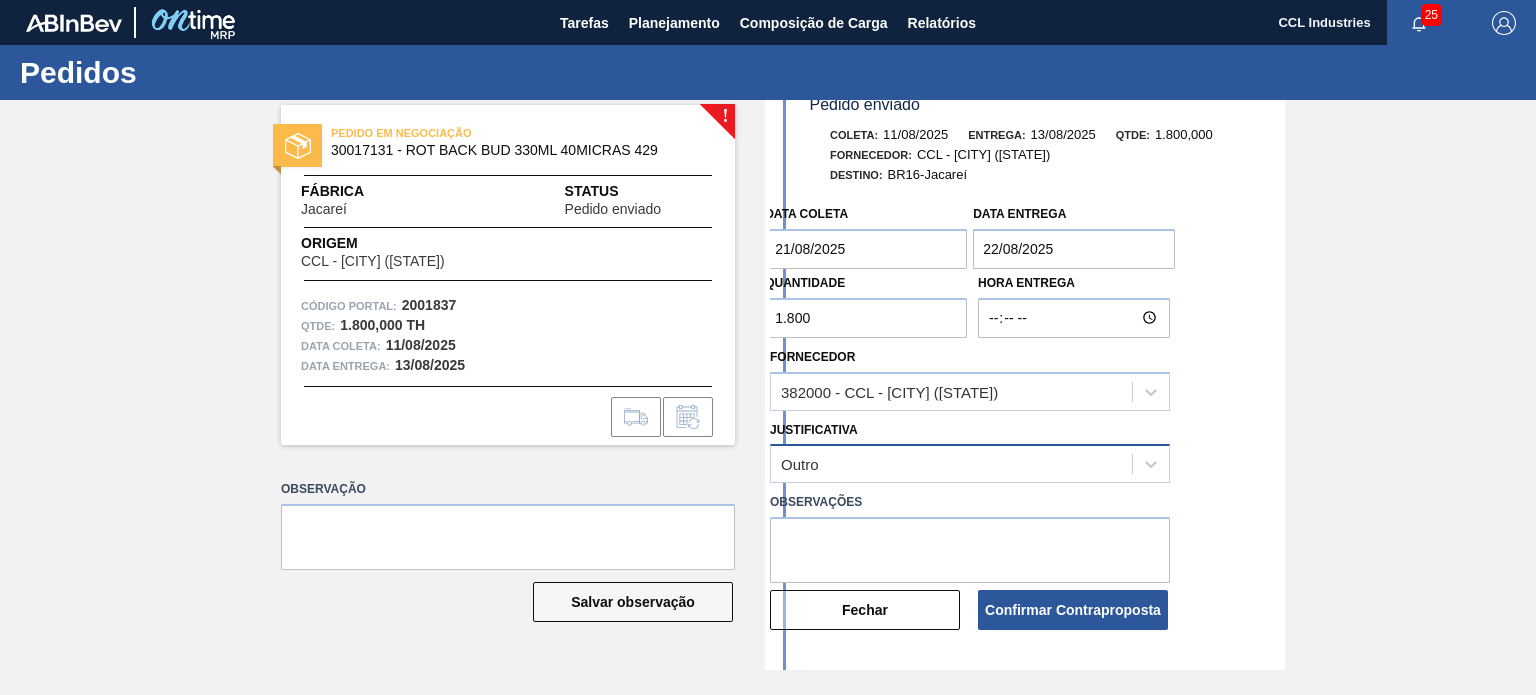 scroll, scrollTop: 183, scrollLeft: 0, axis: vertical 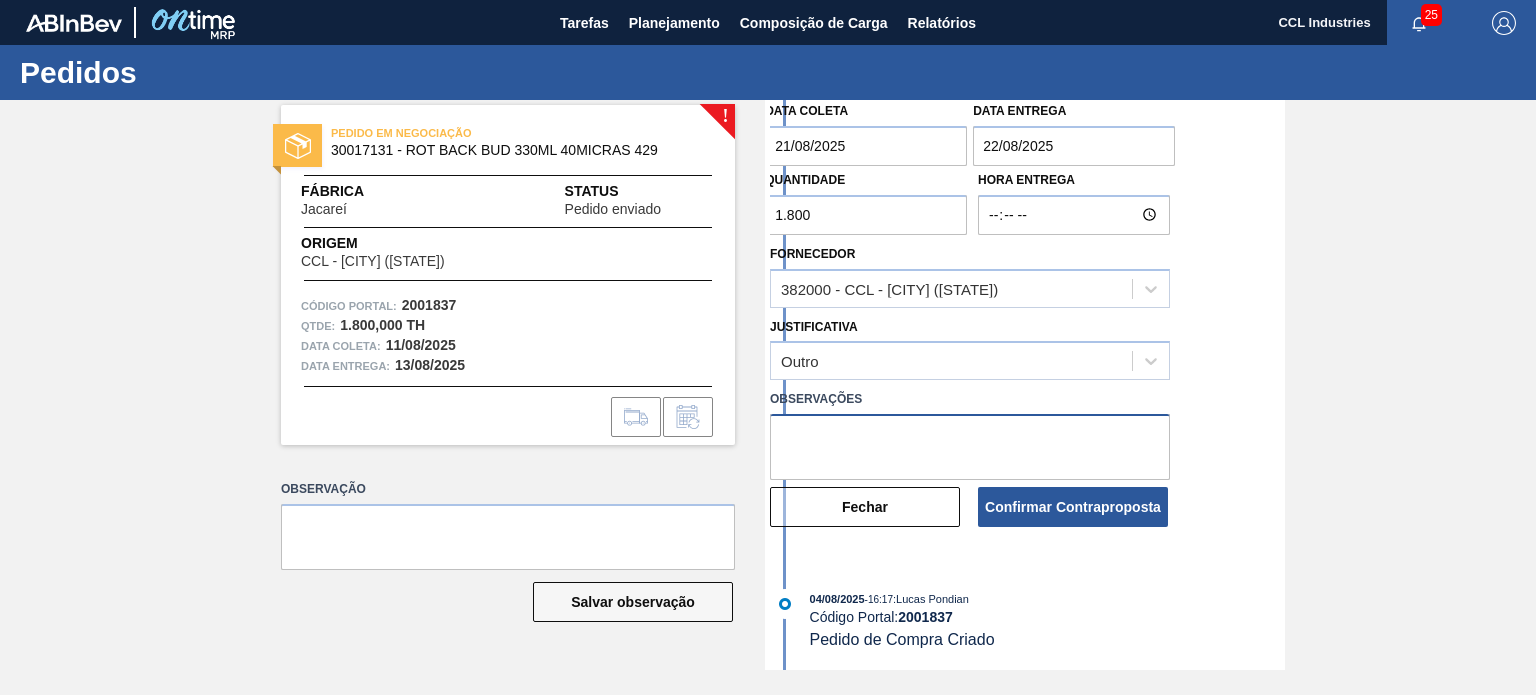 click at bounding box center [970, 447] 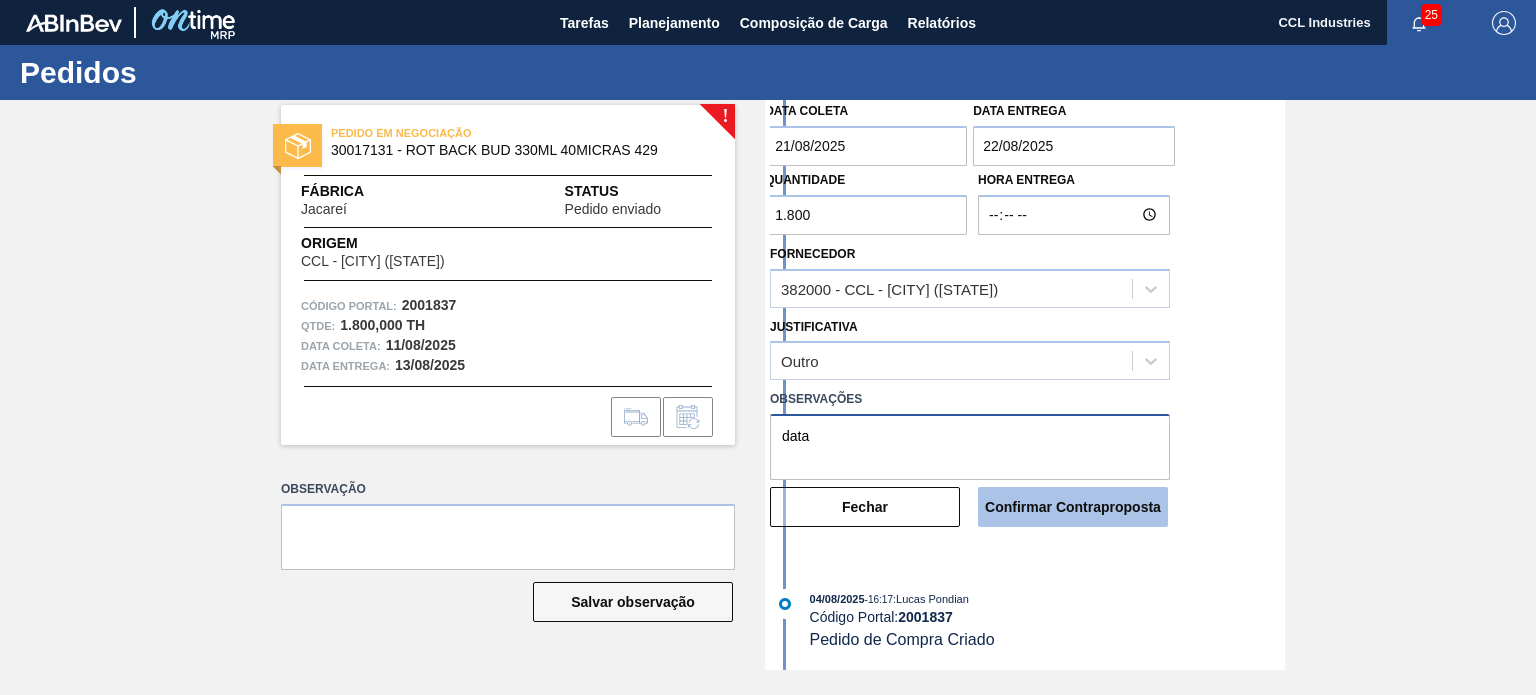 type on "data" 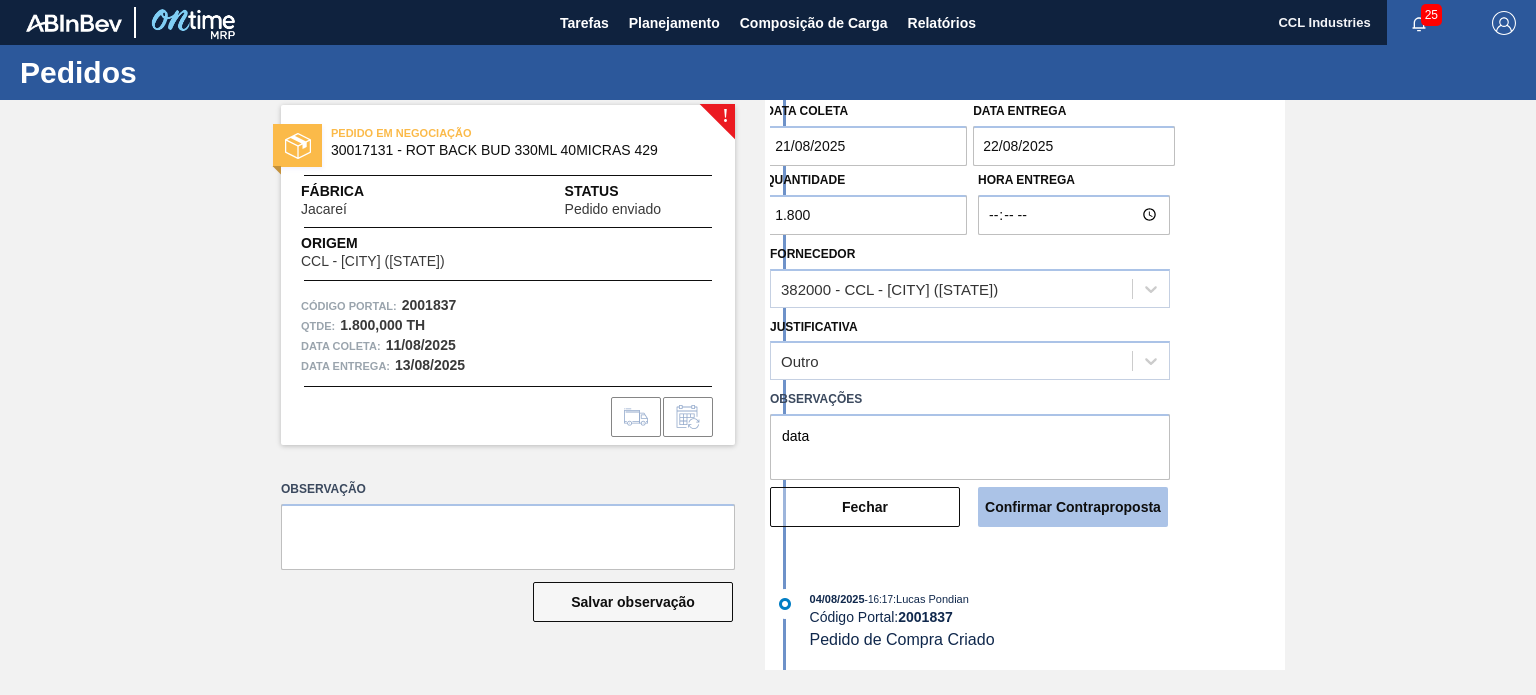 click on "Confirmar Contraproposta" at bounding box center (1073, 507) 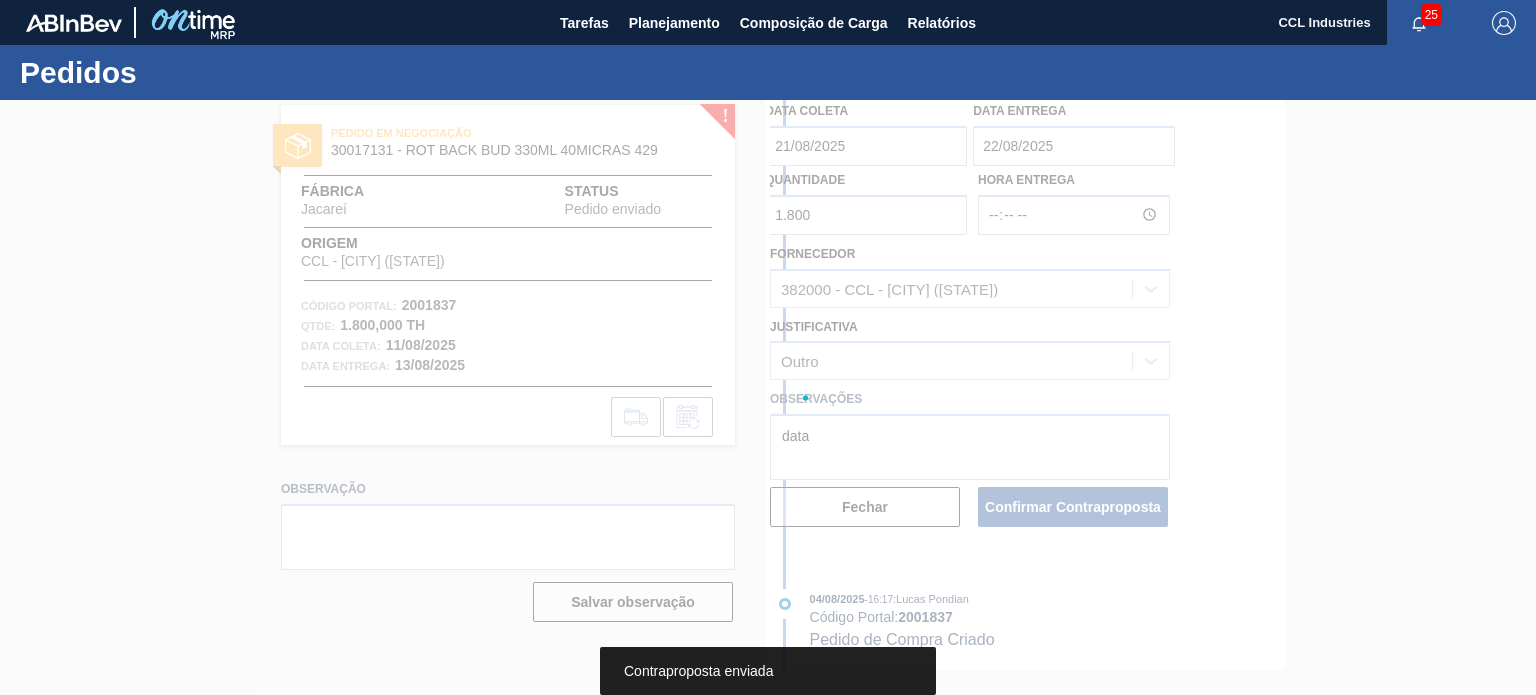 scroll, scrollTop: 0, scrollLeft: 0, axis: both 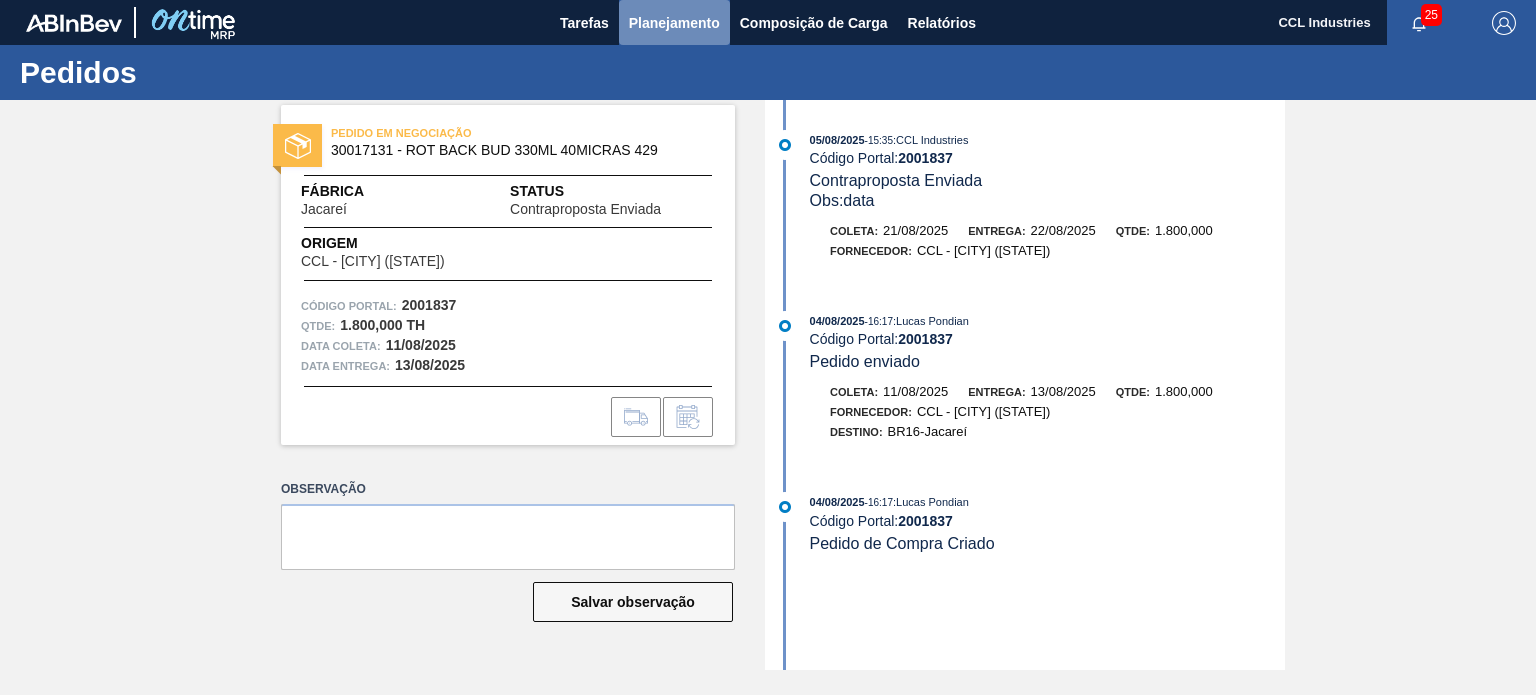 click on "Planejamento" at bounding box center [674, 22] 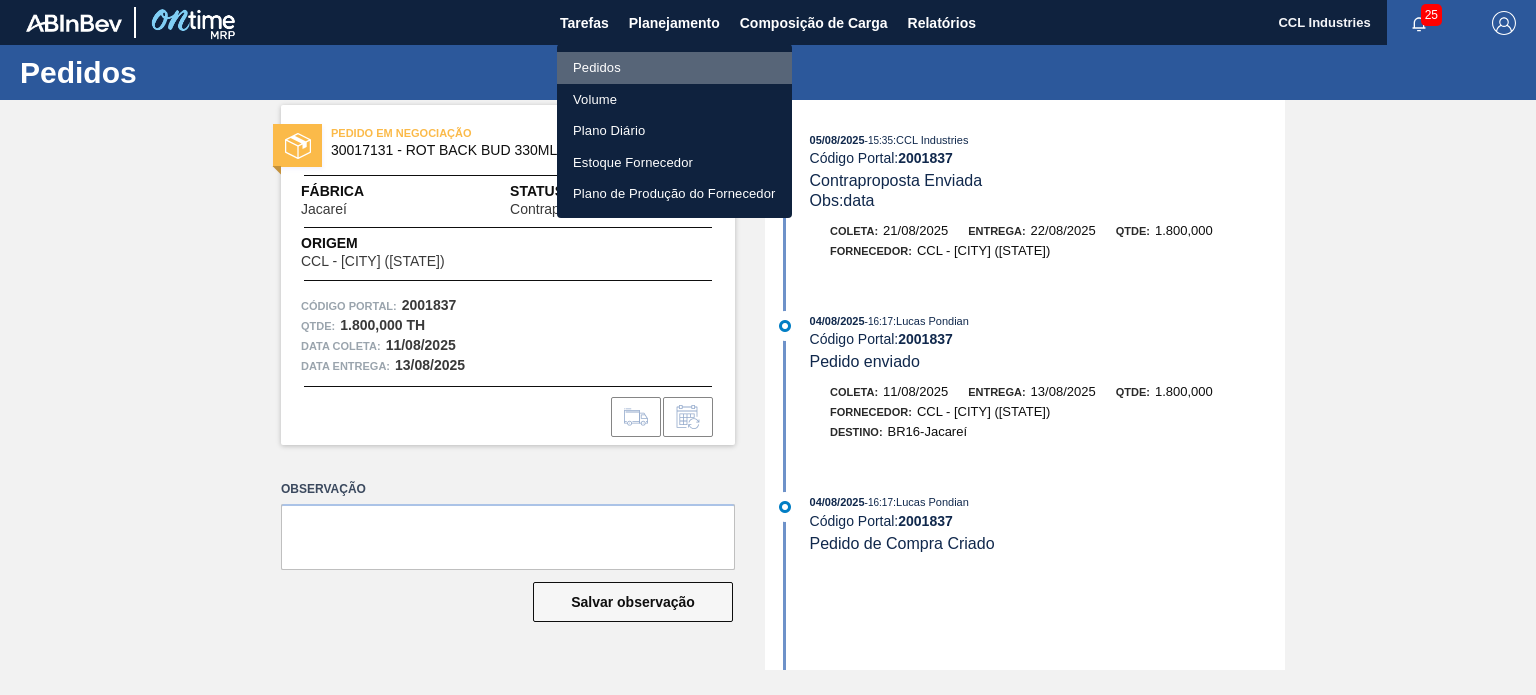 click on "Pedidos" at bounding box center (674, 68) 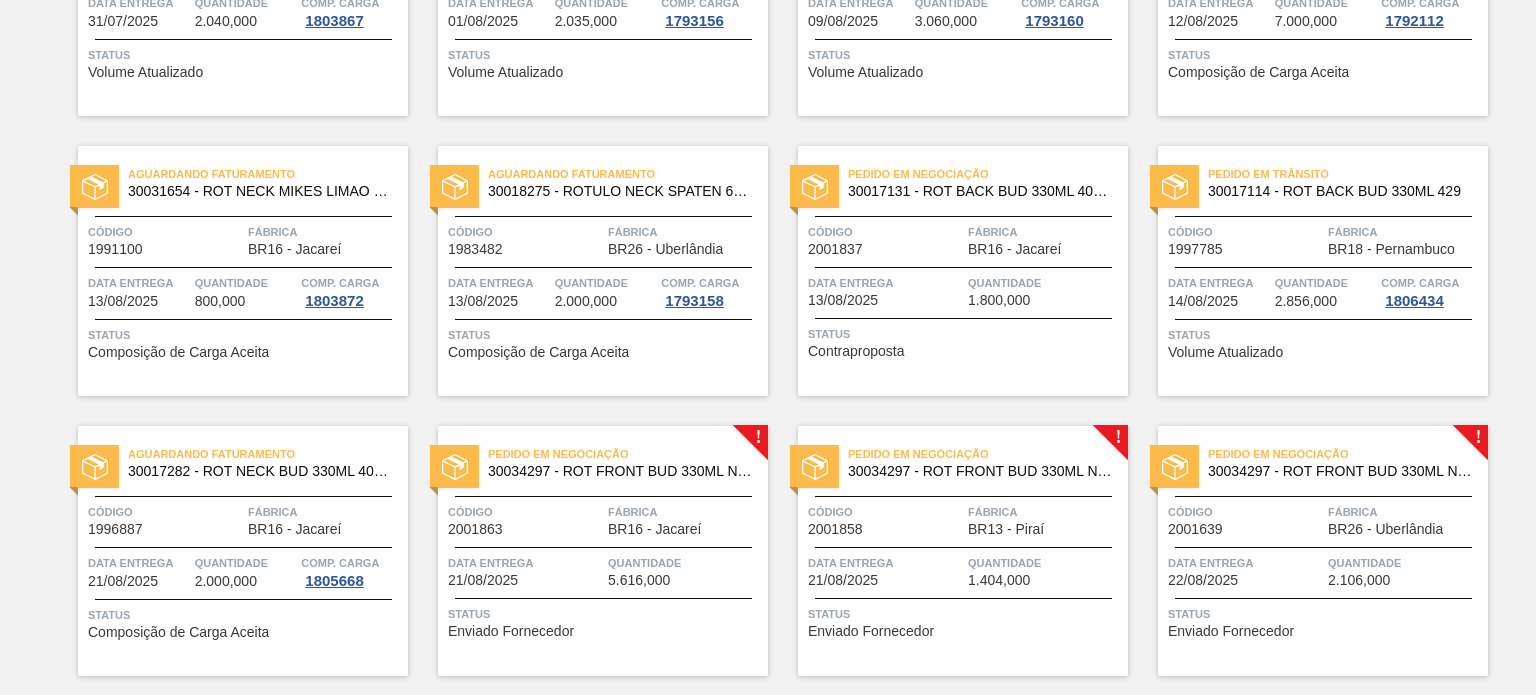 scroll, scrollTop: 500, scrollLeft: 0, axis: vertical 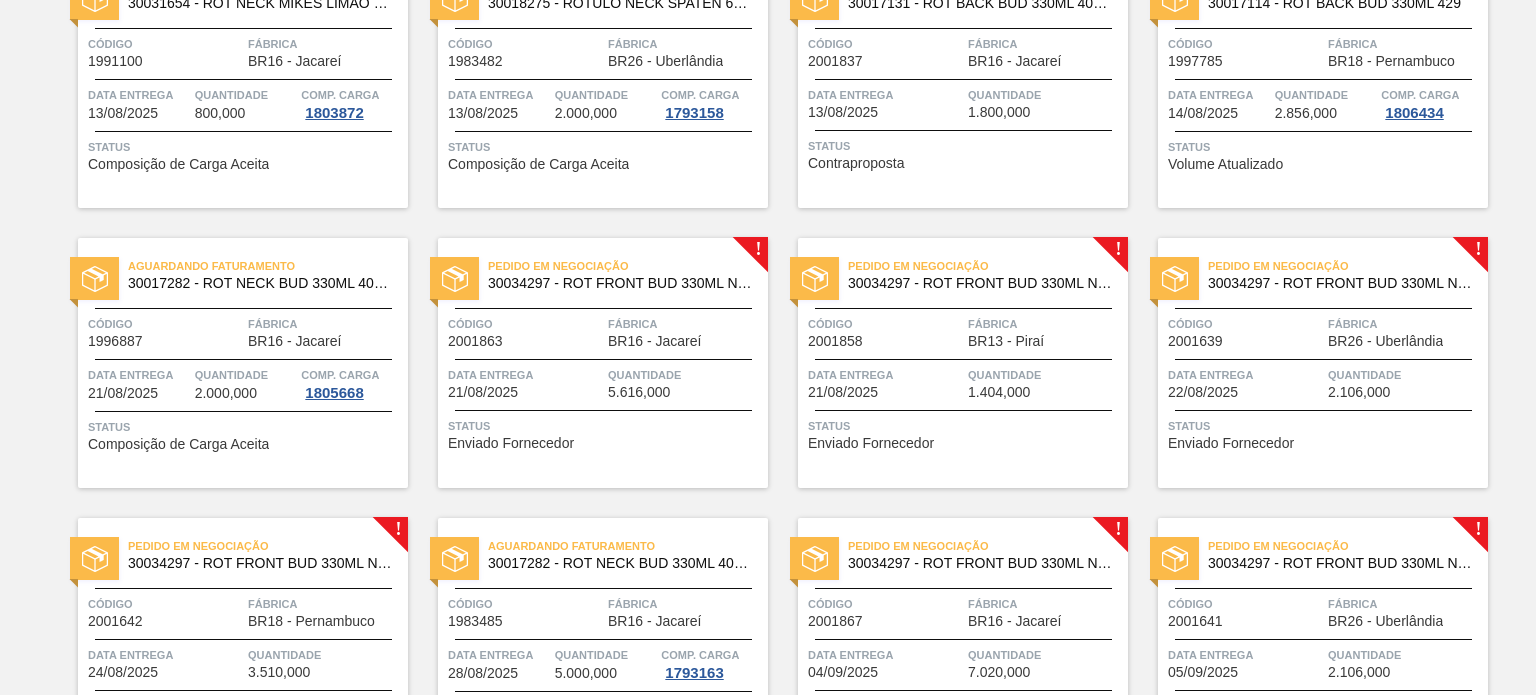 click on "Data entrega" at bounding box center [525, 375] 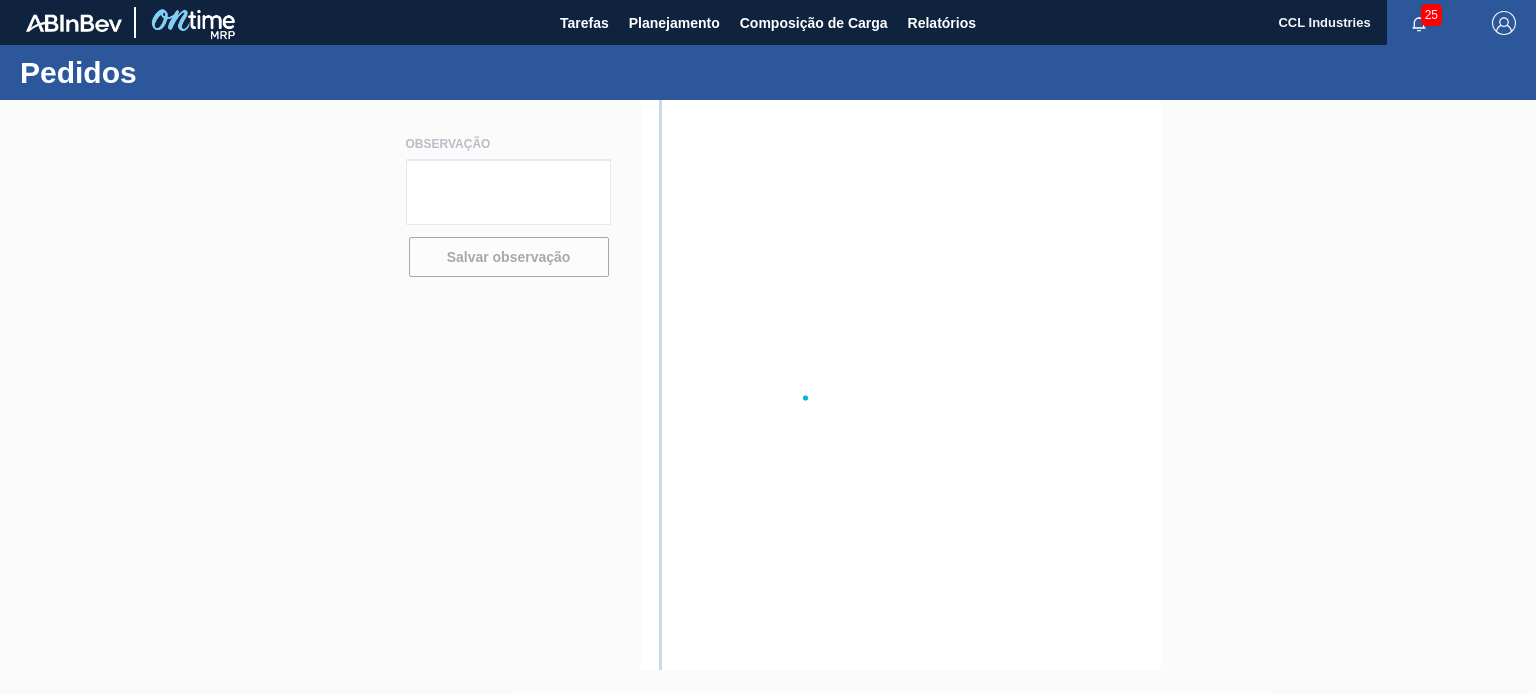 scroll, scrollTop: 0, scrollLeft: 0, axis: both 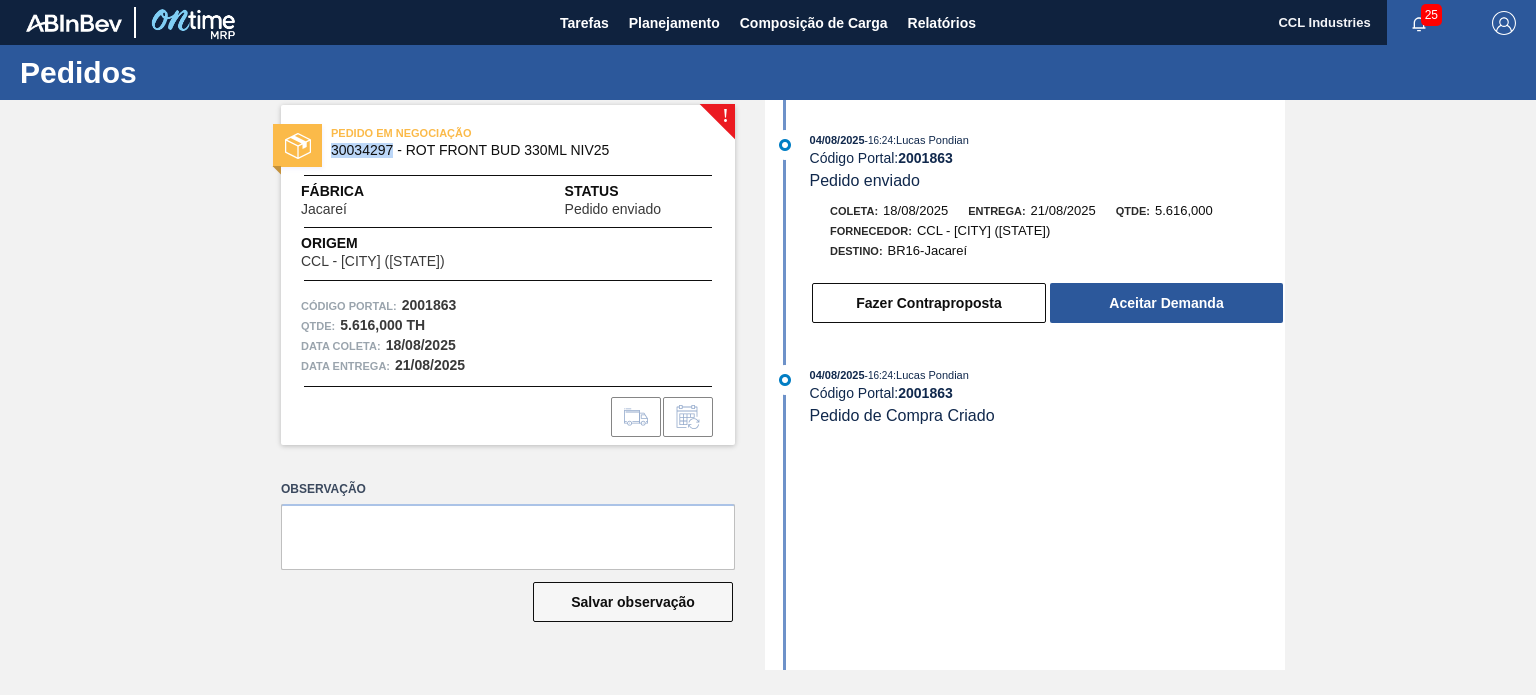 drag, startPoint x: 392, startPoint y: 151, endPoint x: 331, endPoint y: 151, distance: 61 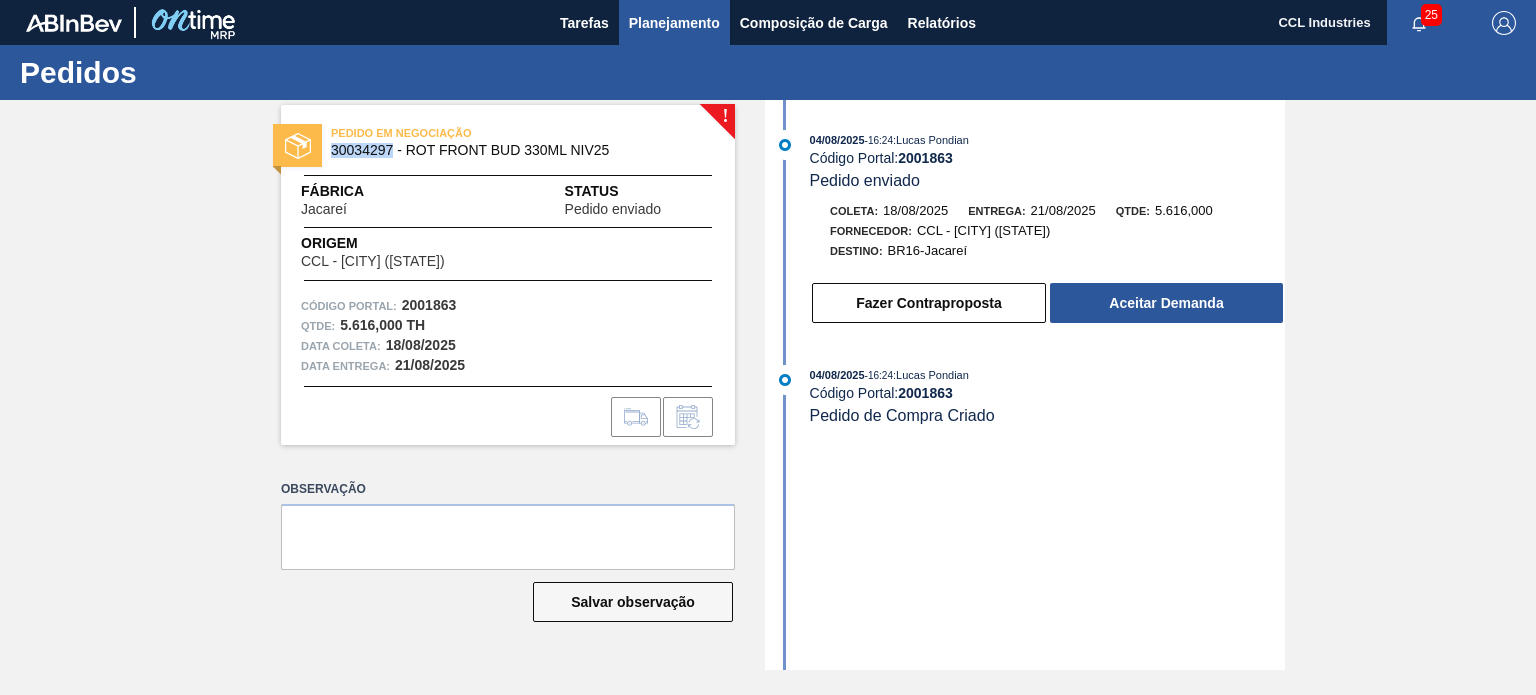 copy on "30034297" 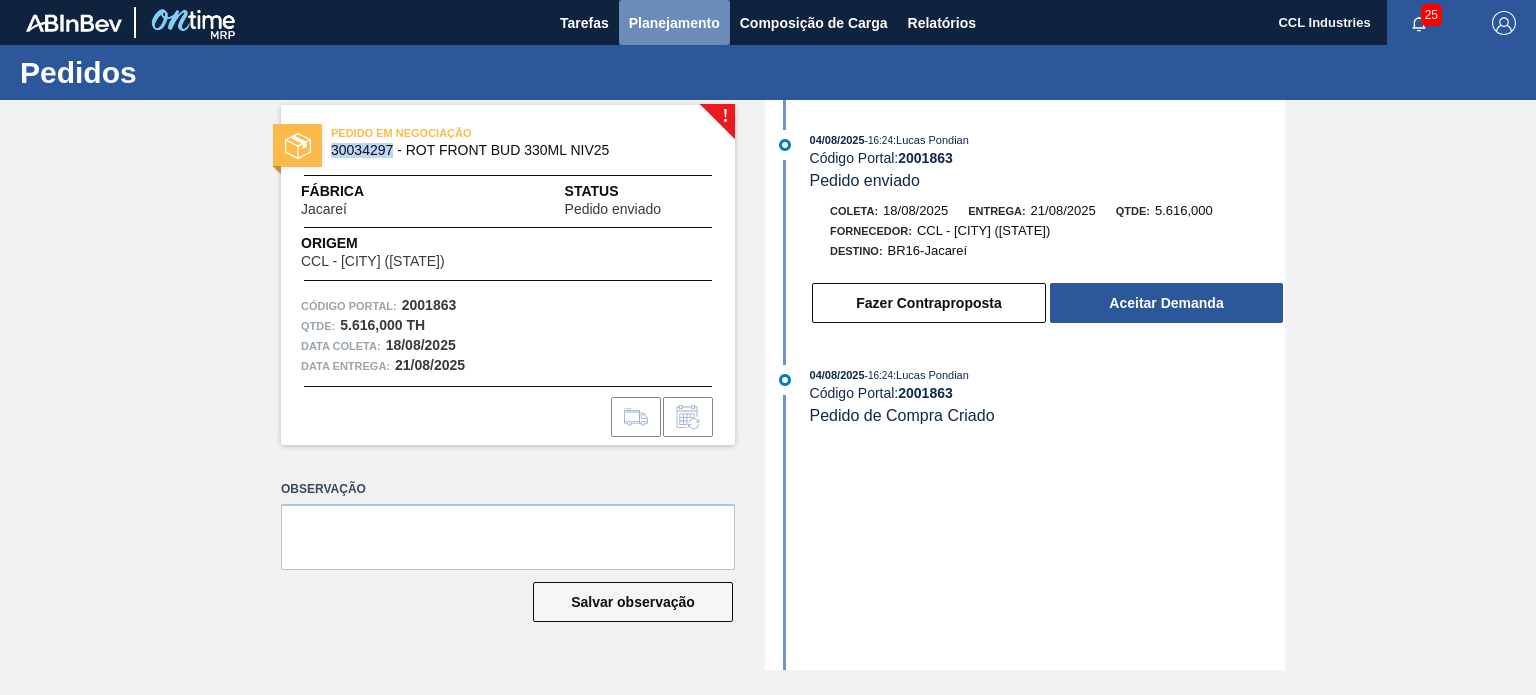 click on "Planejamento" at bounding box center (674, 23) 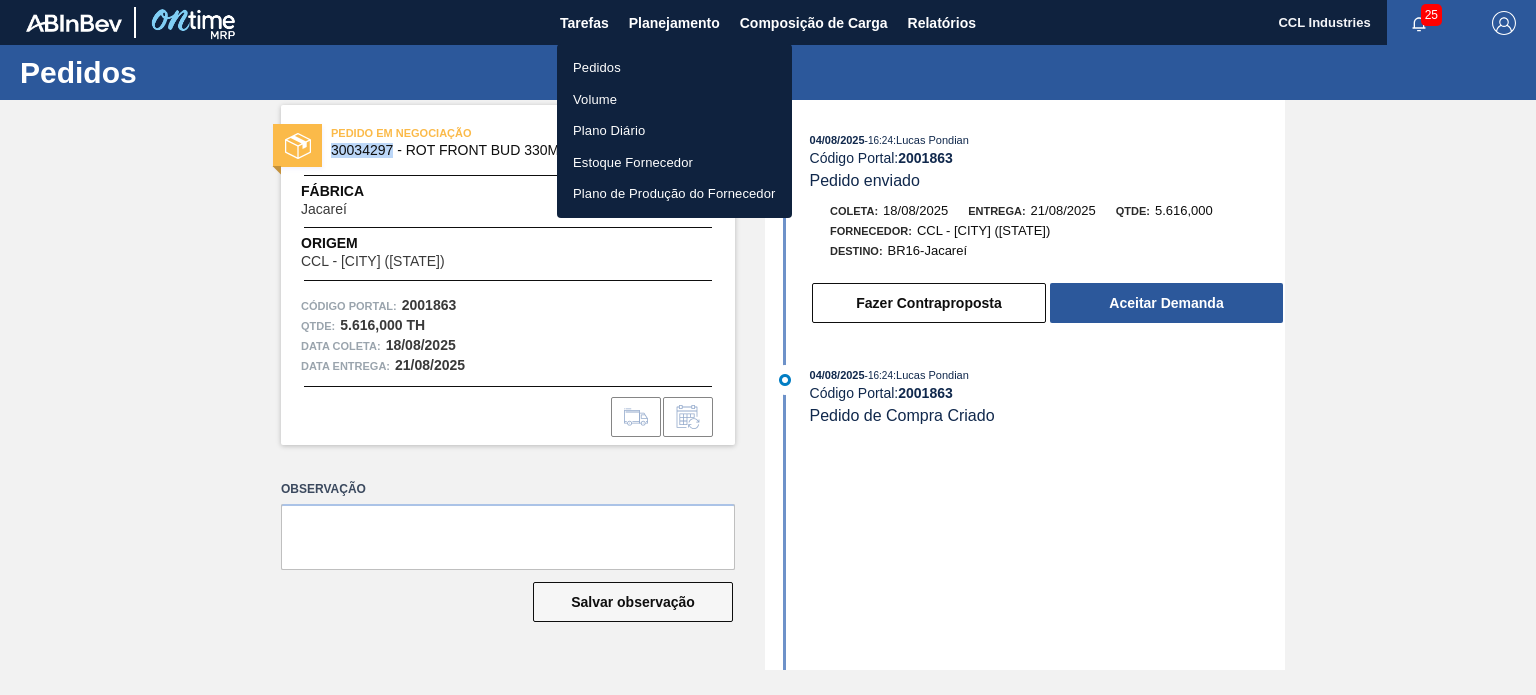 click on "Pedidos" at bounding box center (674, 68) 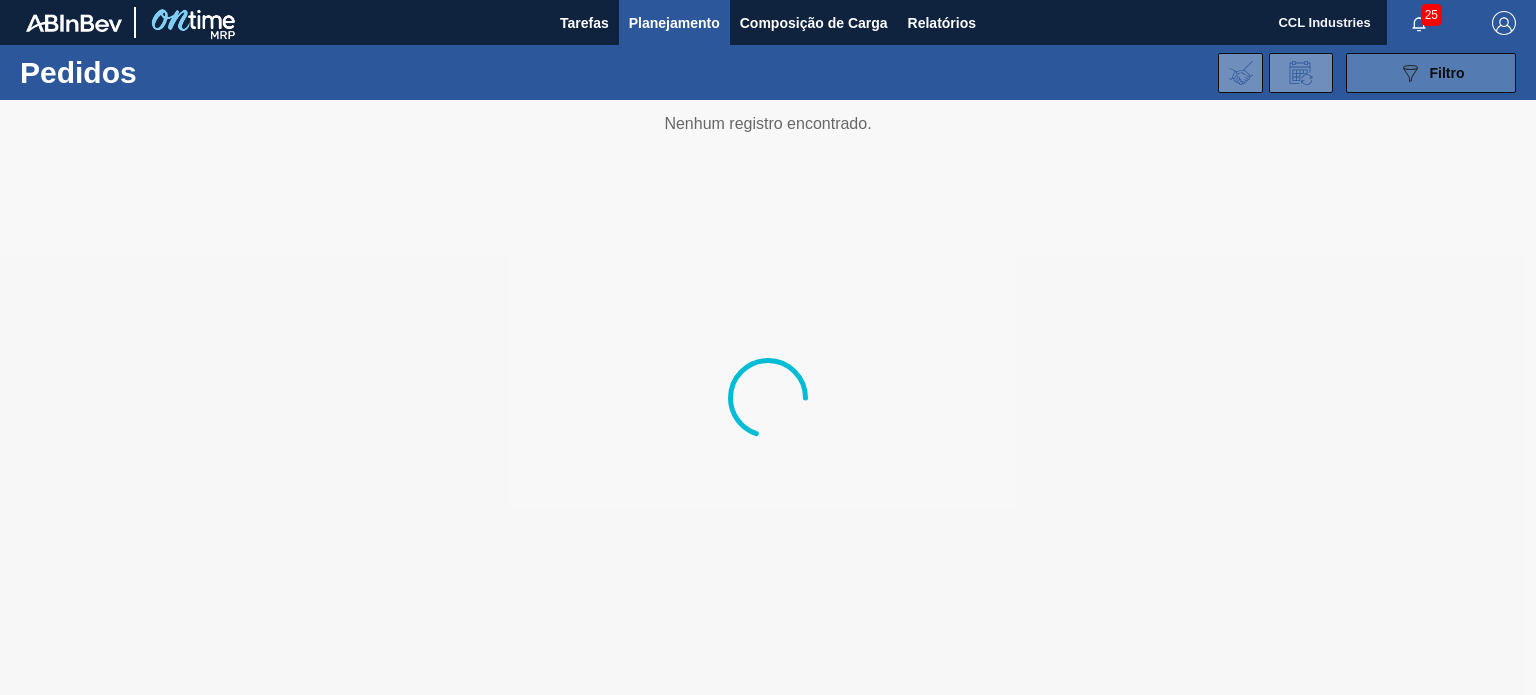 click on "Filtro" at bounding box center [1447, 73] 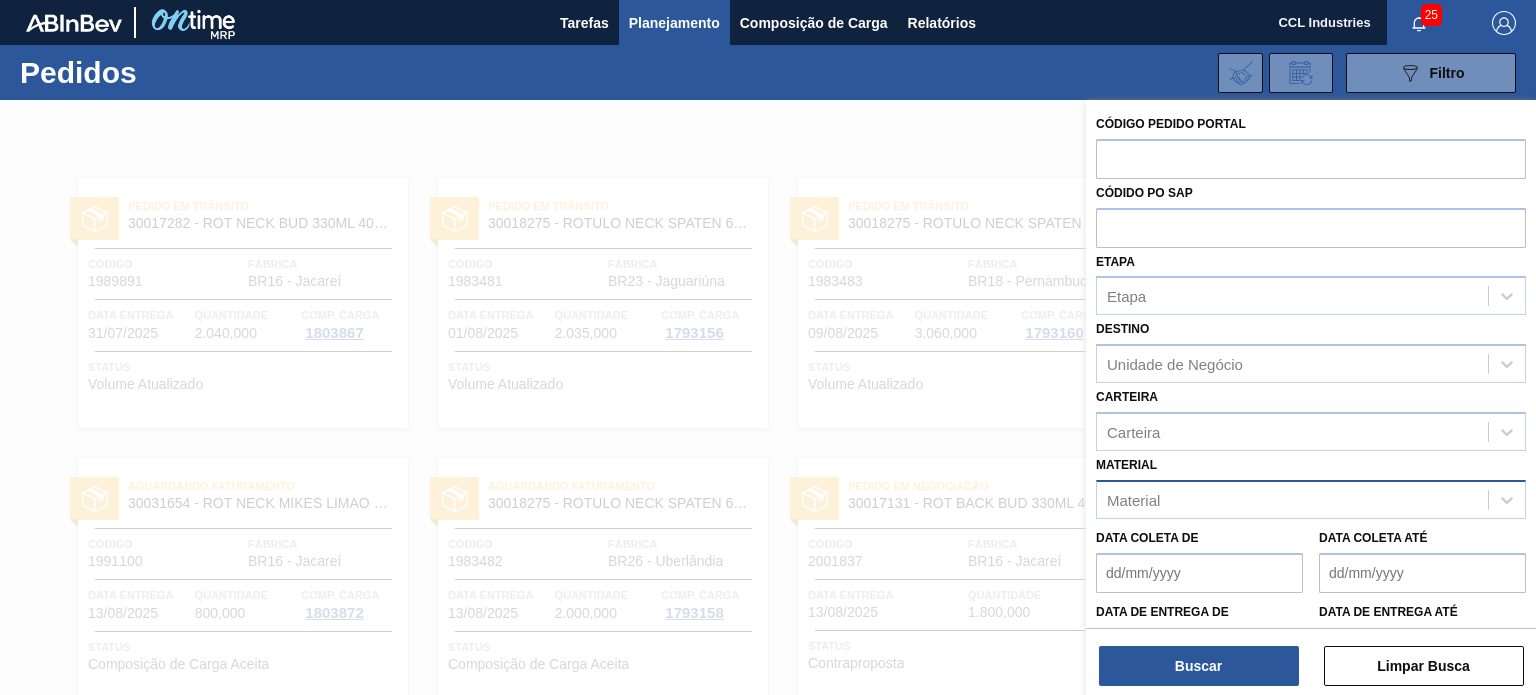 click on "Material" at bounding box center [1292, 499] 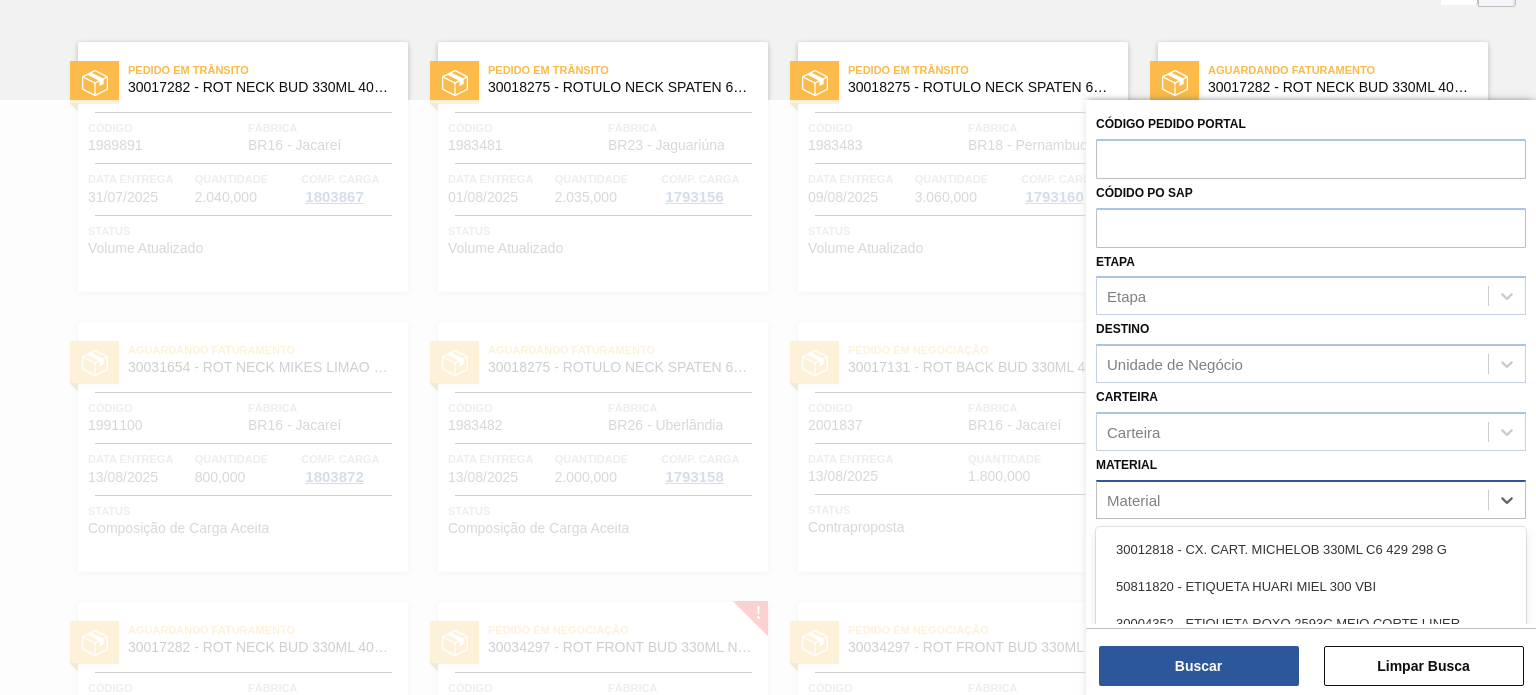 scroll, scrollTop: 137, scrollLeft: 0, axis: vertical 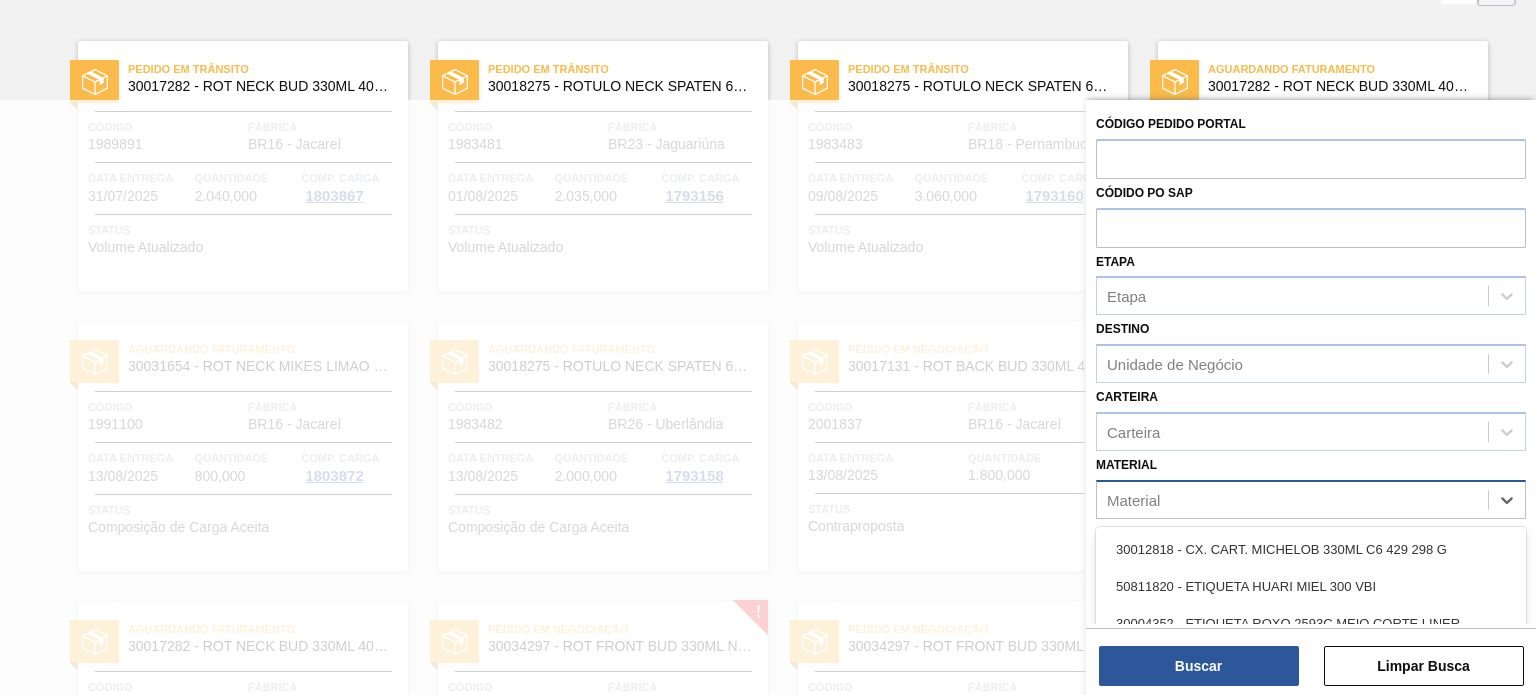 paste on "30034297" 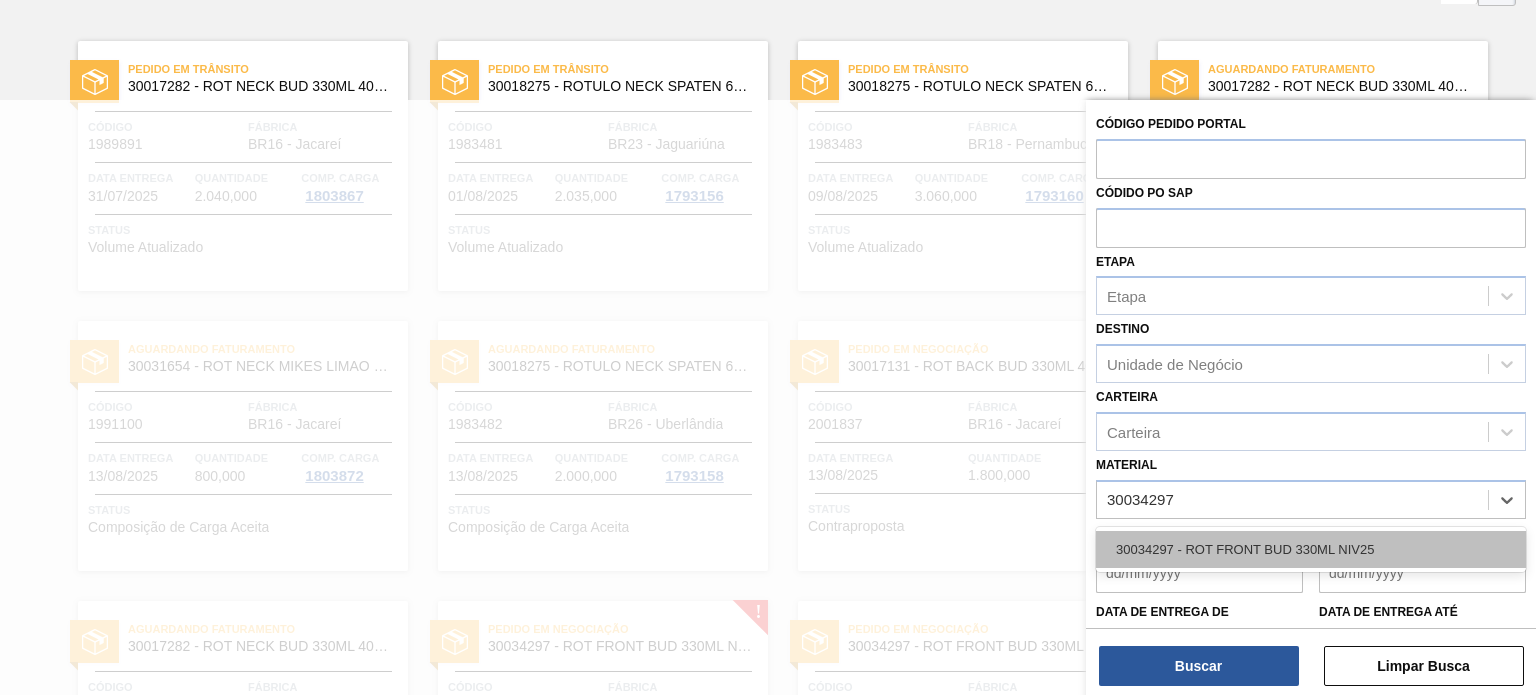 click on "30034297 - ROT FRONT BUD 330ML NIV25" at bounding box center (1311, 549) 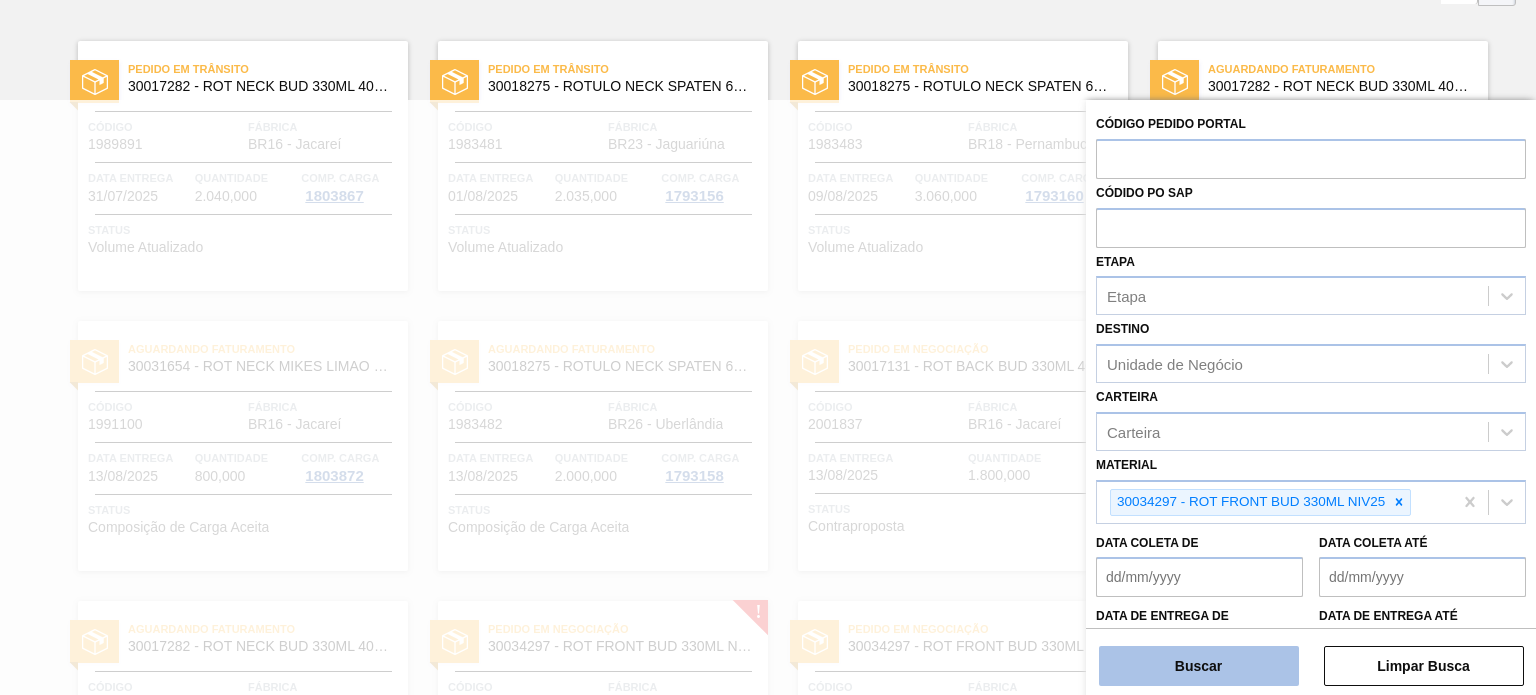 click on "Buscar" at bounding box center [1199, 666] 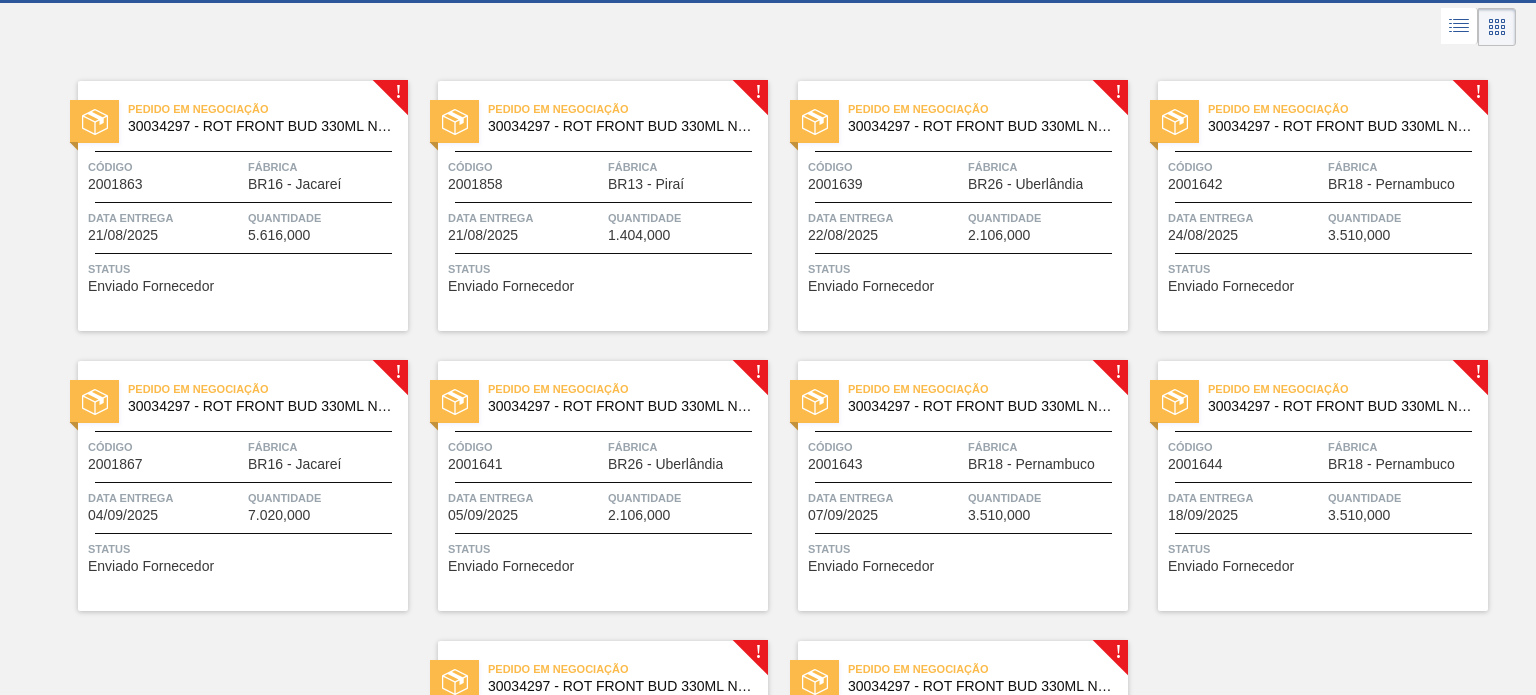 scroll, scrollTop: 0, scrollLeft: 0, axis: both 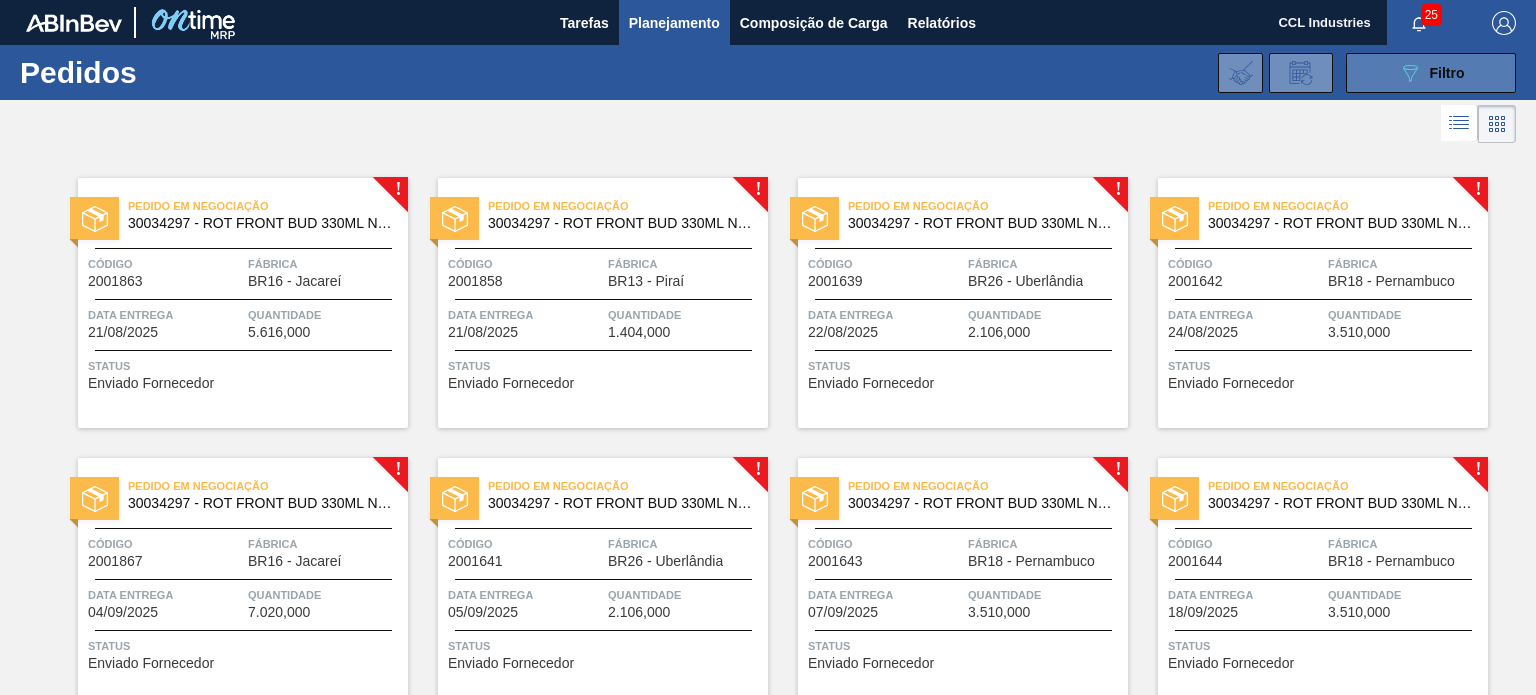 click on "089F7B8B-B2A5-4AFE-B5C0-19BA573D28AC Filtro" at bounding box center (1431, 73) 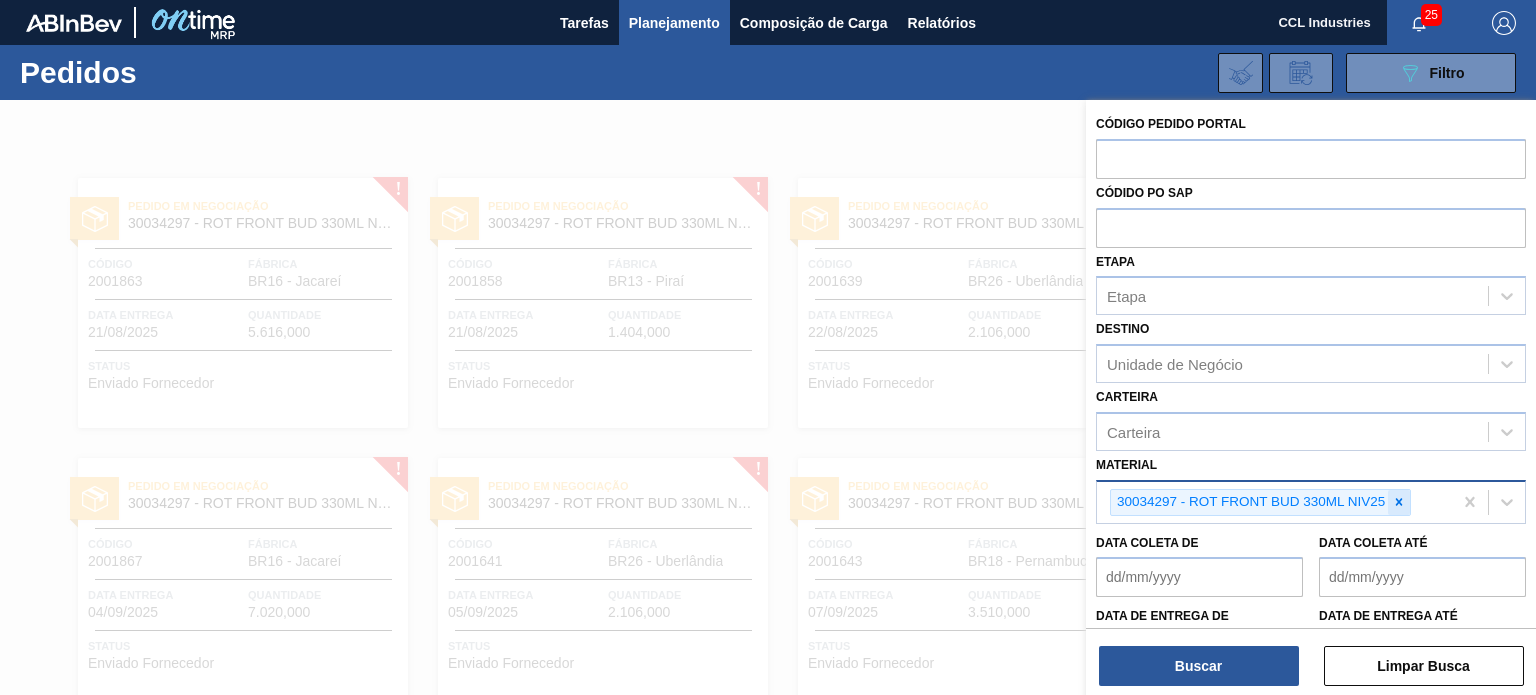 click 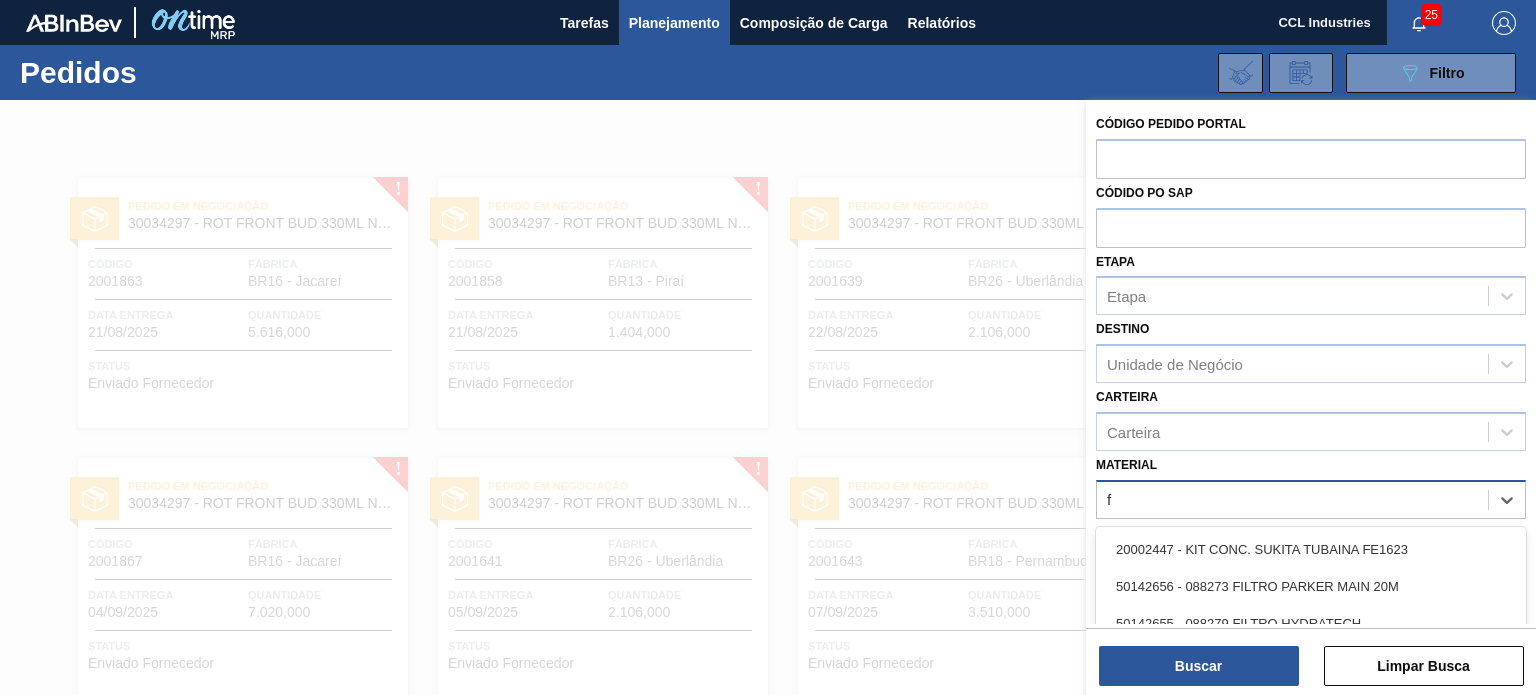 scroll, scrollTop: 137, scrollLeft: 0, axis: vertical 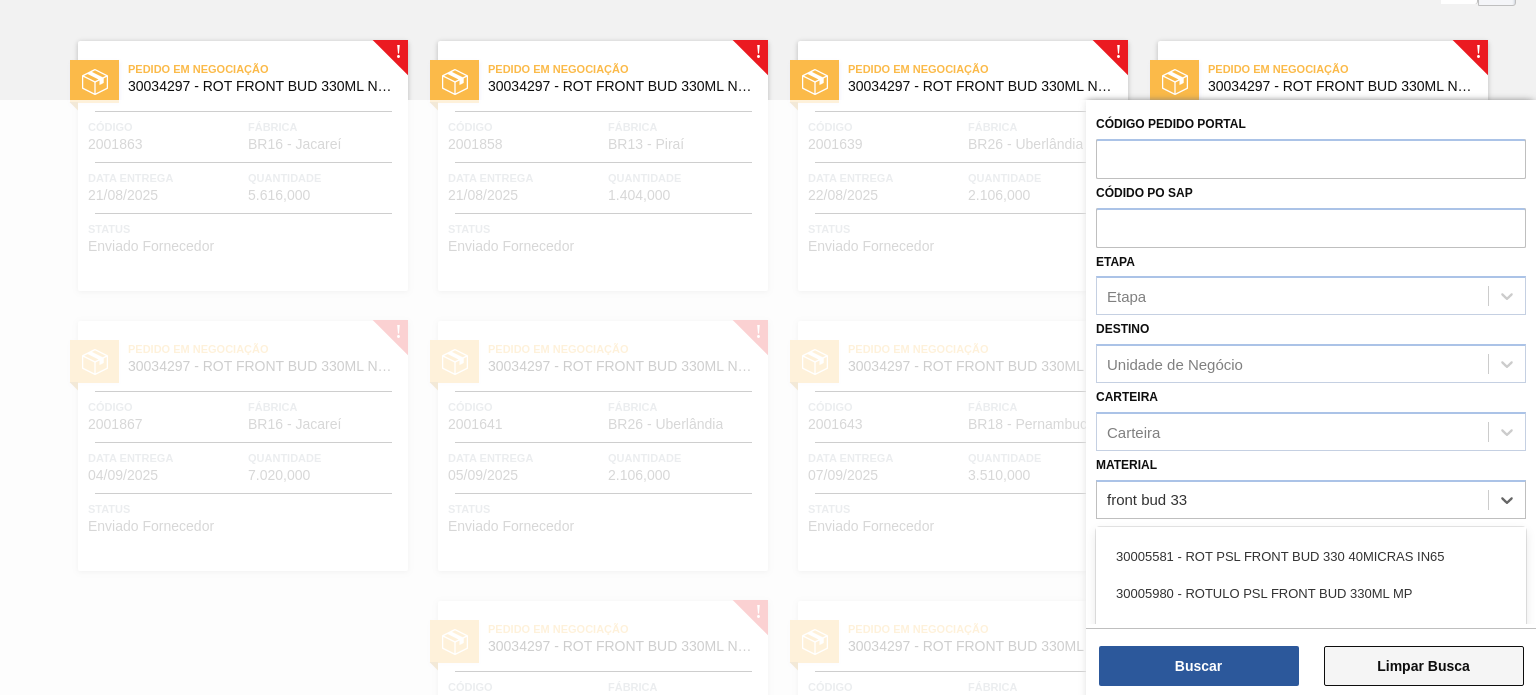 type on "front bud 33" 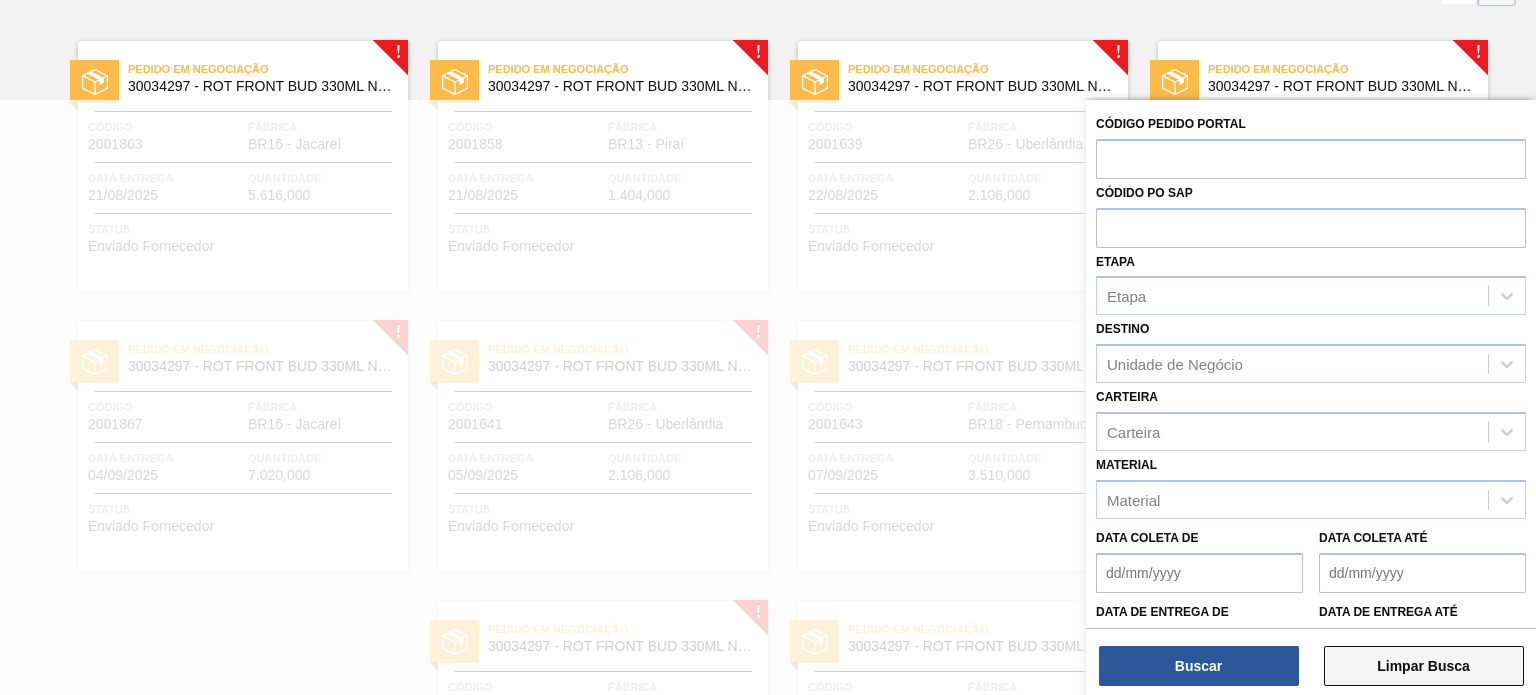 click on "Limpar Busca" at bounding box center (1424, 666) 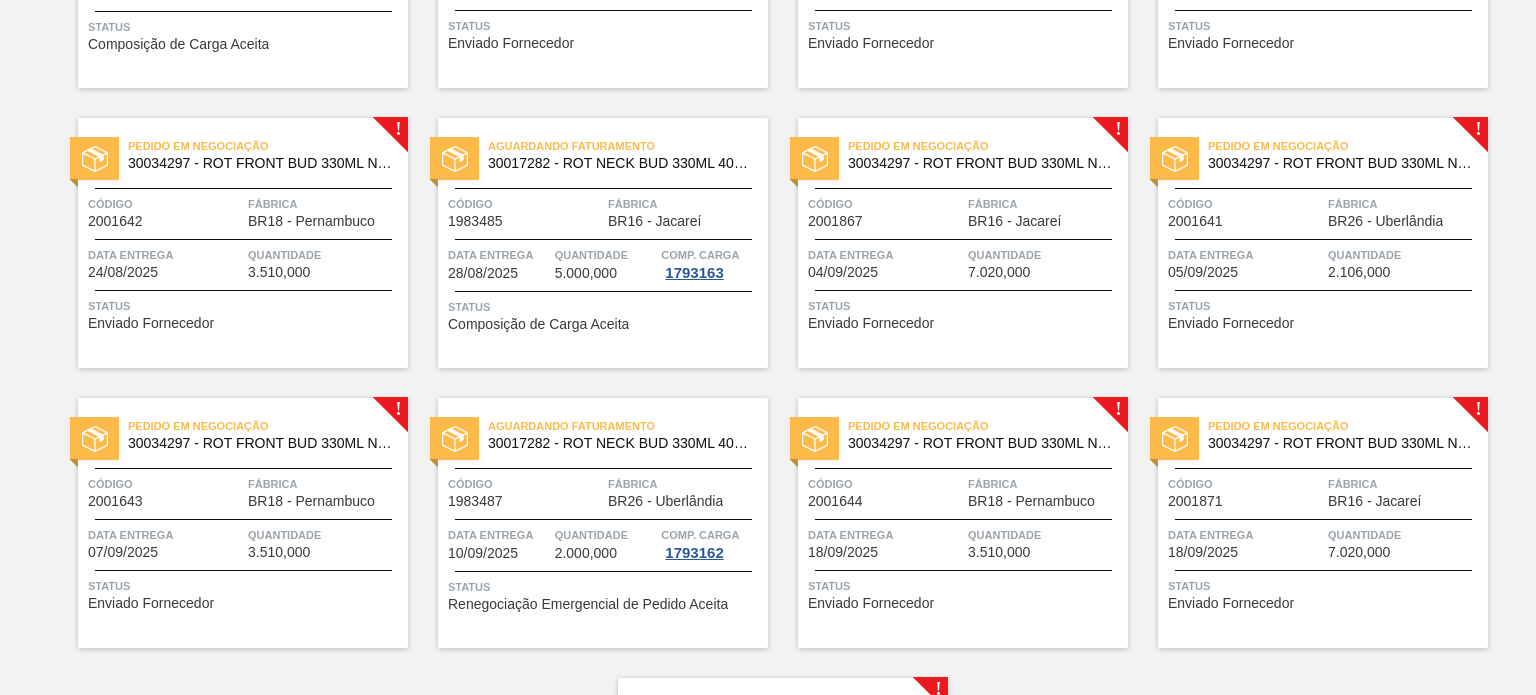 scroll, scrollTop: 800, scrollLeft: 0, axis: vertical 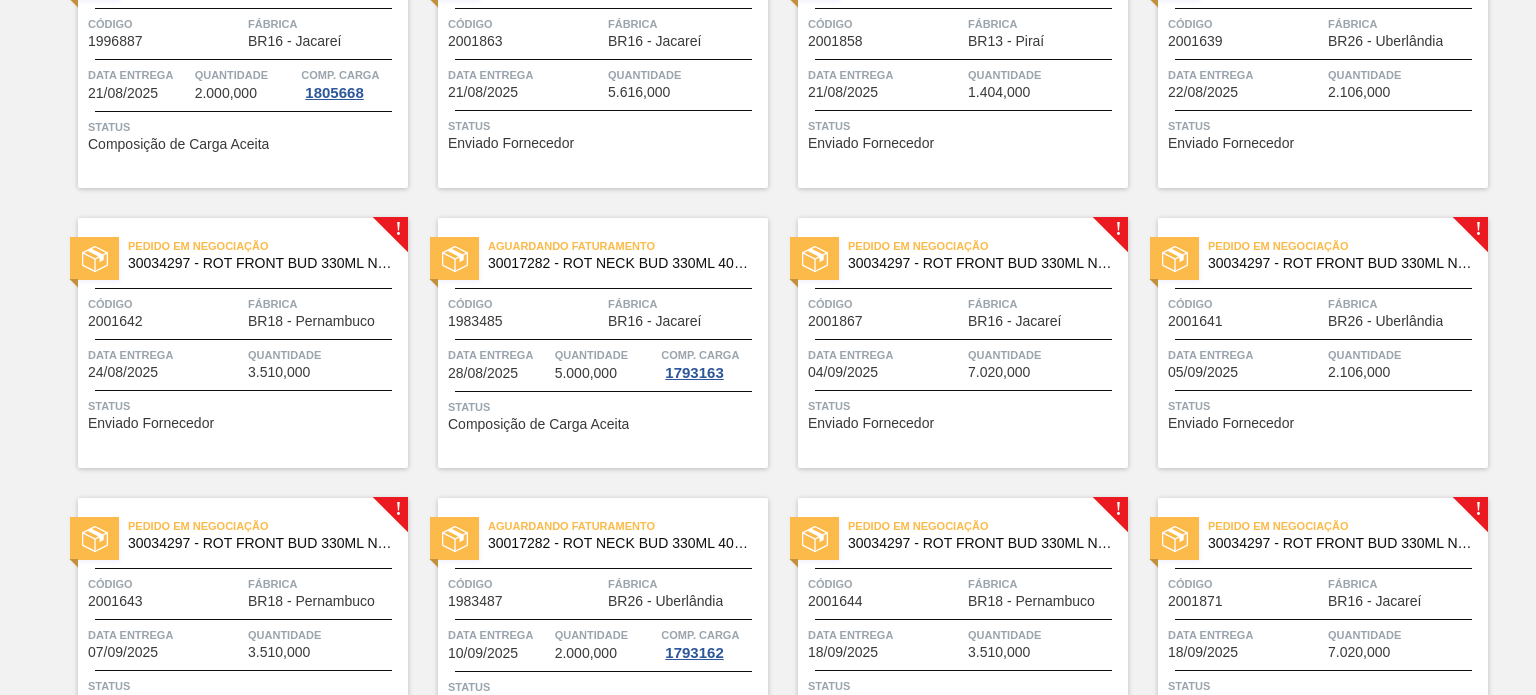 click on "Código" at bounding box center [165, 304] 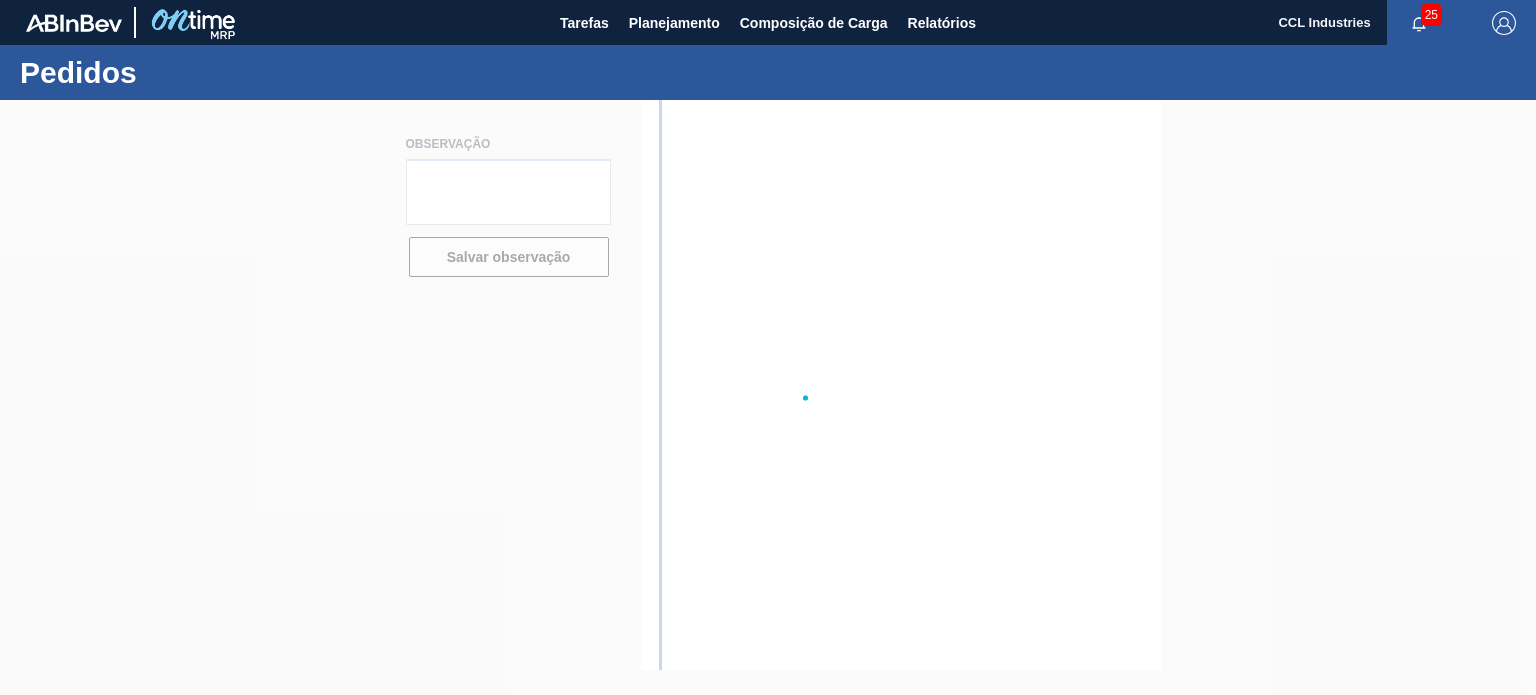 scroll, scrollTop: 0, scrollLeft: 0, axis: both 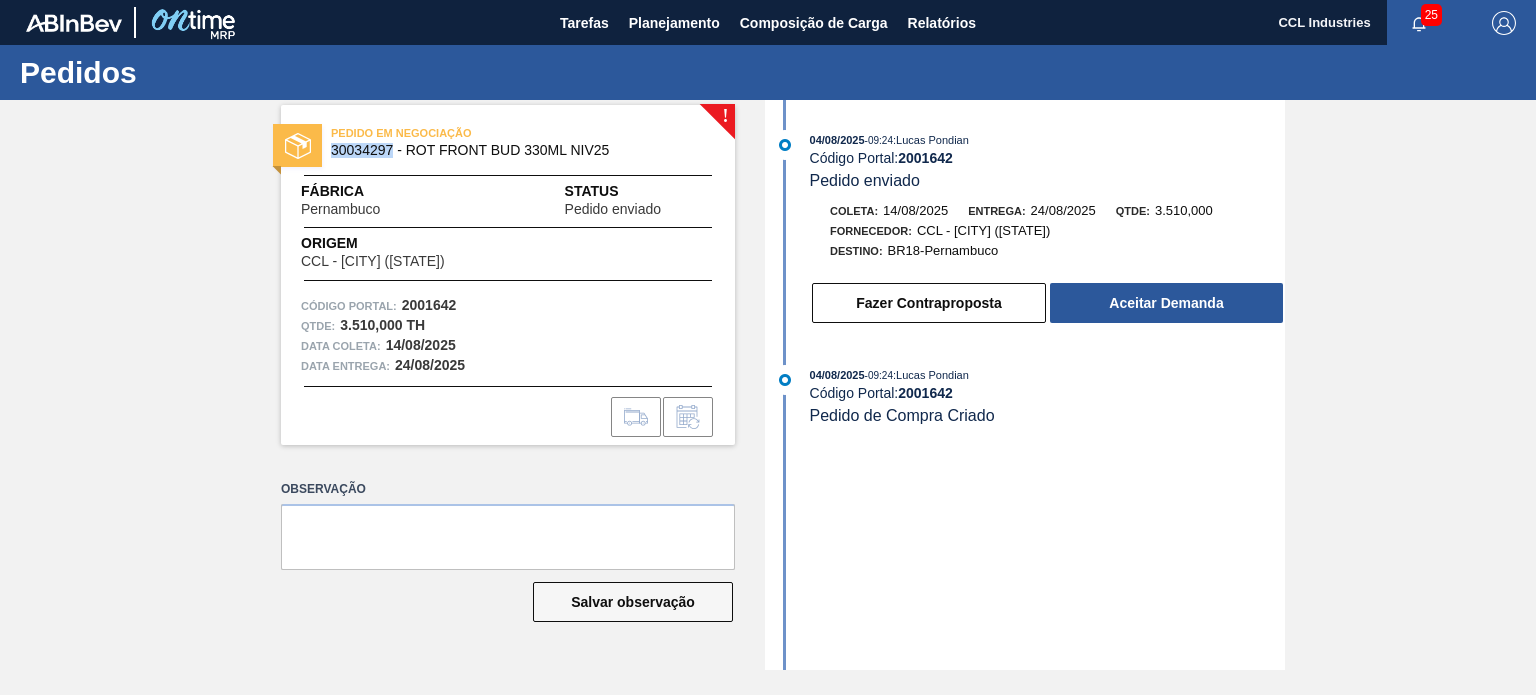drag, startPoint x: 393, startPoint y: 151, endPoint x: 332, endPoint y: 146, distance: 61.204575 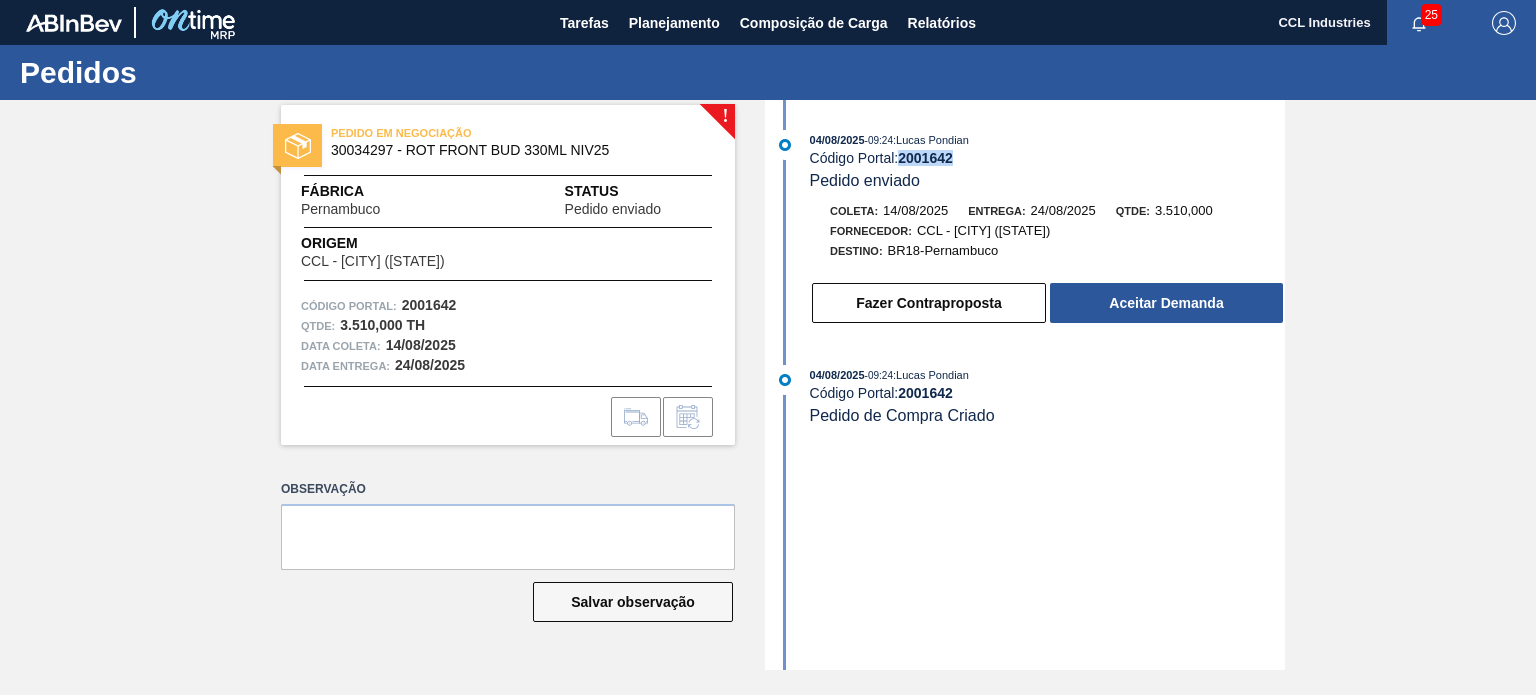 drag, startPoint x: 960, startPoint y: 159, endPoint x: 898, endPoint y: 163, distance: 62.1289 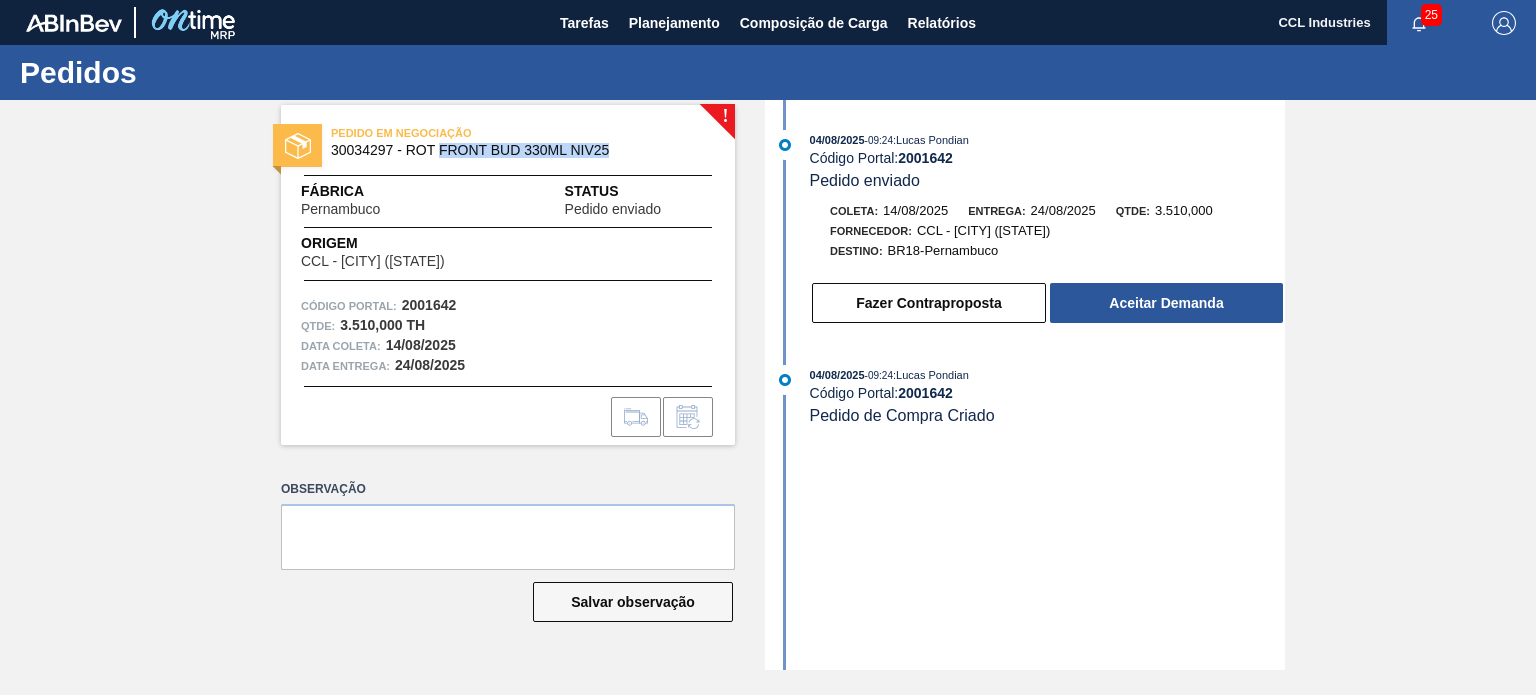 drag, startPoint x: 612, startPoint y: 150, endPoint x: 437, endPoint y: 155, distance: 175.07141 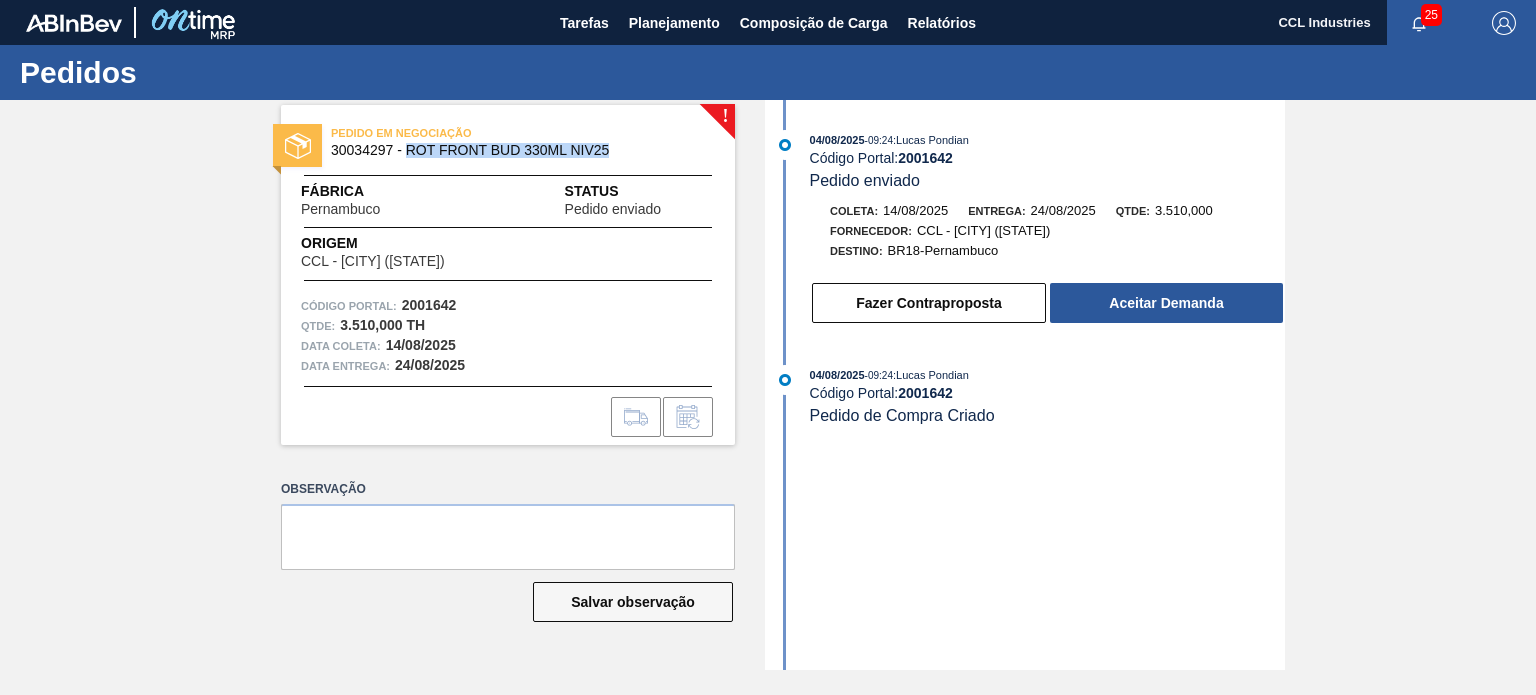 drag, startPoint x: 618, startPoint y: 147, endPoint x: 410, endPoint y: 150, distance: 208.02164 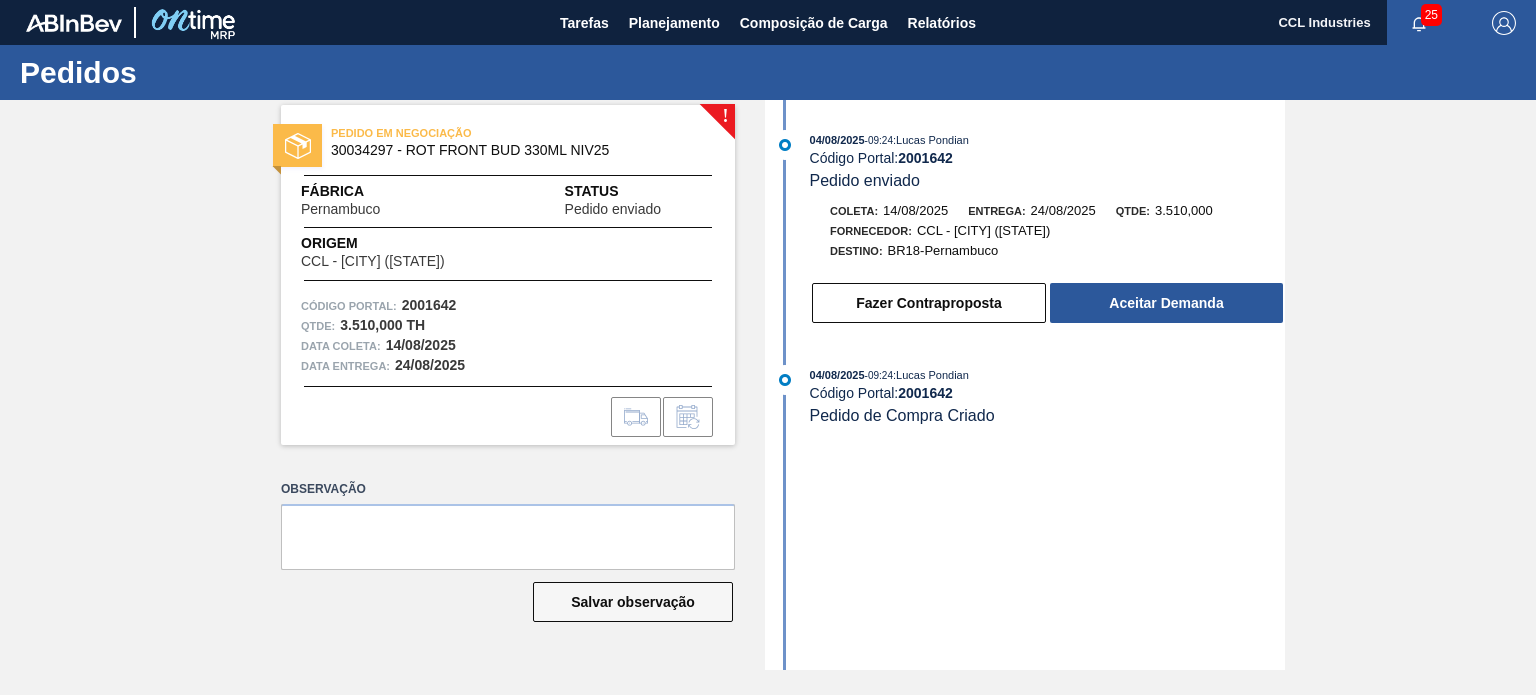 click on "04/08/2025  -  09:24 :  [NAME] Código Portal:  2001642 Pedido enviado Coleta: 14/08/2025 Entrega: 24/08/2025 Qtde: 3.510,000 Fornecedor: CCL - [CITY] ([STATE]) Destino: BR18-[STATE] Fazer Contraproposta Aceitar Demanda 04/08/2025  -  09:24 :  [NAME] Código Portal:  2001642 Pedido de Compra Criado" at bounding box center (1027, 385) 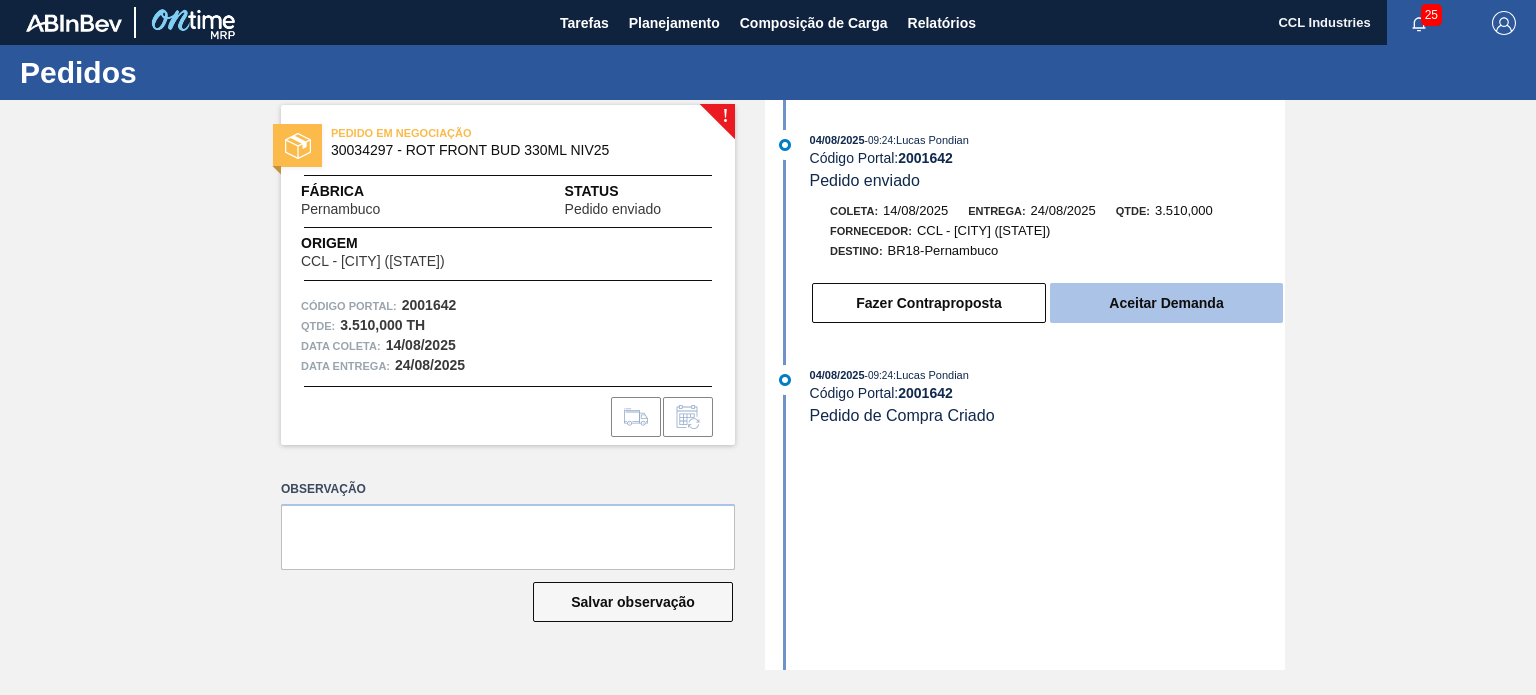 click on "Aceitar Demanda" at bounding box center [1166, 303] 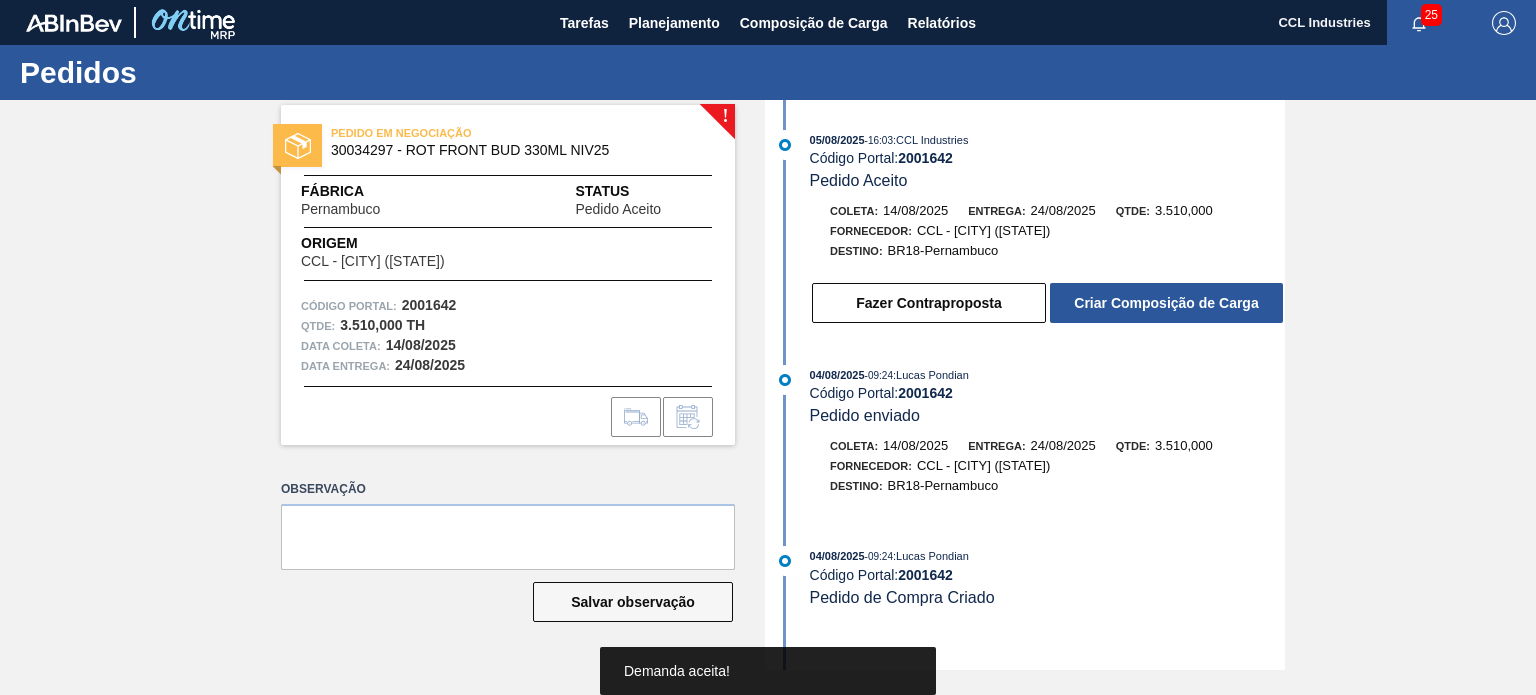 click on "Fazer Contraproposta Criar Composição de Carga" at bounding box center [1027, 298] 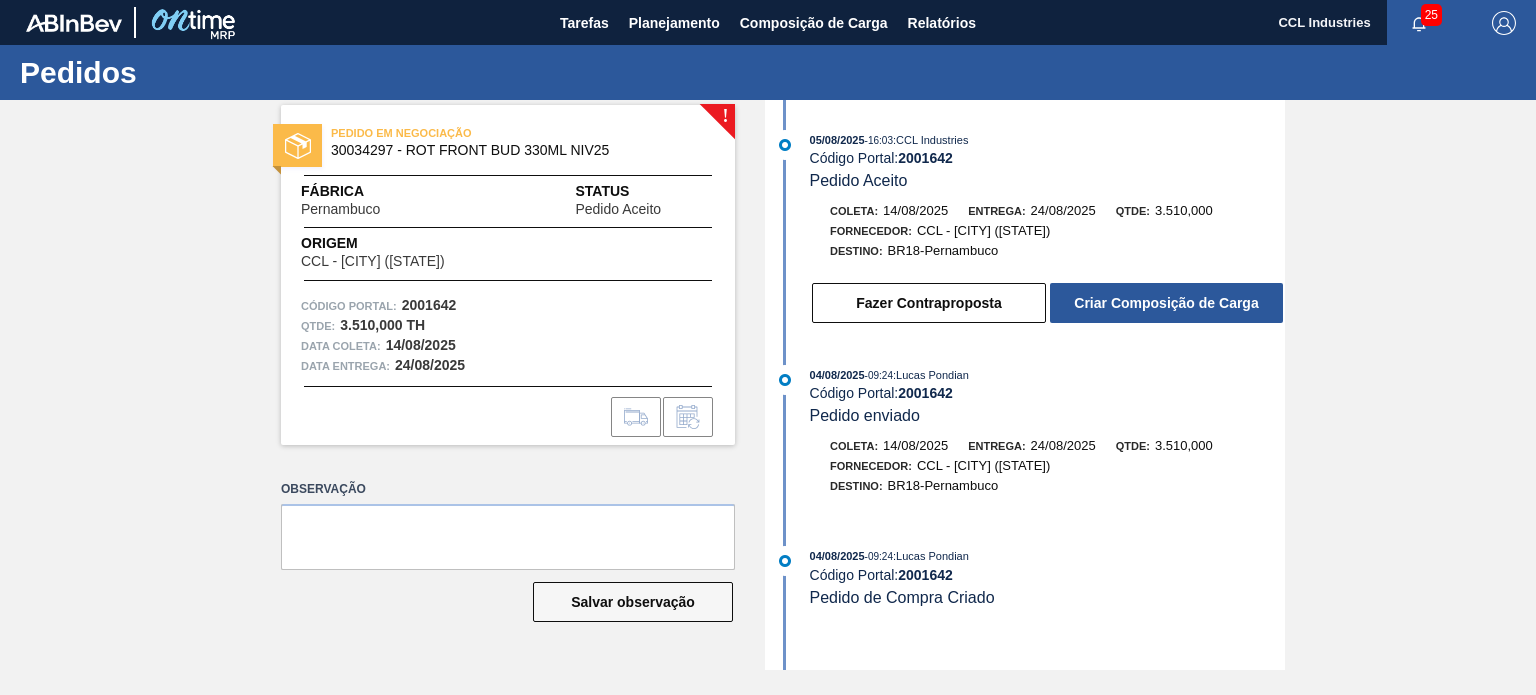 click on "Fazer Contraproposta Criar Composição de Carga" at bounding box center [1047, 303] 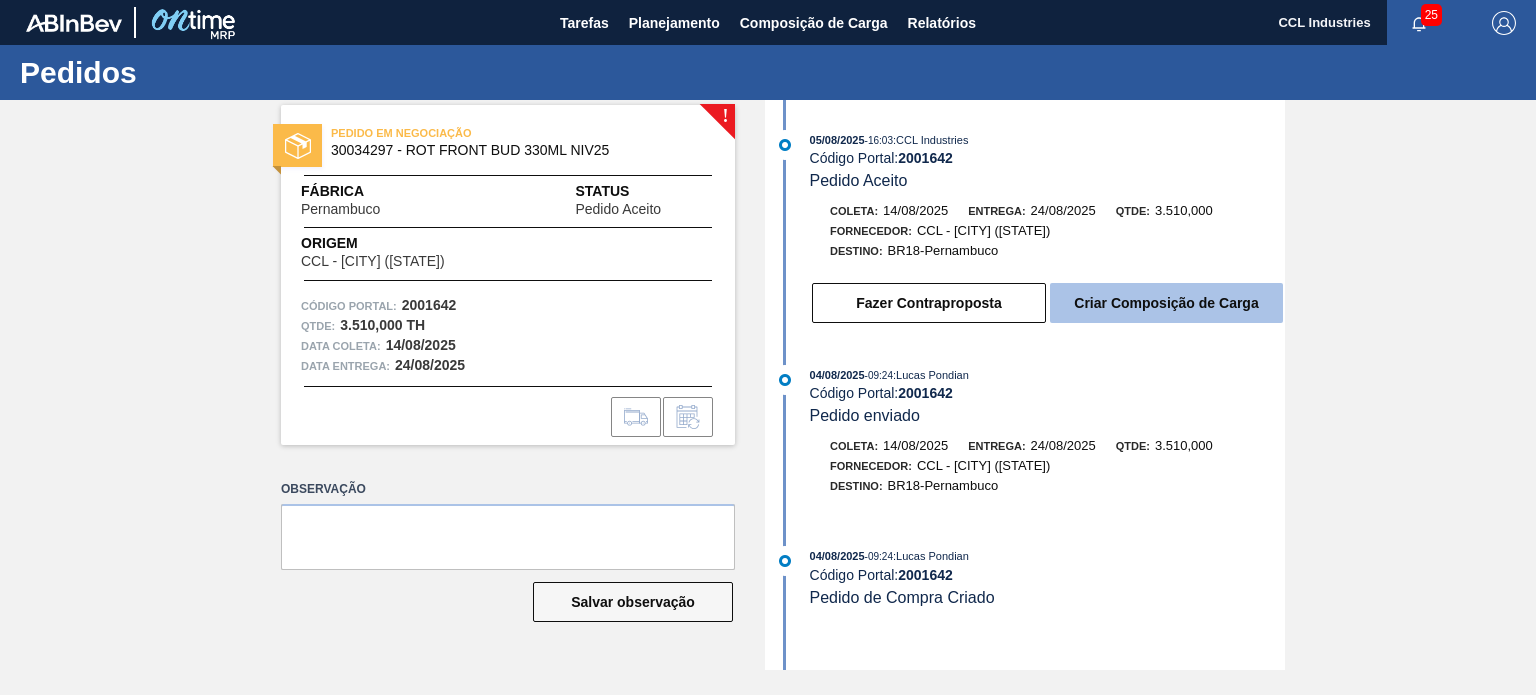 click on "Criar Composição de Carga" at bounding box center [1166, 303] 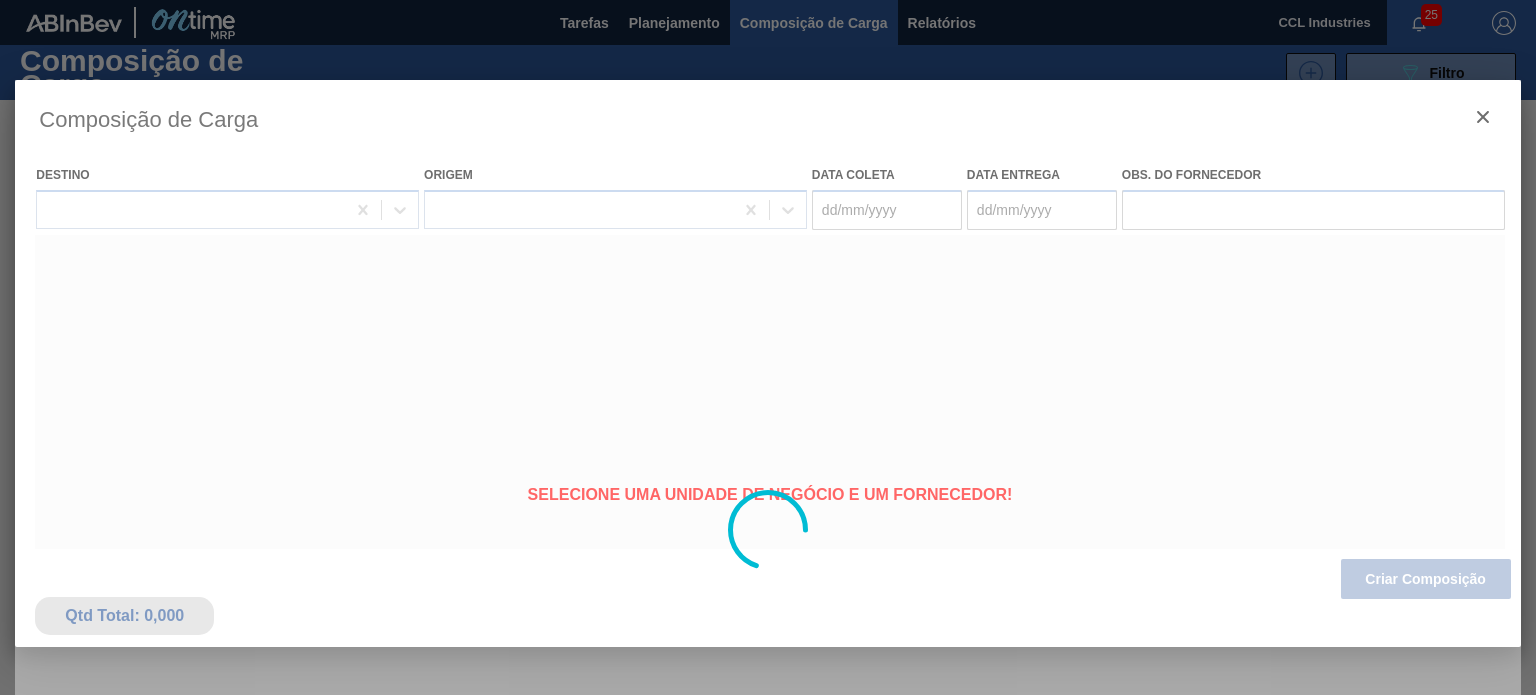 type on "14/08/2025" 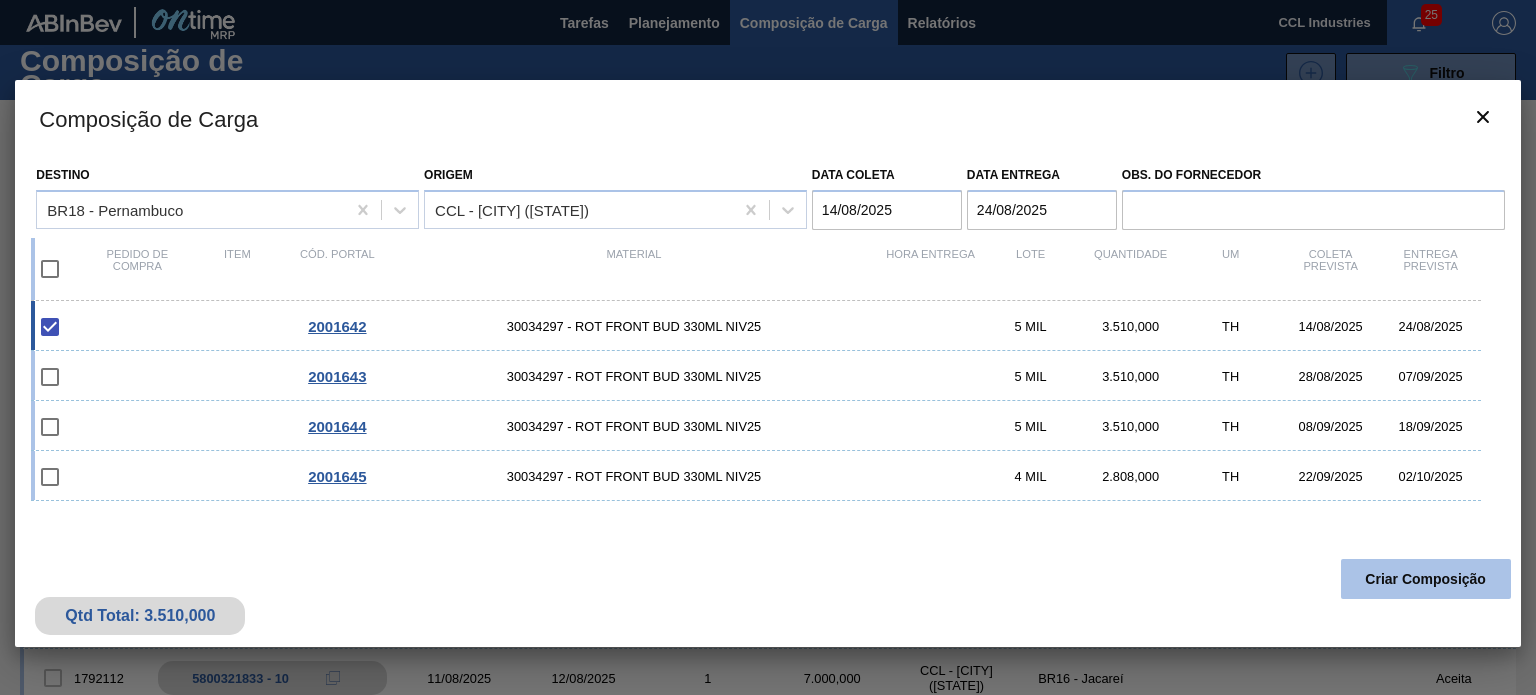 click on "Criar Composição" at bounding box center (1426, 579) 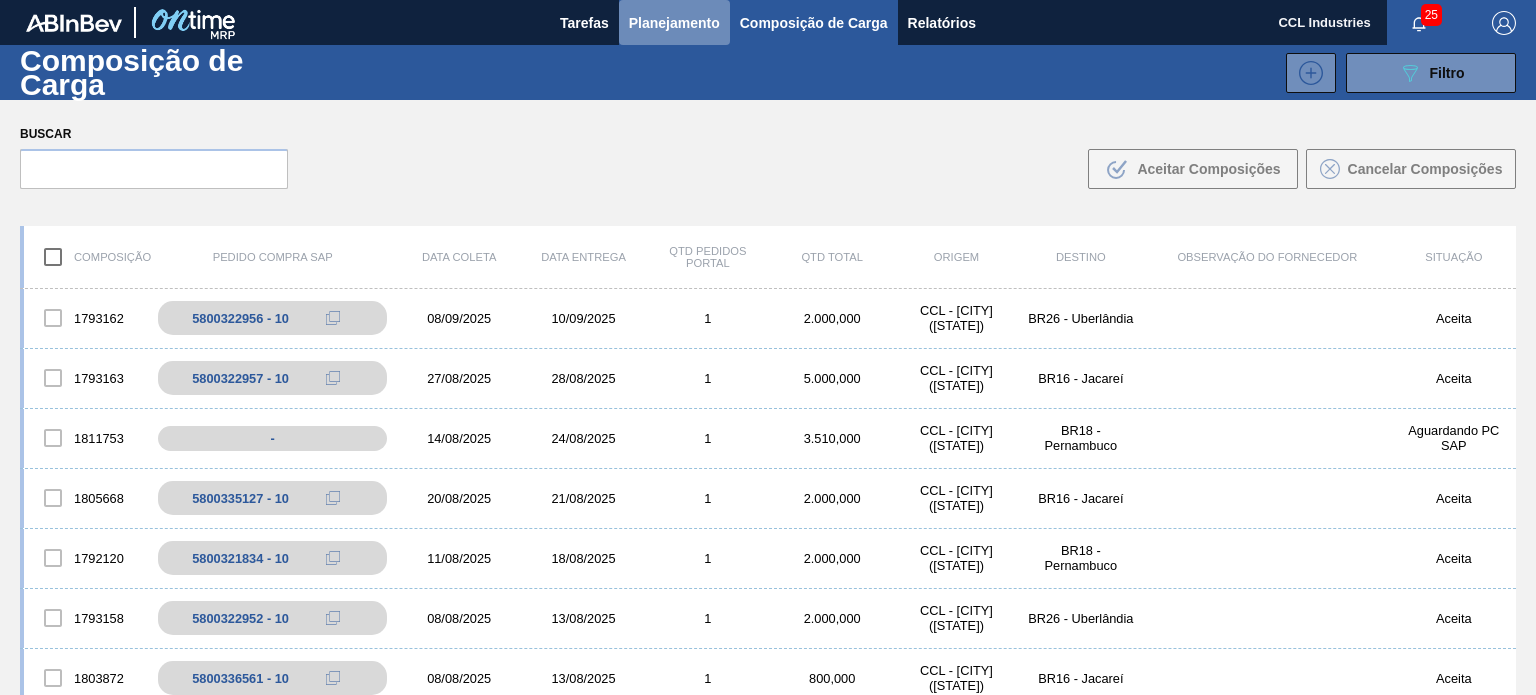 click on "Planejamento" at bounding box center (674, 23) 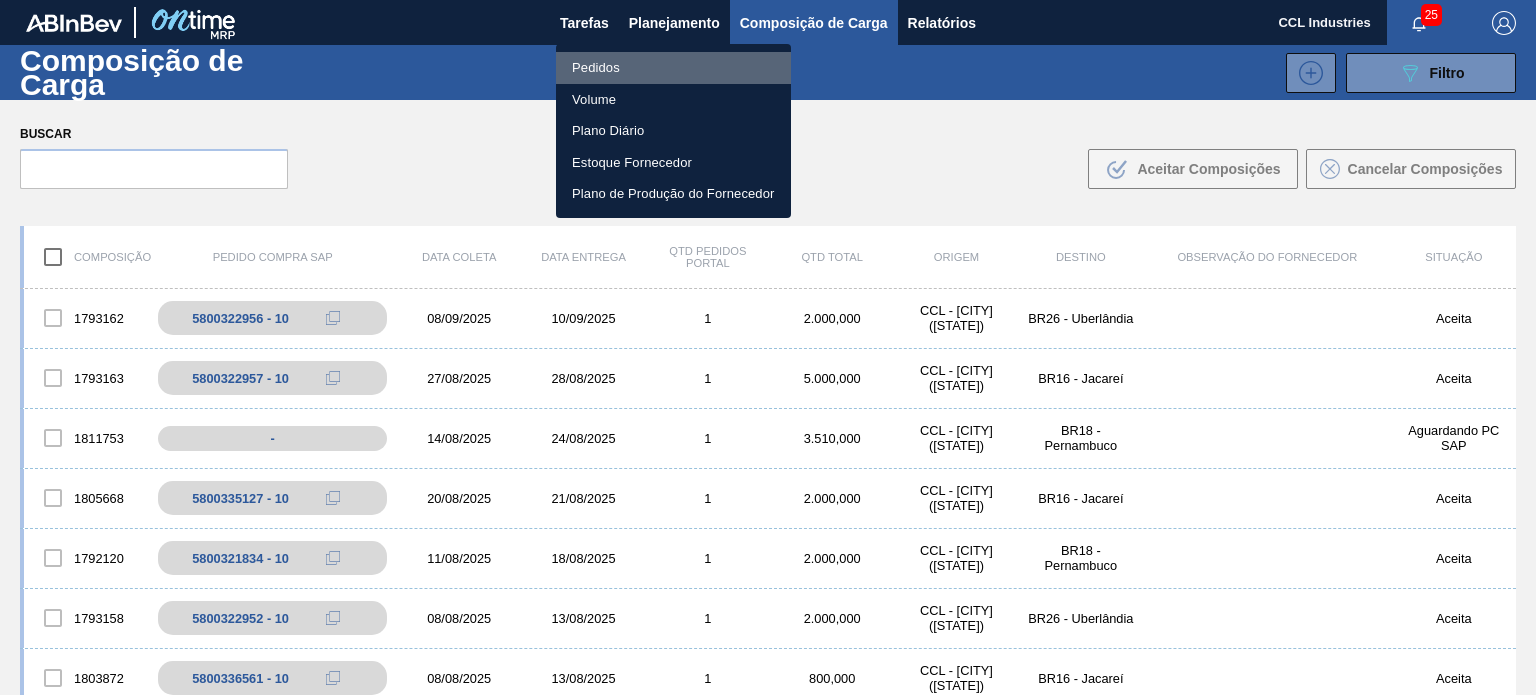 click on "Pedidos" at bounding box center (673, 68) 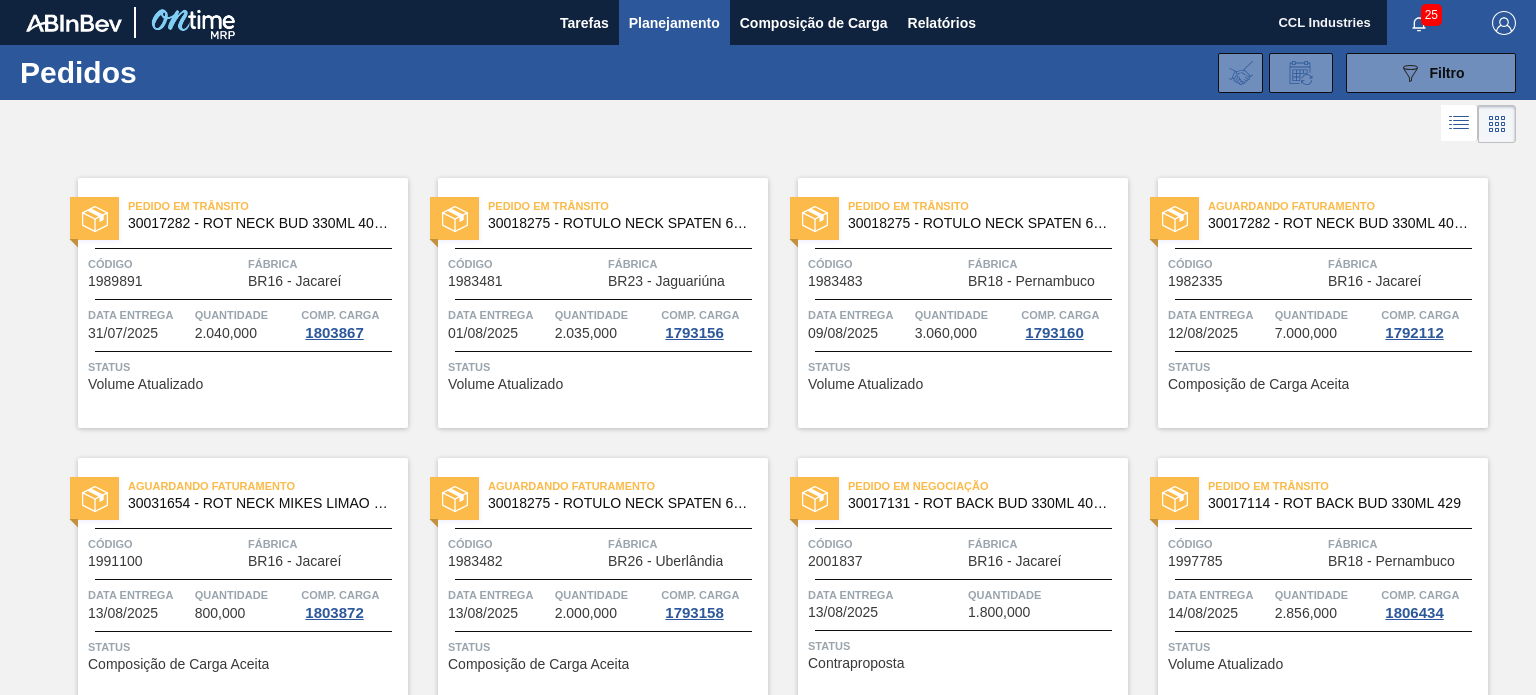 scroll, scrollTop: 773, scrollLeft: 0, axis: vertical 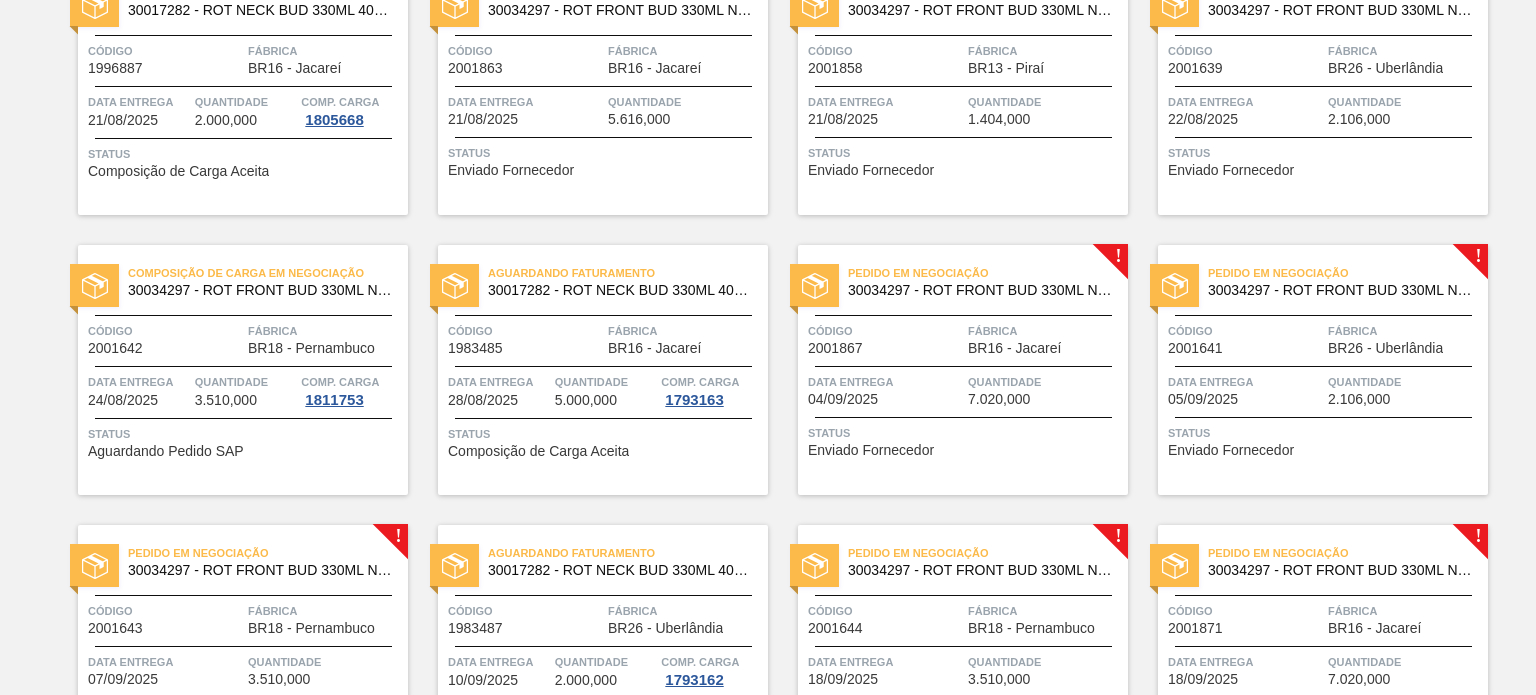 click on "Código 2001642" at bounding box center [165, 338] 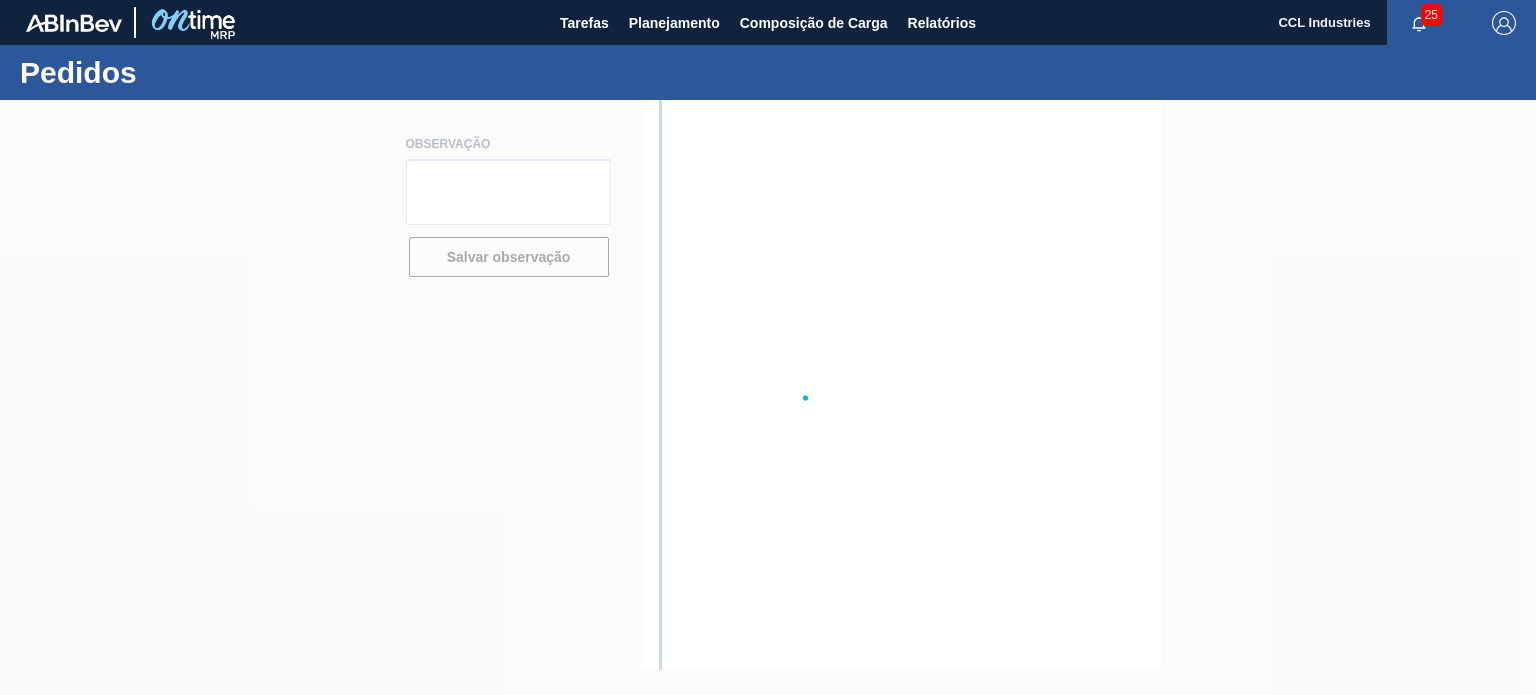 scroll, scrollTop: 0, scrollLeft: 0, axis: both 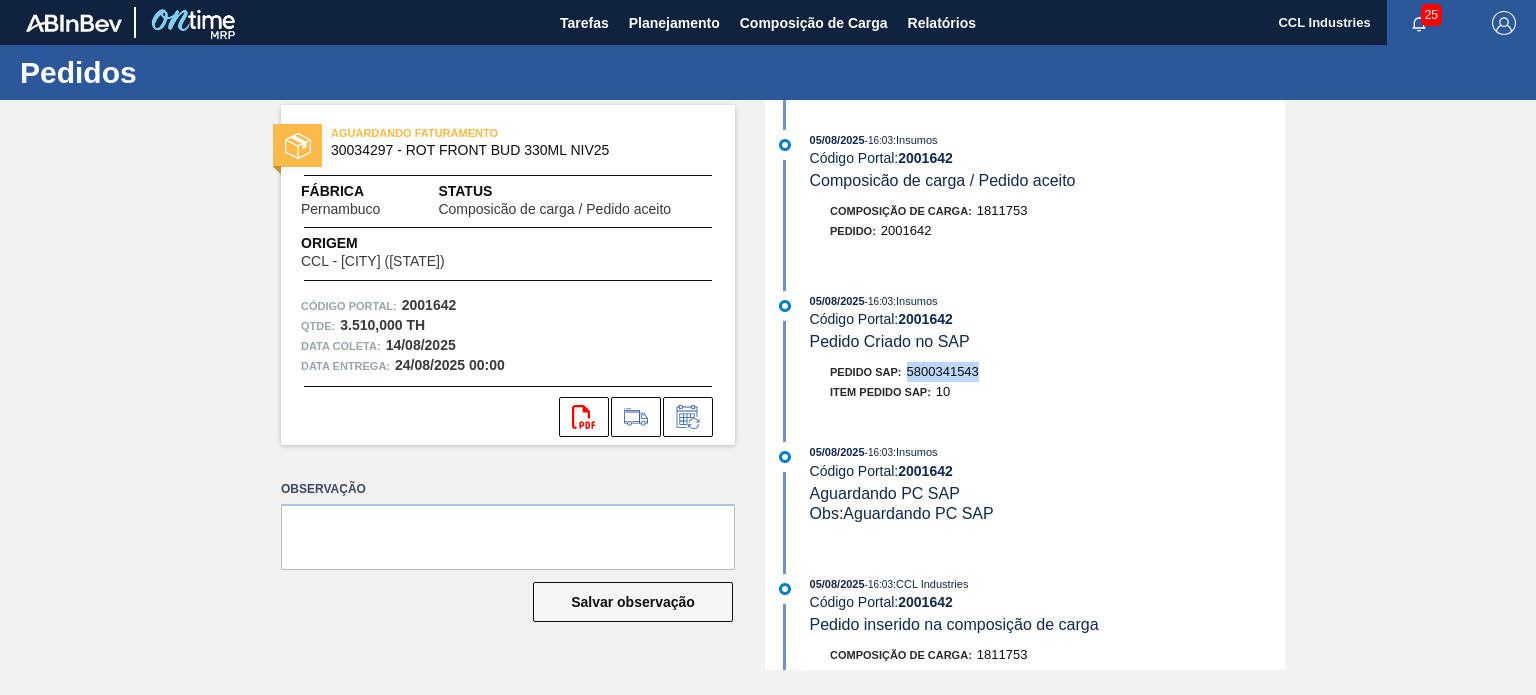 drag, startPoint x: 945, startPoint y: 371, endPoint x: 912, endPoint y: 371, distance: 33 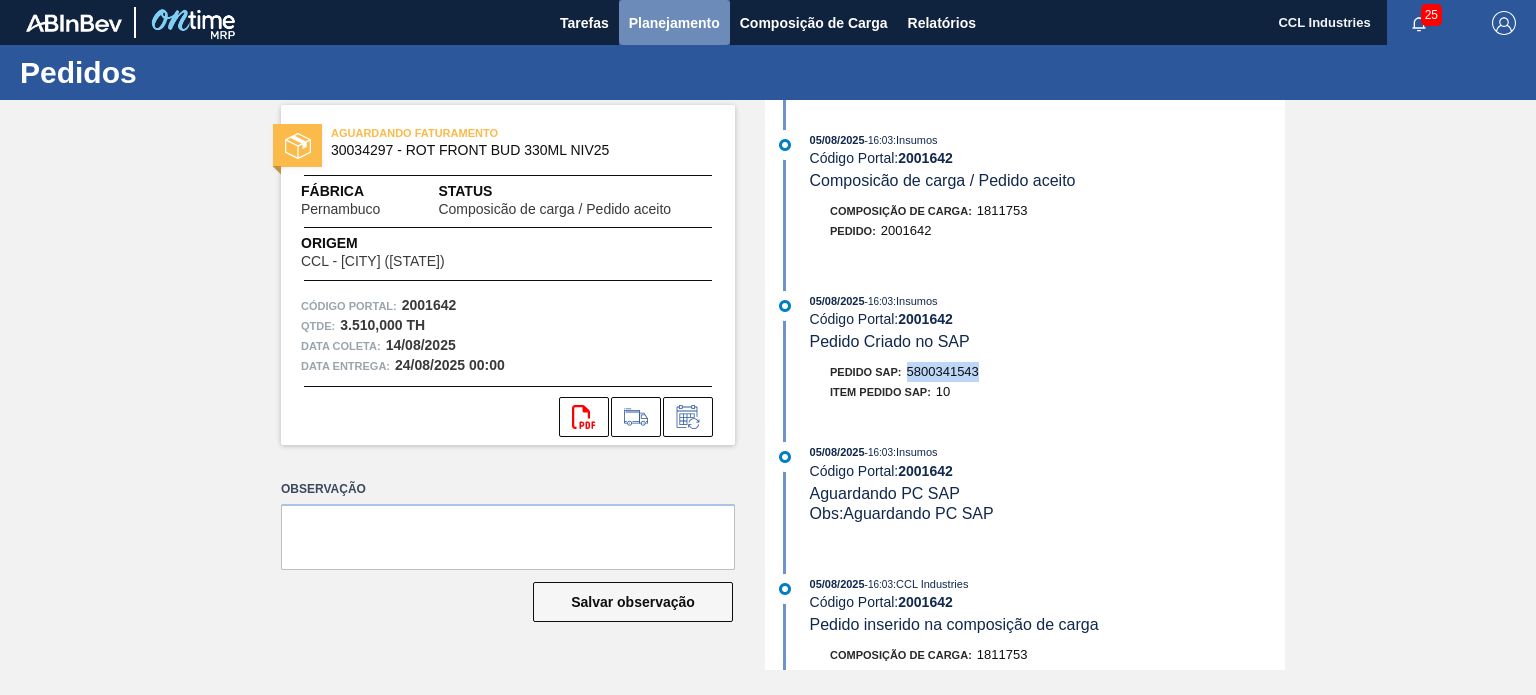 click on "Planejamento" at bounding box center (674, 23) 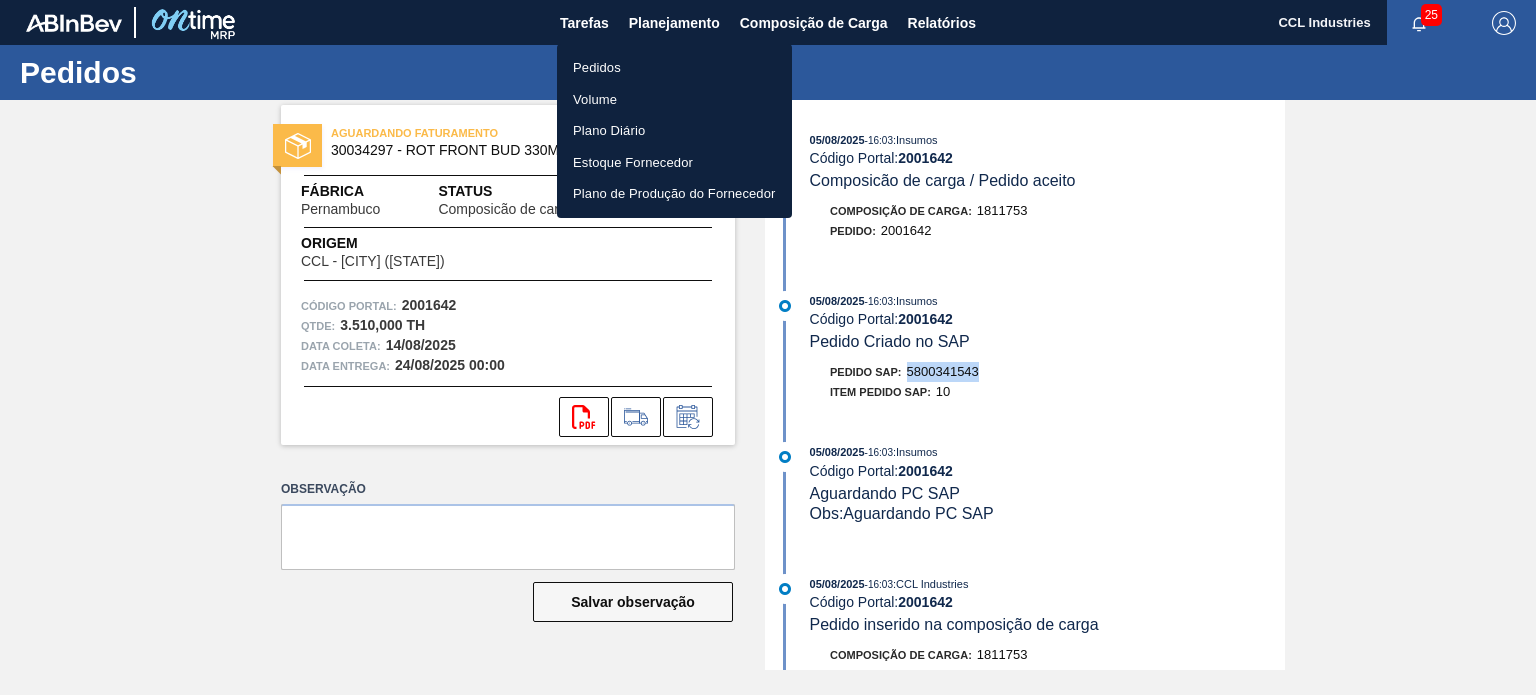 click on "Pedidos" at bounding box center (674, 68) 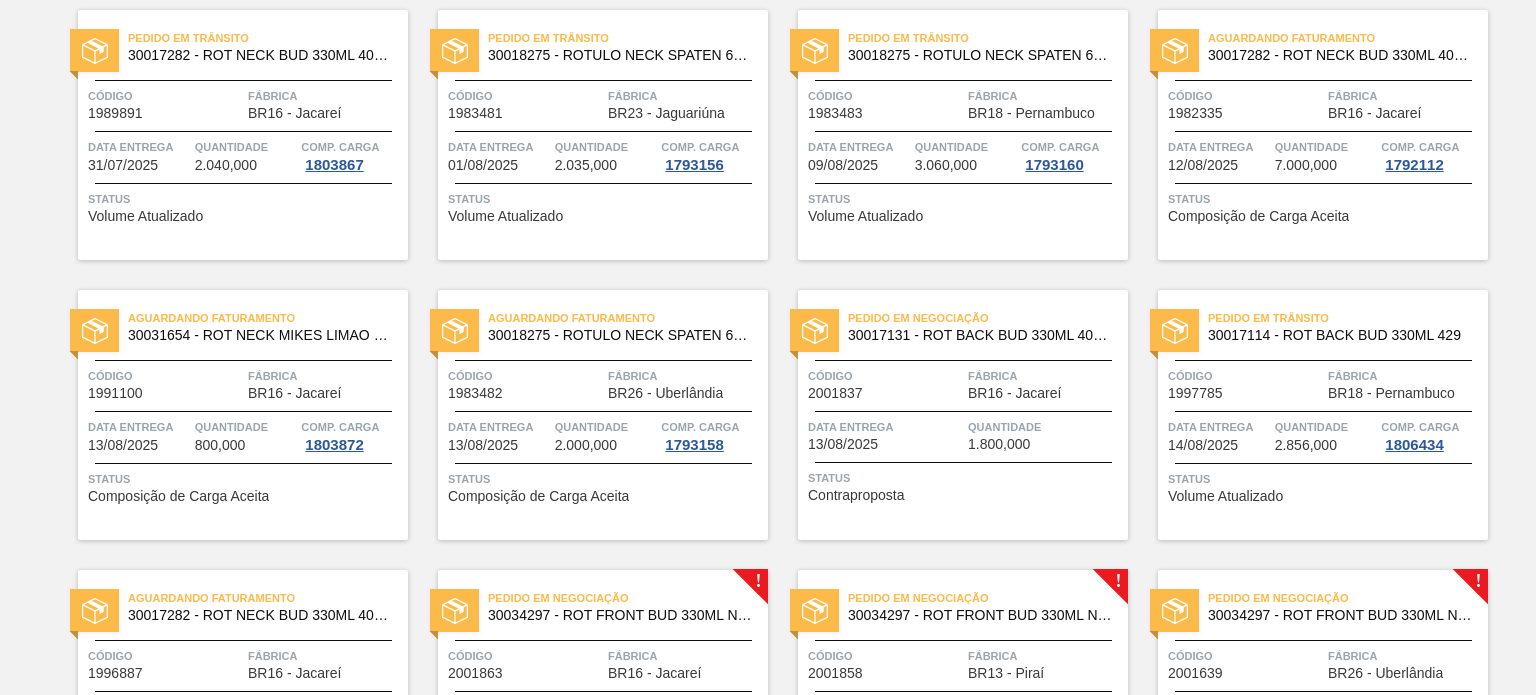 scroll, scrollTop: 500, scrollLeft: 0, axis: vertical 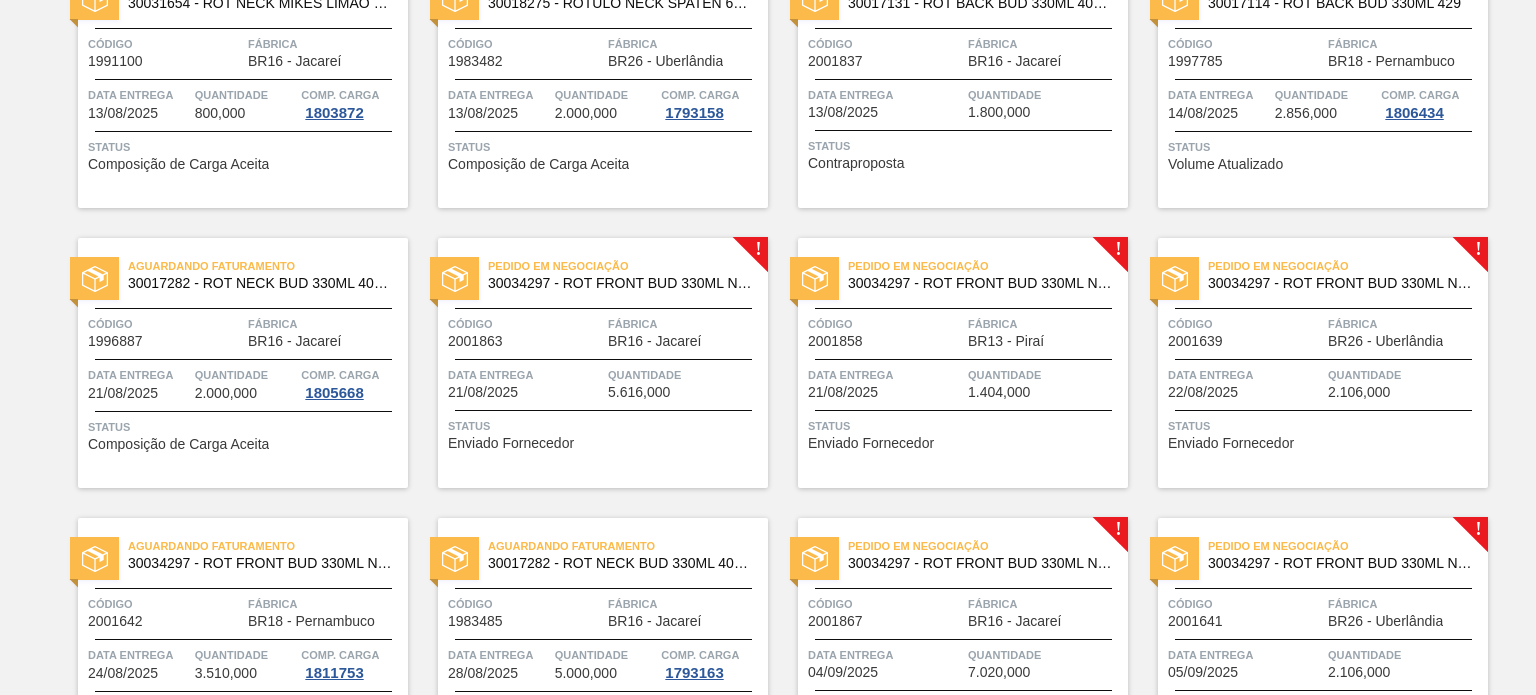 click on "Código 2001863" at bounding box center (525, 331) 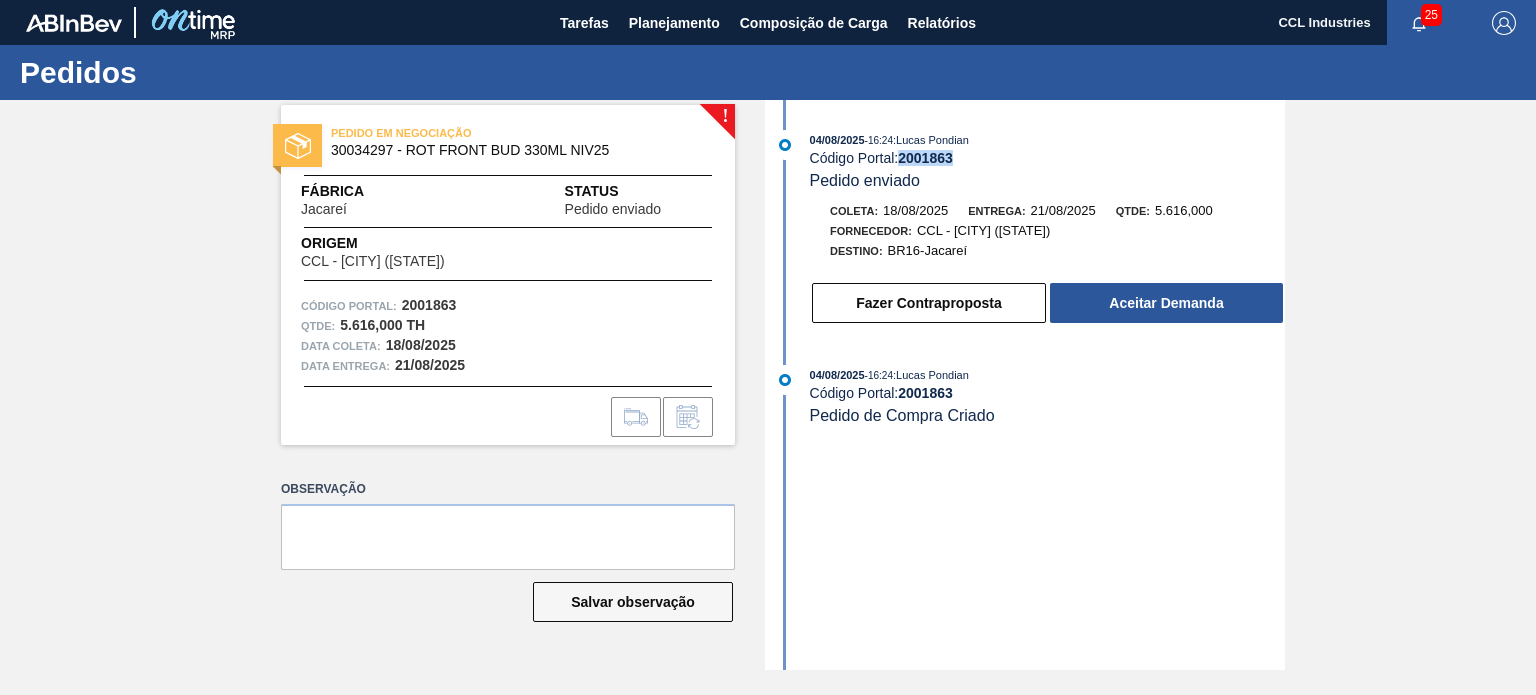 drag, startPoint x: 960, startPoint y: 162, endPoint x: 903, endPoint y: 162, distance: 57 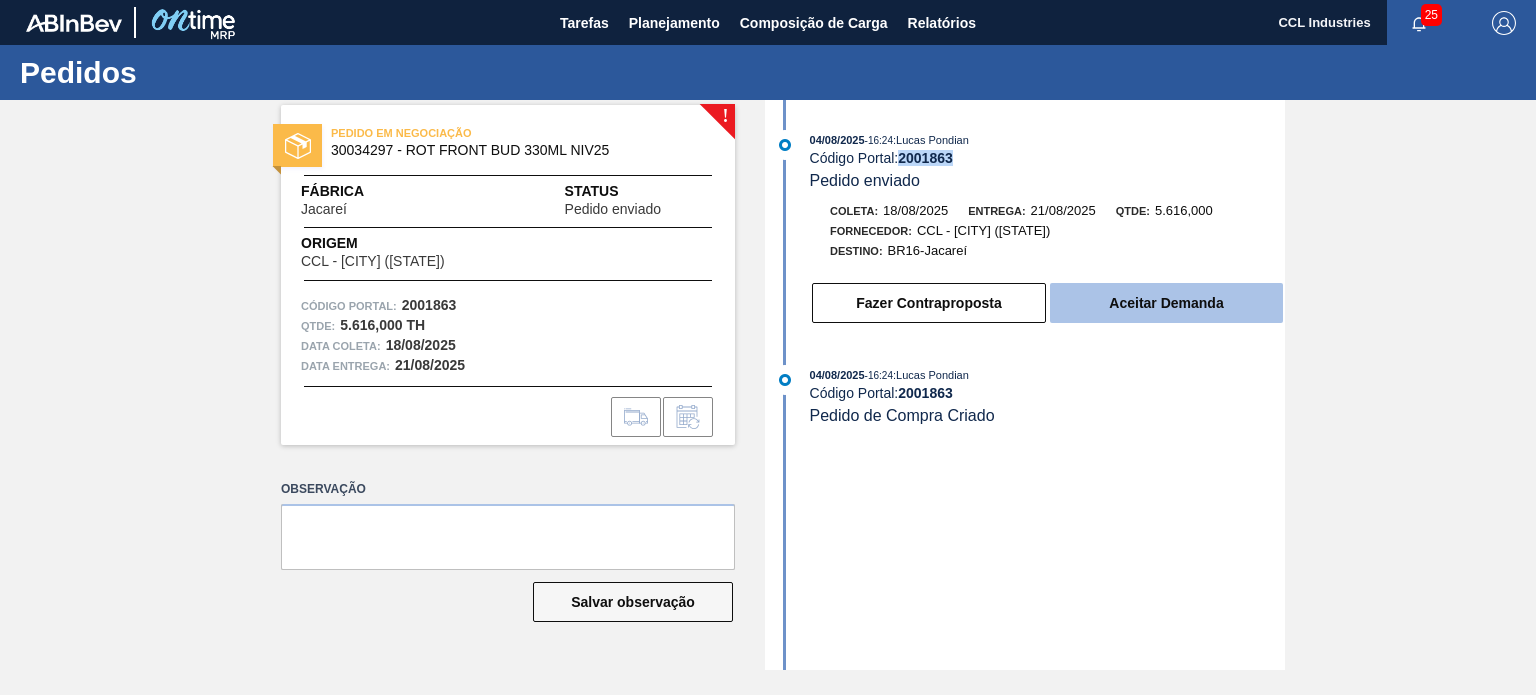 copy on "2001863" 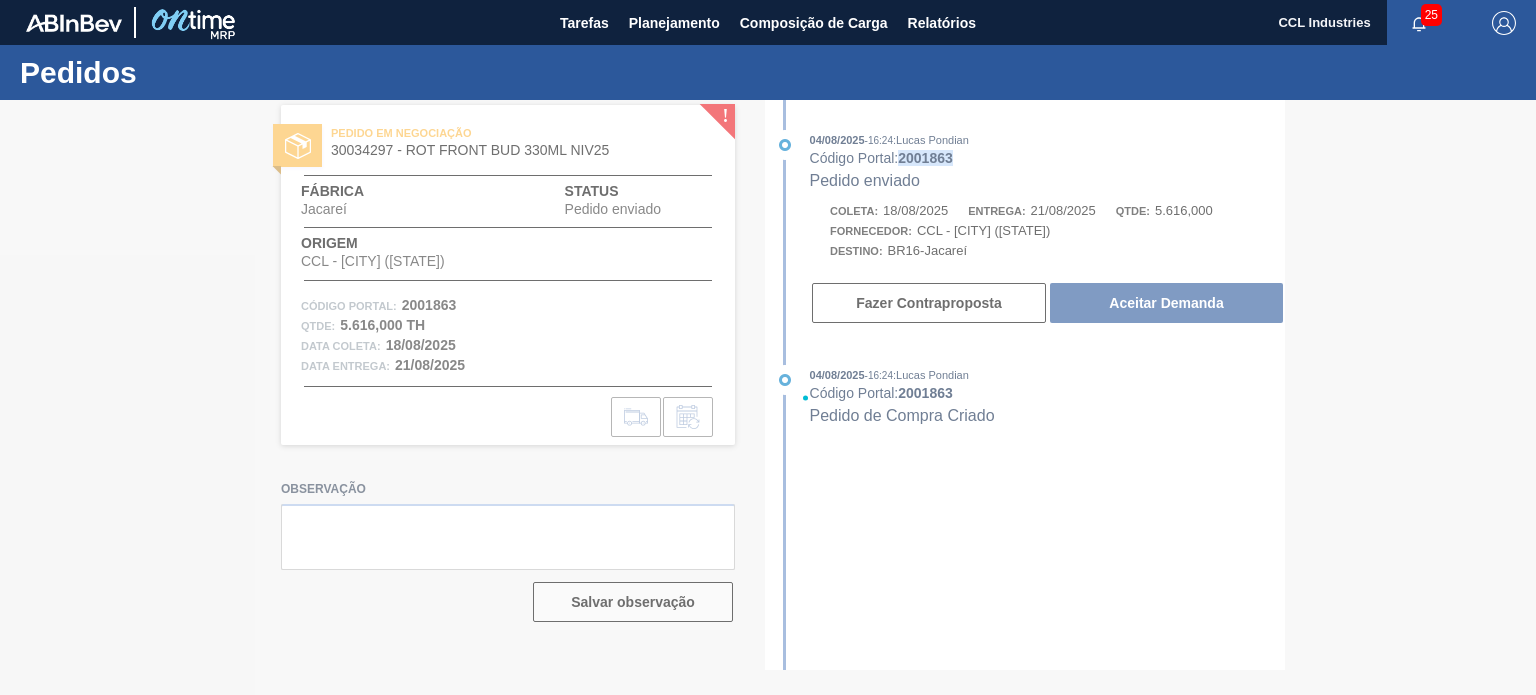 type 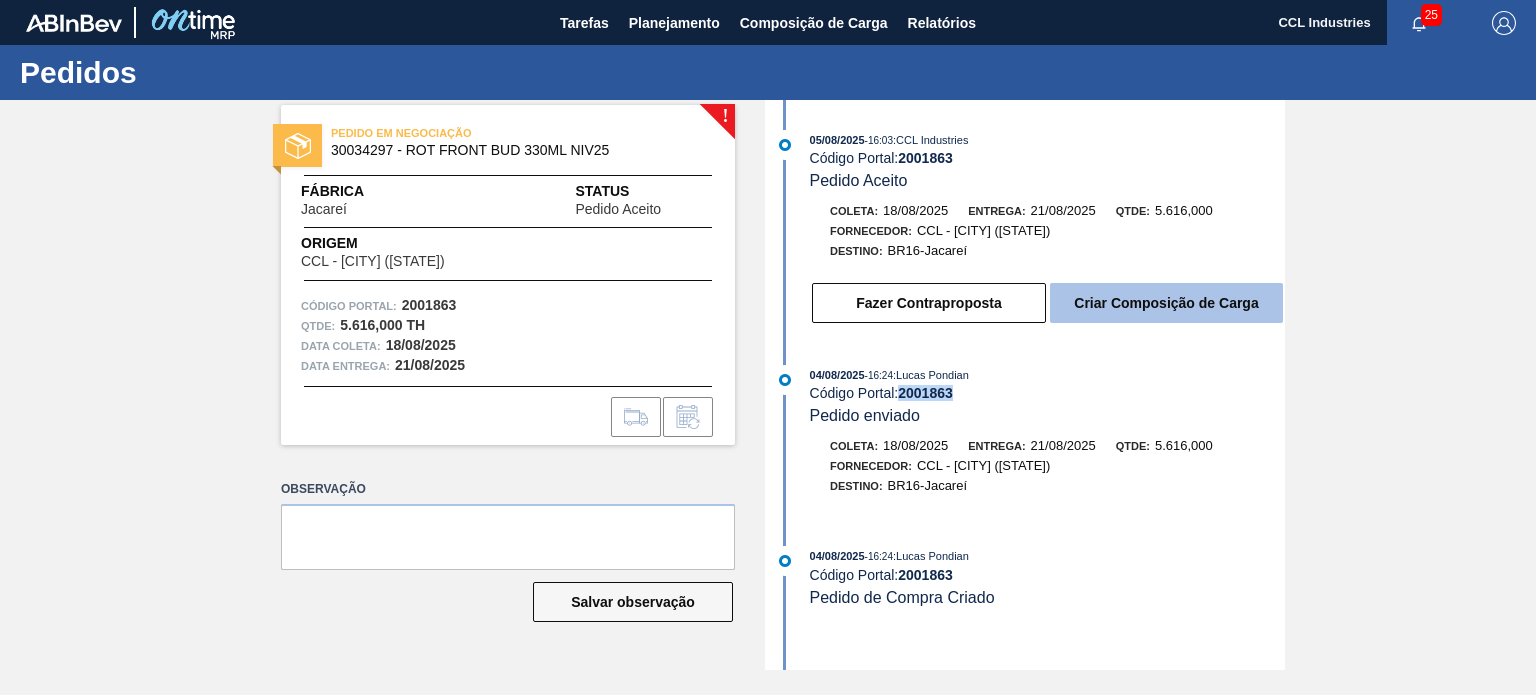 click on "Criar Composição de Carga" at bounding box center [1166, 303] 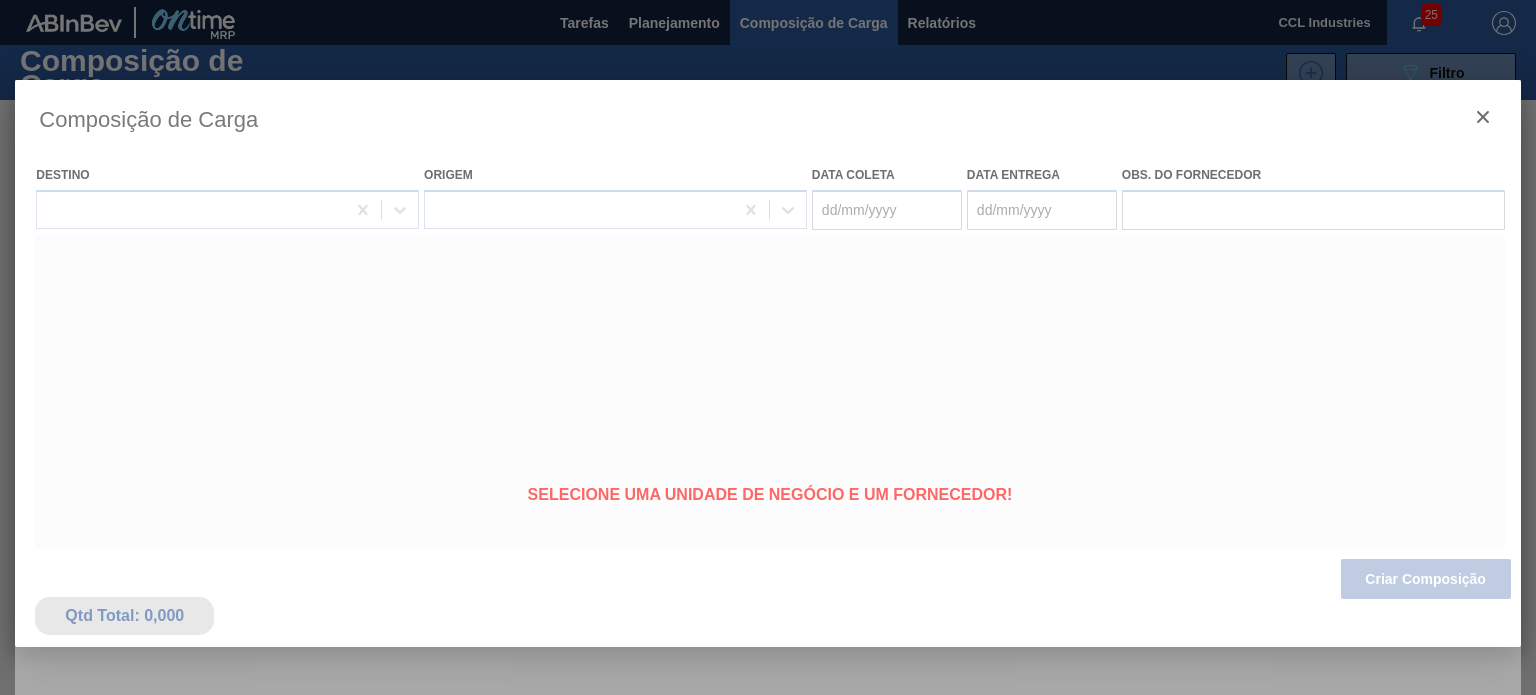 type on "18/08/2025" 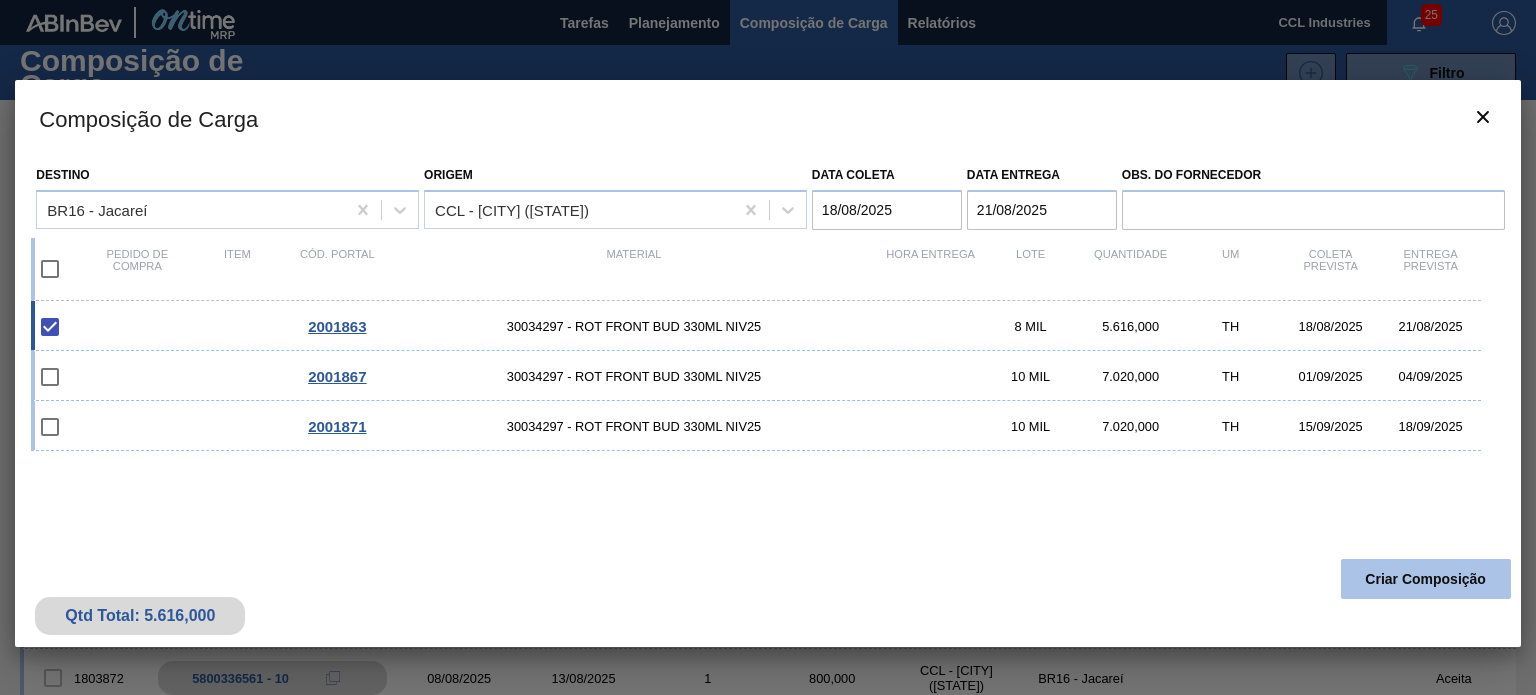 click on "Criar Composição" at bounding box center [1426, 579] 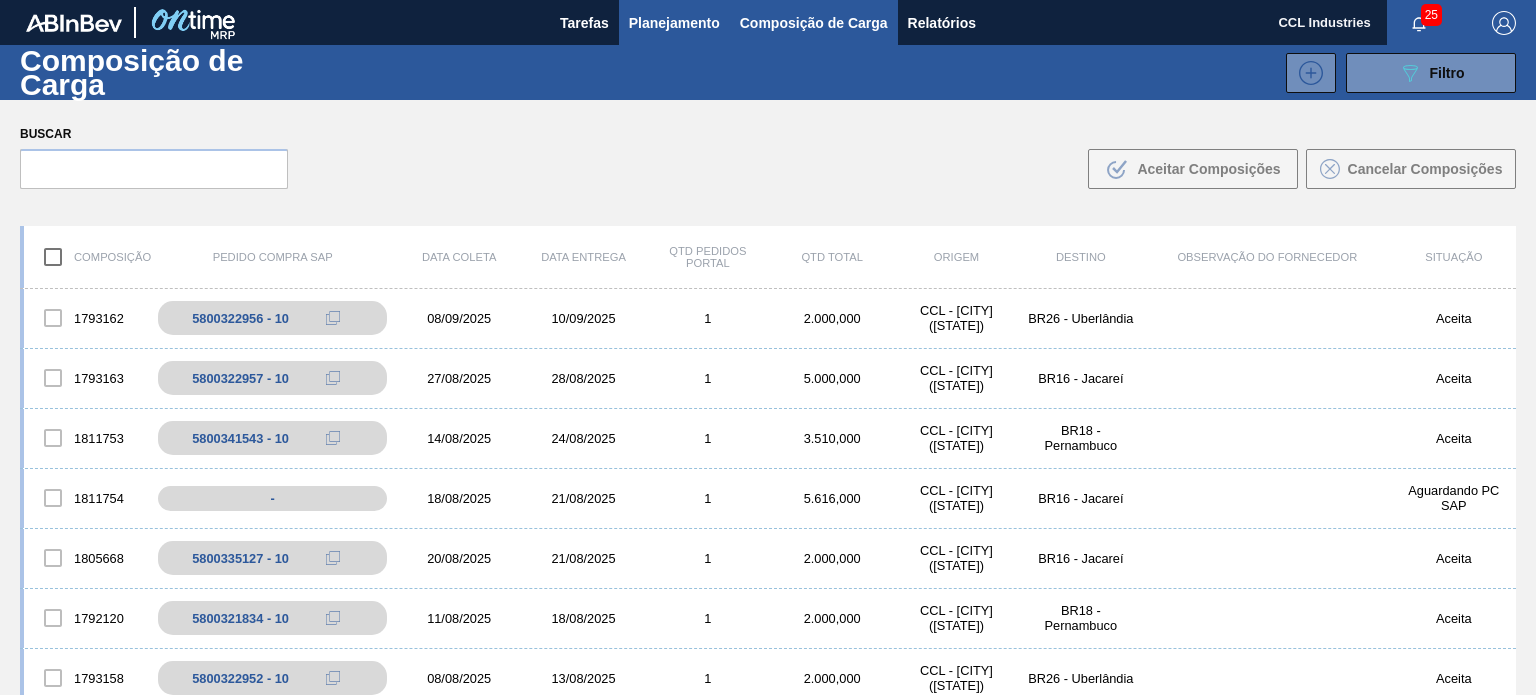 click on "Planejamento" at bounding box center (674, 23) 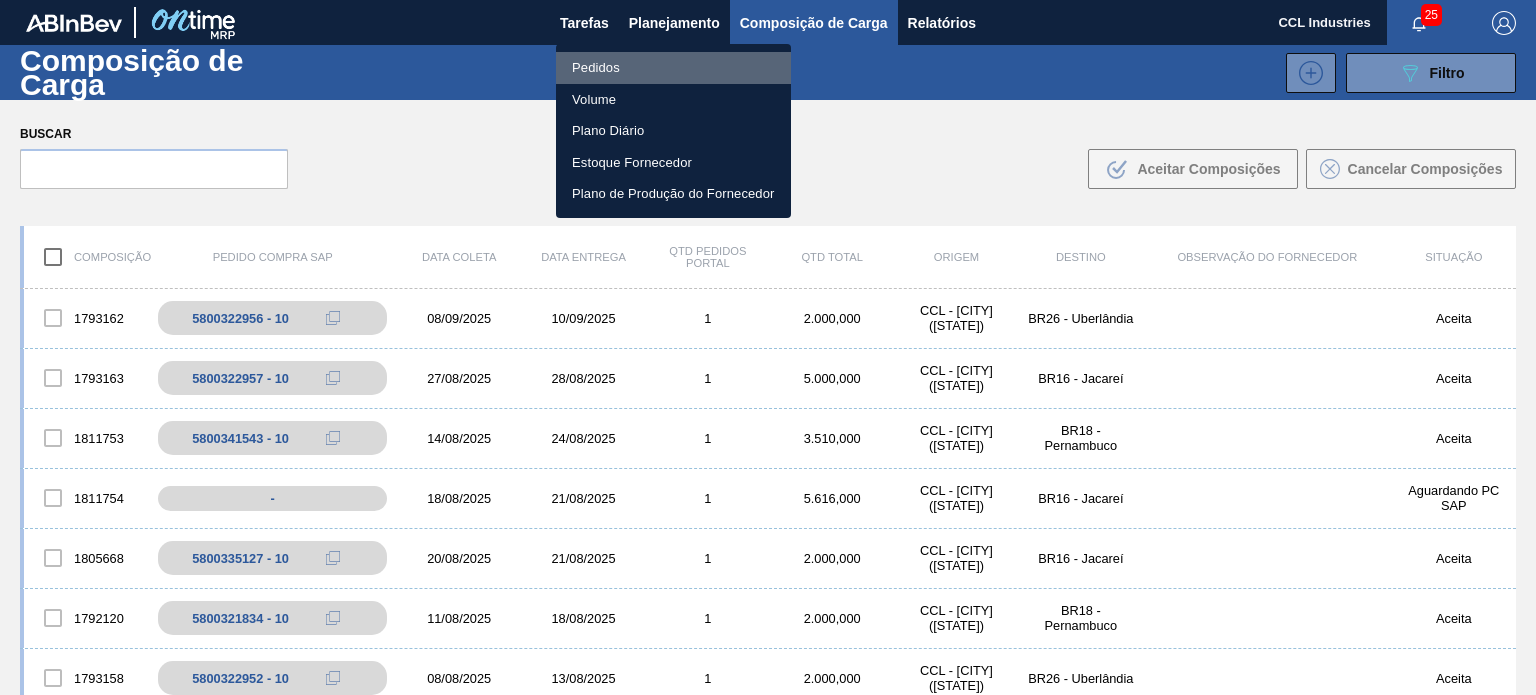 click on "Pedidos" at bounding box center [673, 68] 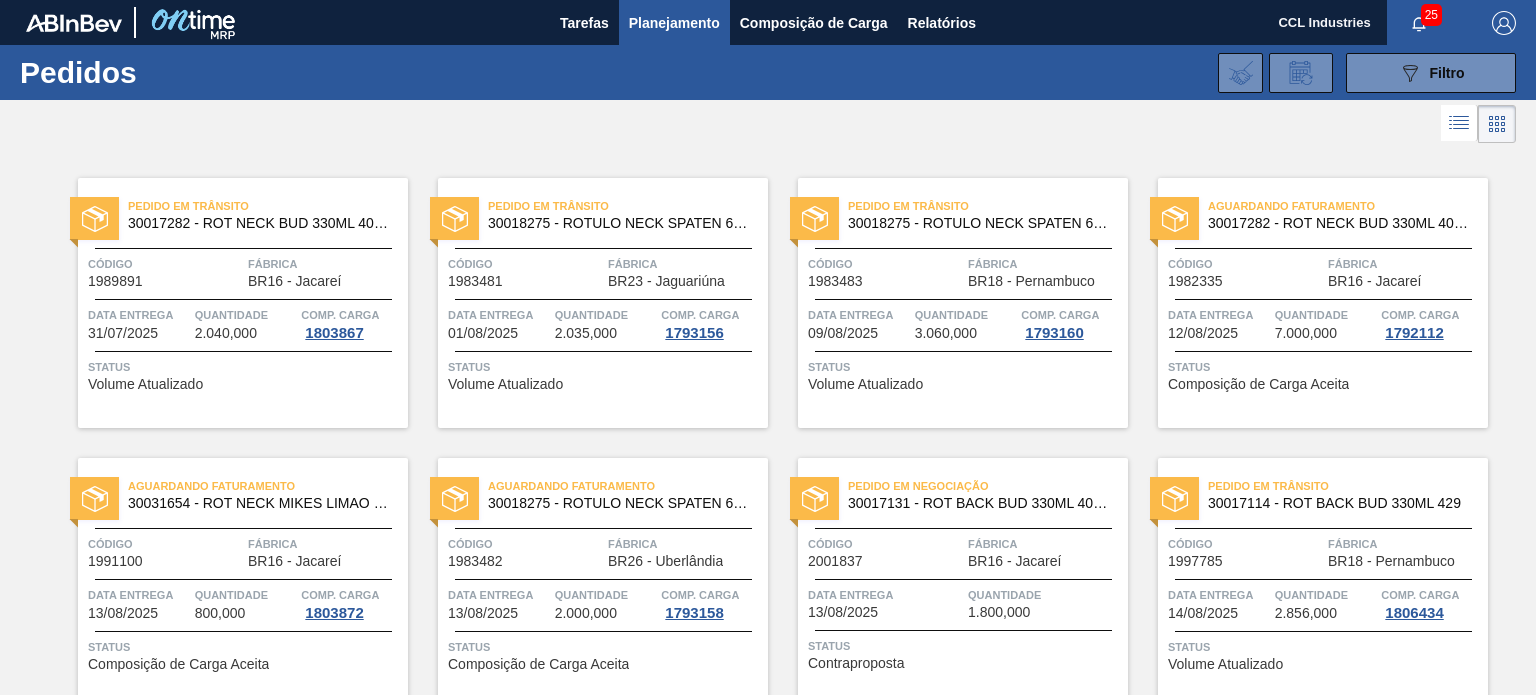scroll, scrollTop: 493, scrollLeft: 0, axis: vertical 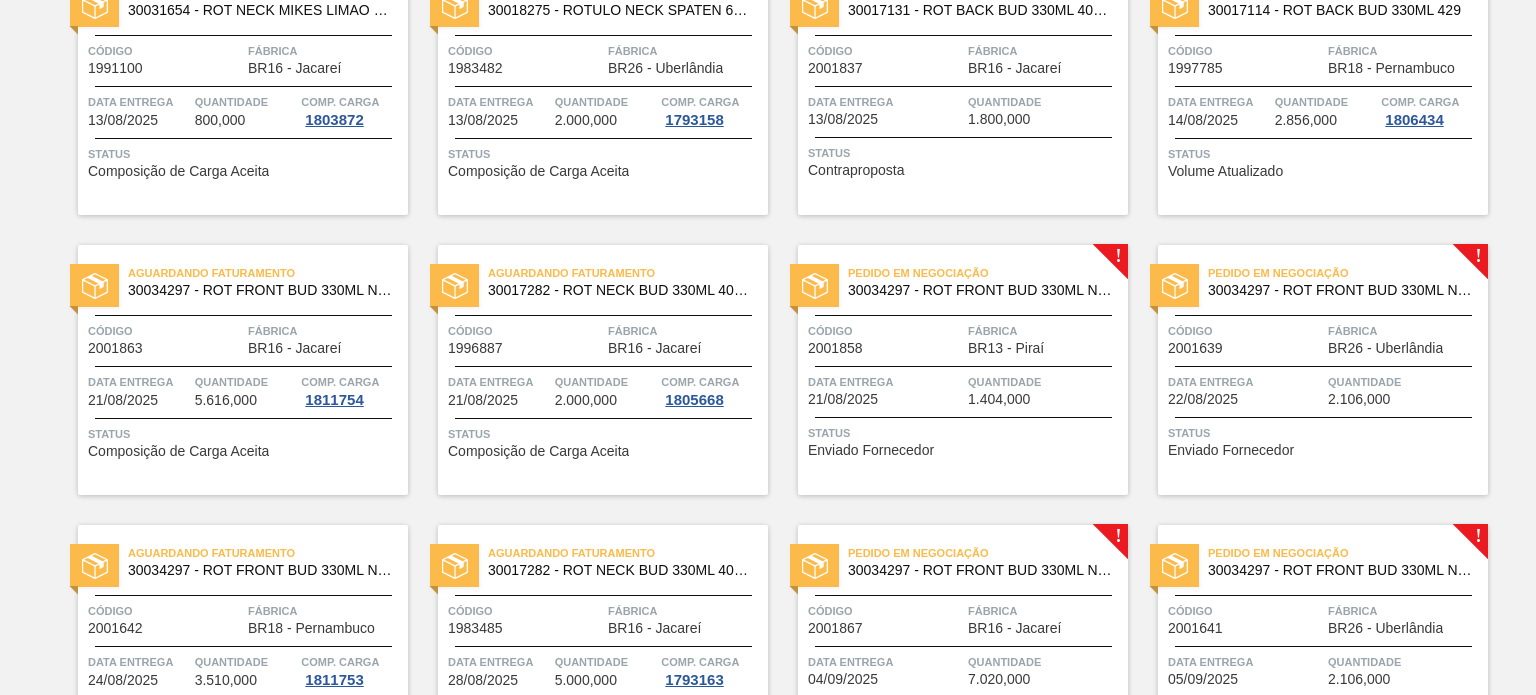 click on "Aguardando Faturamento 30034297 - ROT FRONT BUD 330ML NIV25 Código 2001863 Fábrica BR16 - [CITY] Data entrega [DATE] Quantidade 5.616,000 Comp. Carga 1811754 Status Composição de Carga Aceita" at bounding box center [243, 370] 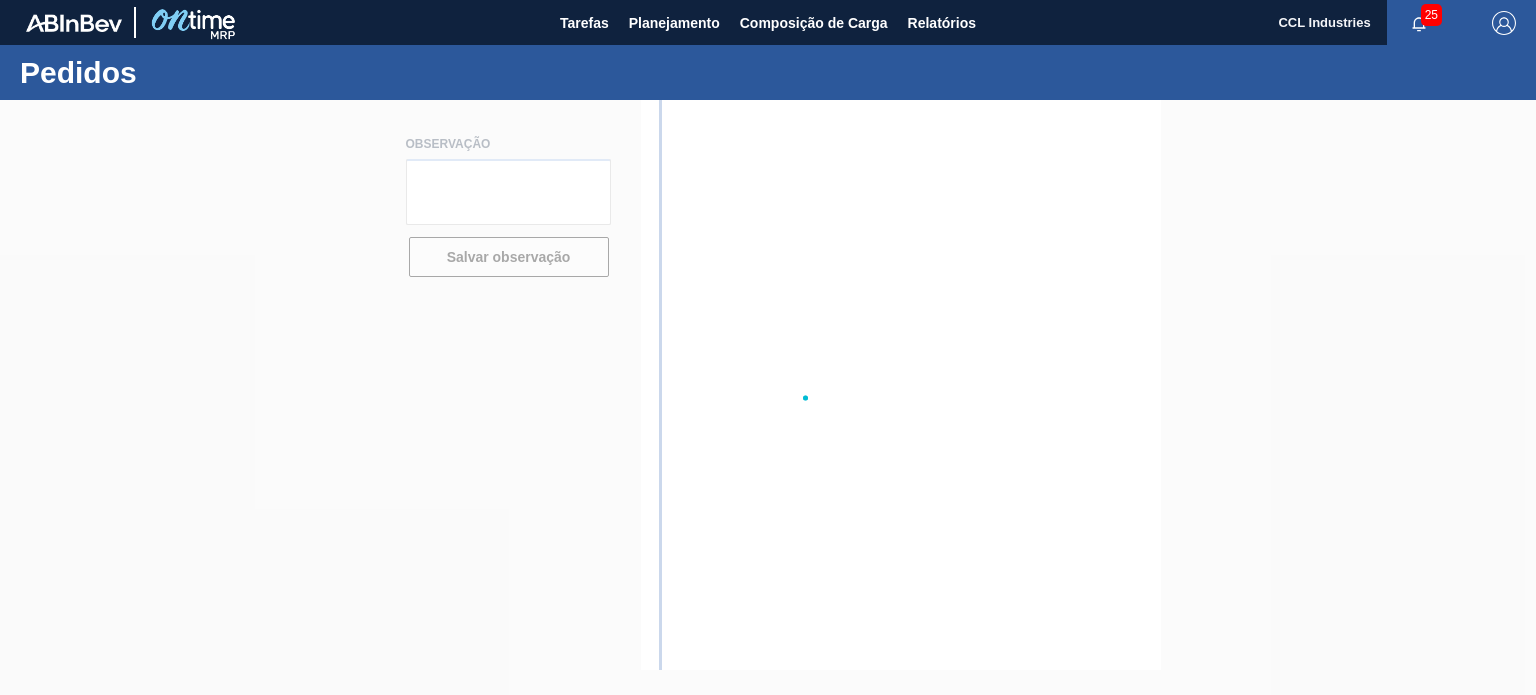 scroll, scrollTop: 0, scrollLeft: 0, axis: both 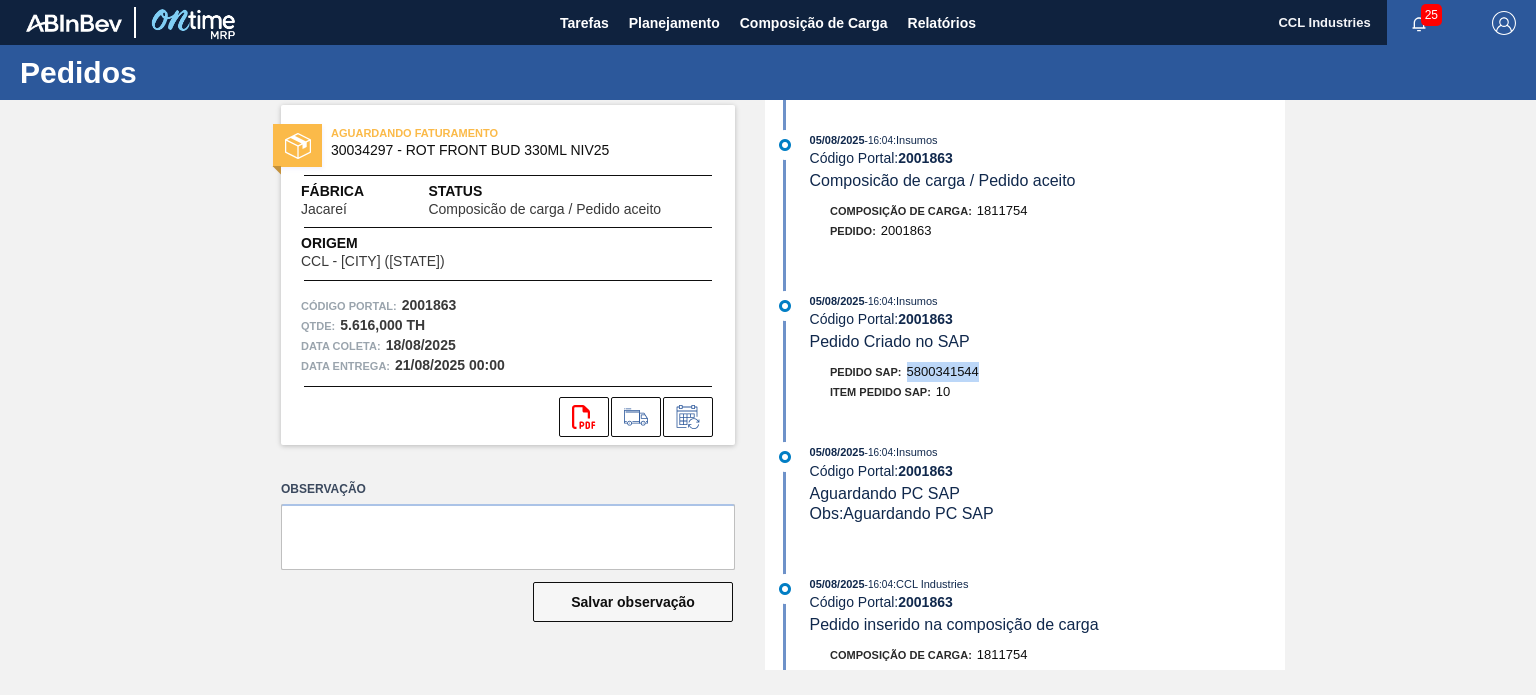 drag, startPoint x: 983, startPoint y: 371, endPoint x: 912, endPoint y: 375, distance: 71.11259 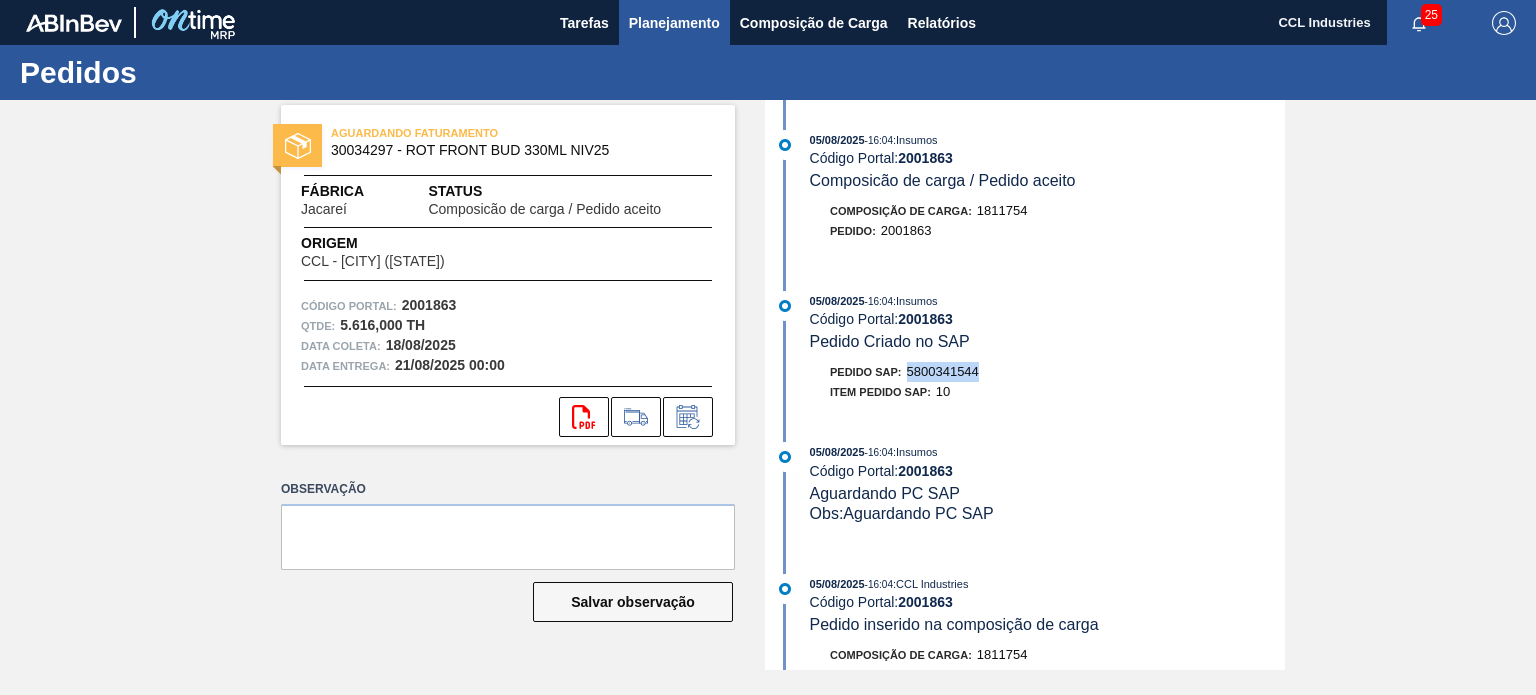 click on "Planejamento" at bounding box center (674, 22) 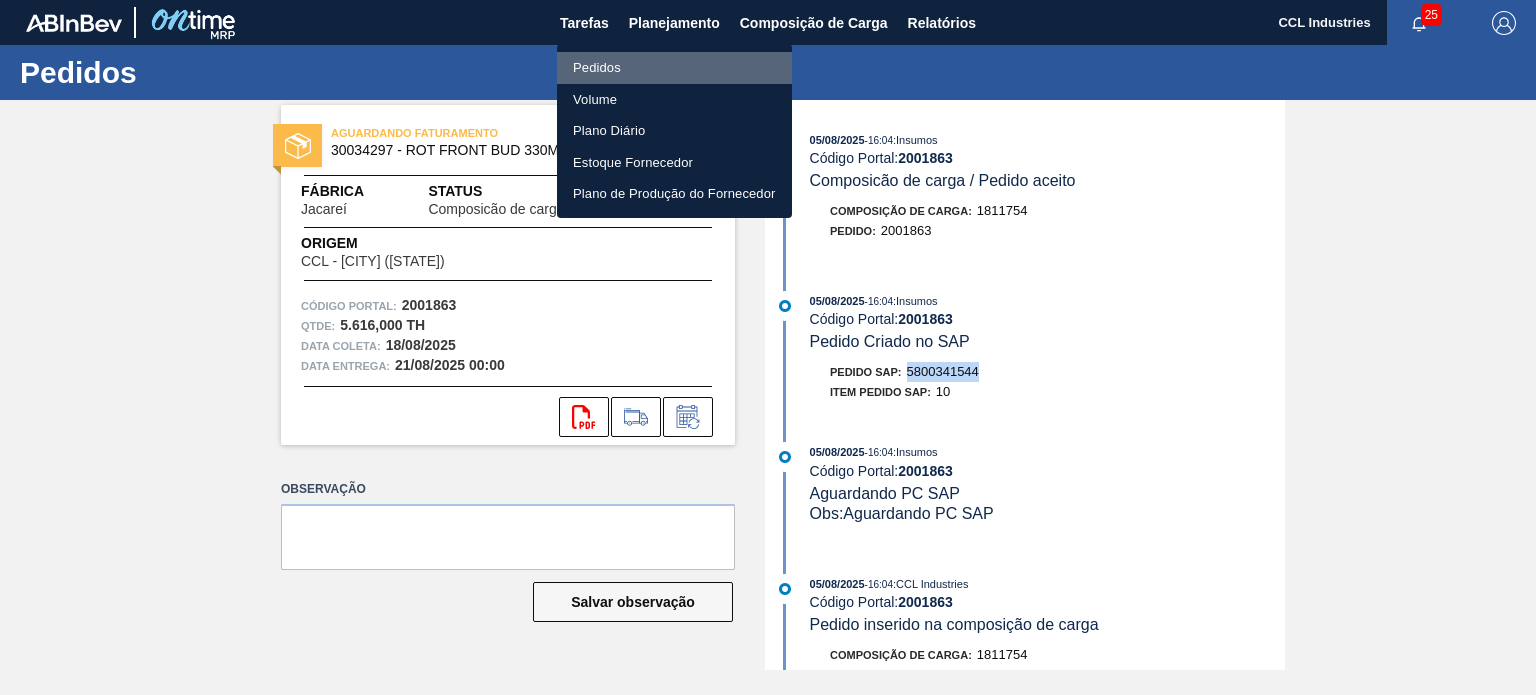 click on "Pedidos" at bounding box center (674, 68) 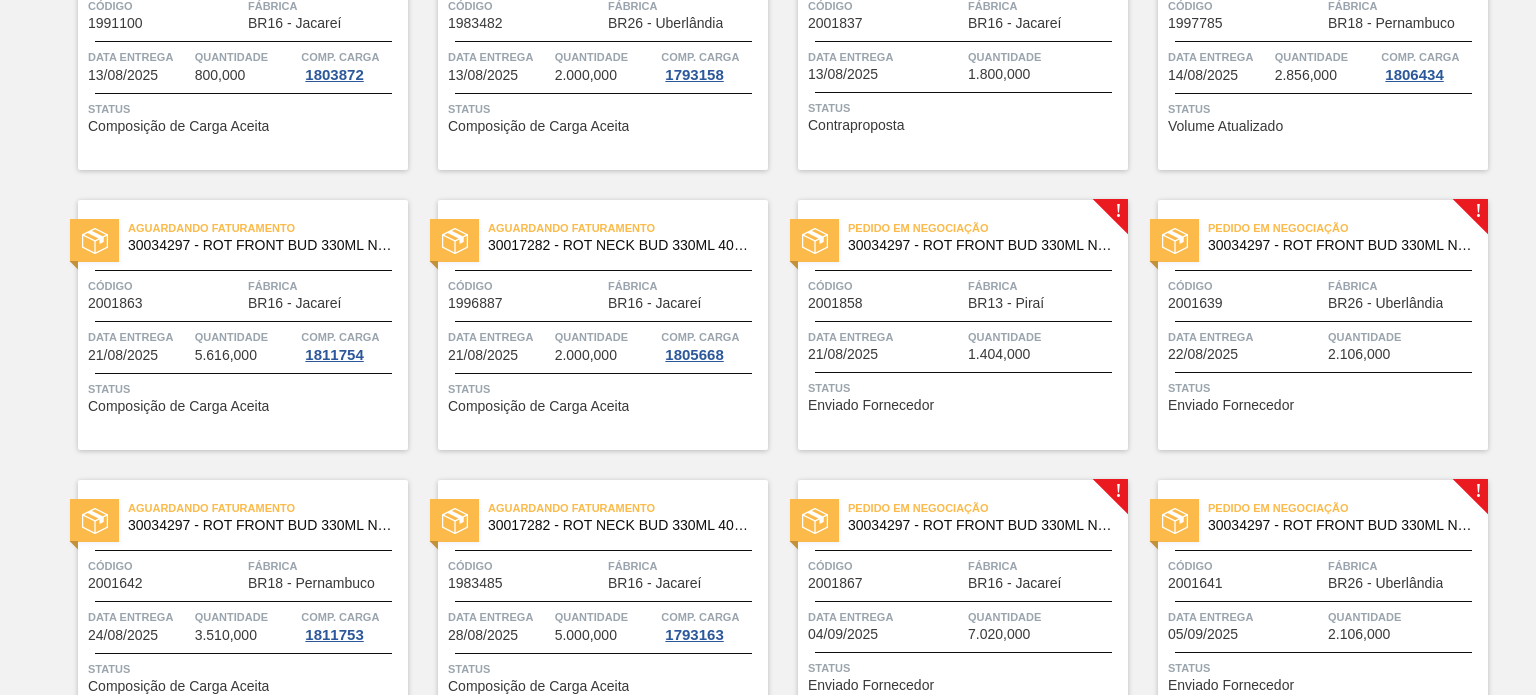 scroll, scrollTop: 600, scrollLeft: 0, axis: vertical 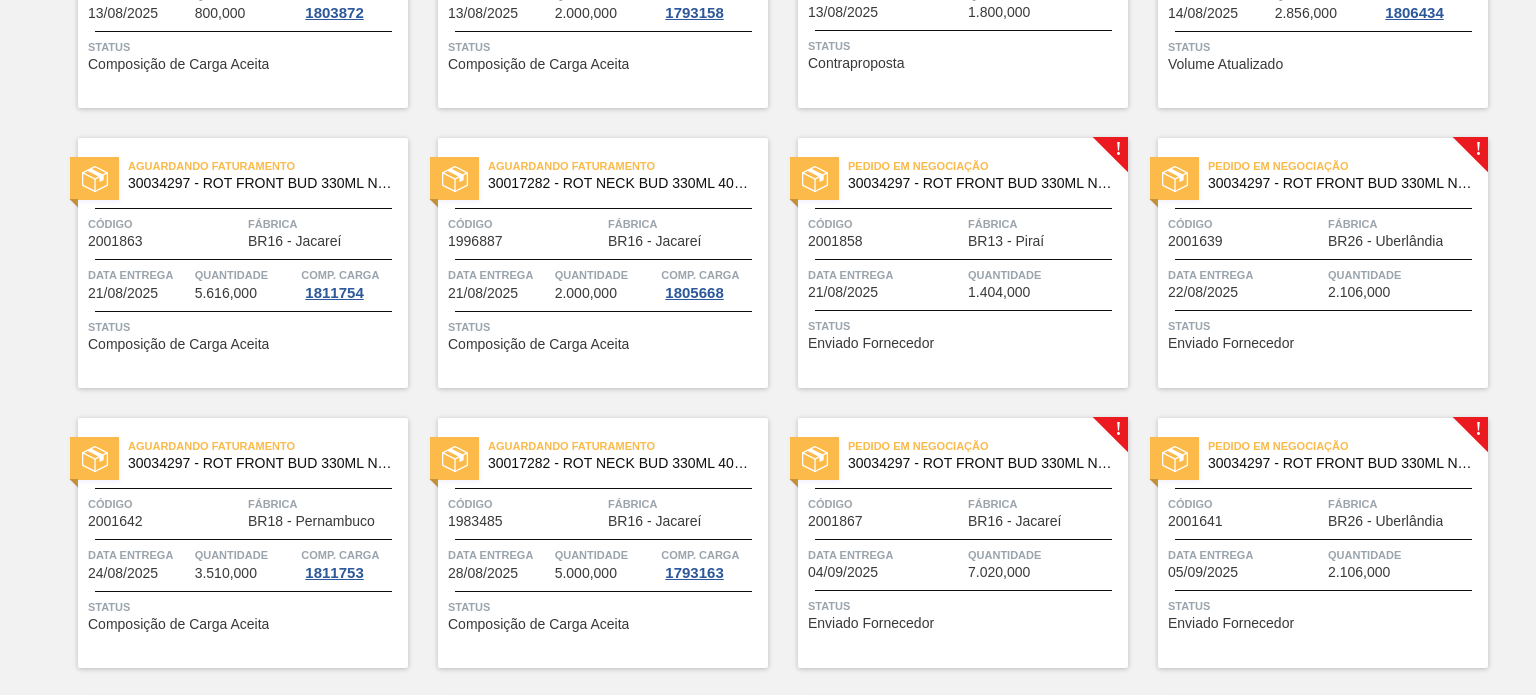 click on "Data entrega" at bounding box center [885, 275] 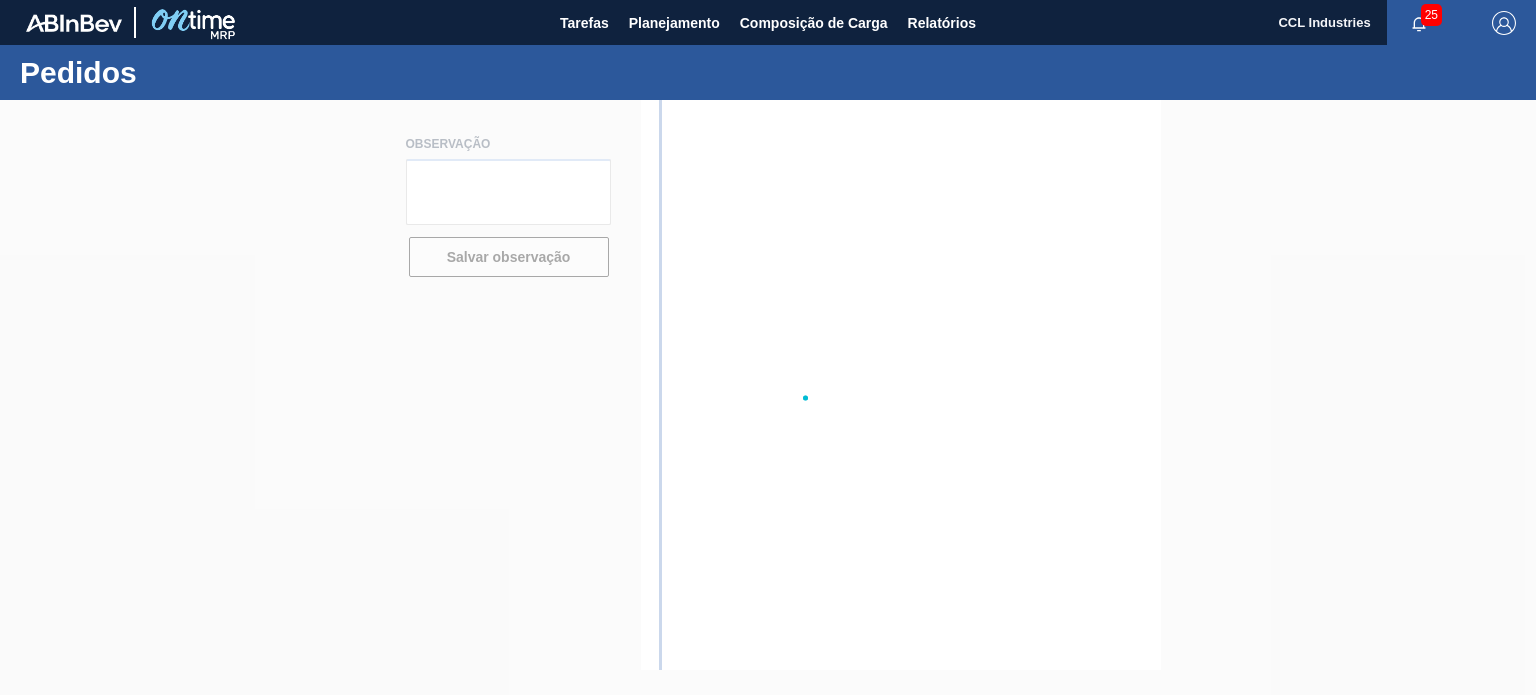 scroll, scrollTop: 0, scrollLeft: 0, axis: both 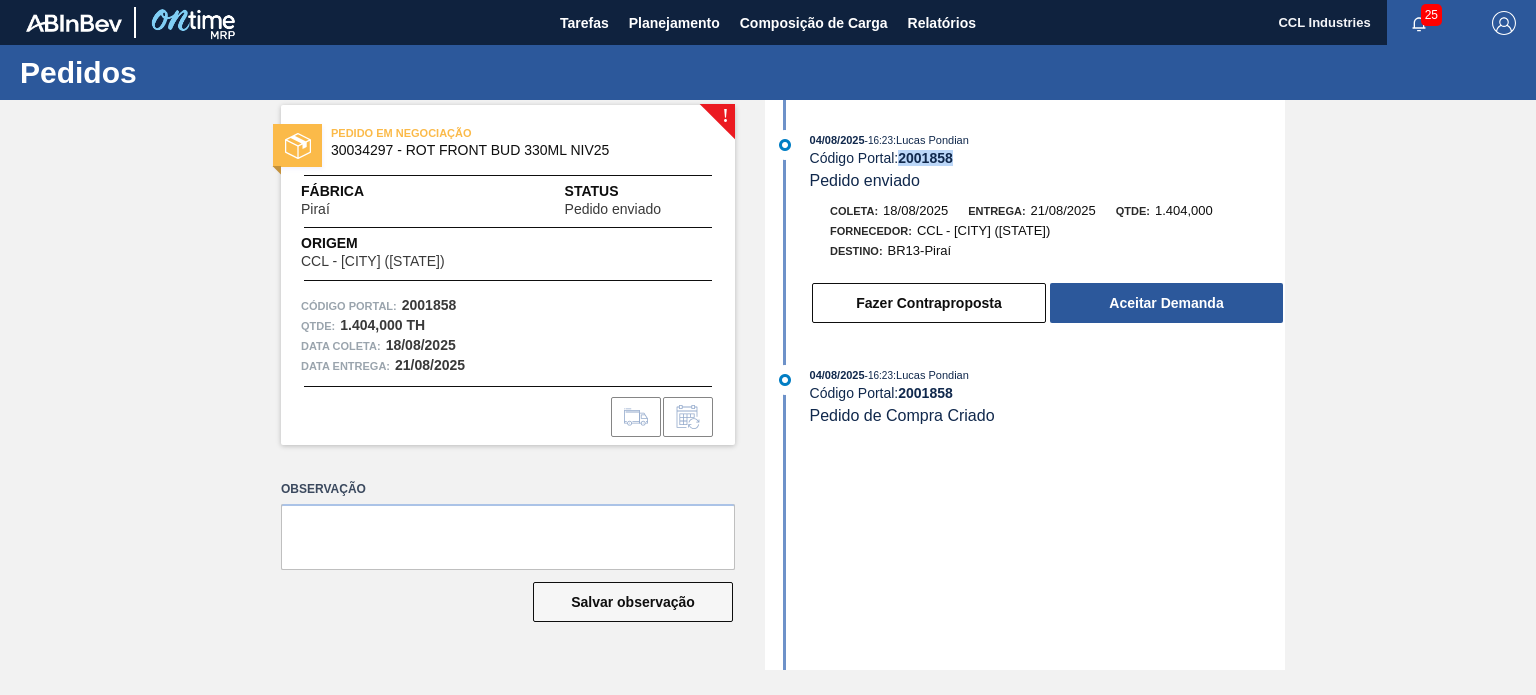 drag, startPoint x: 957, startPoint y: 157, endPoint x: 902, endPoint y: 161, distance: 55.145264 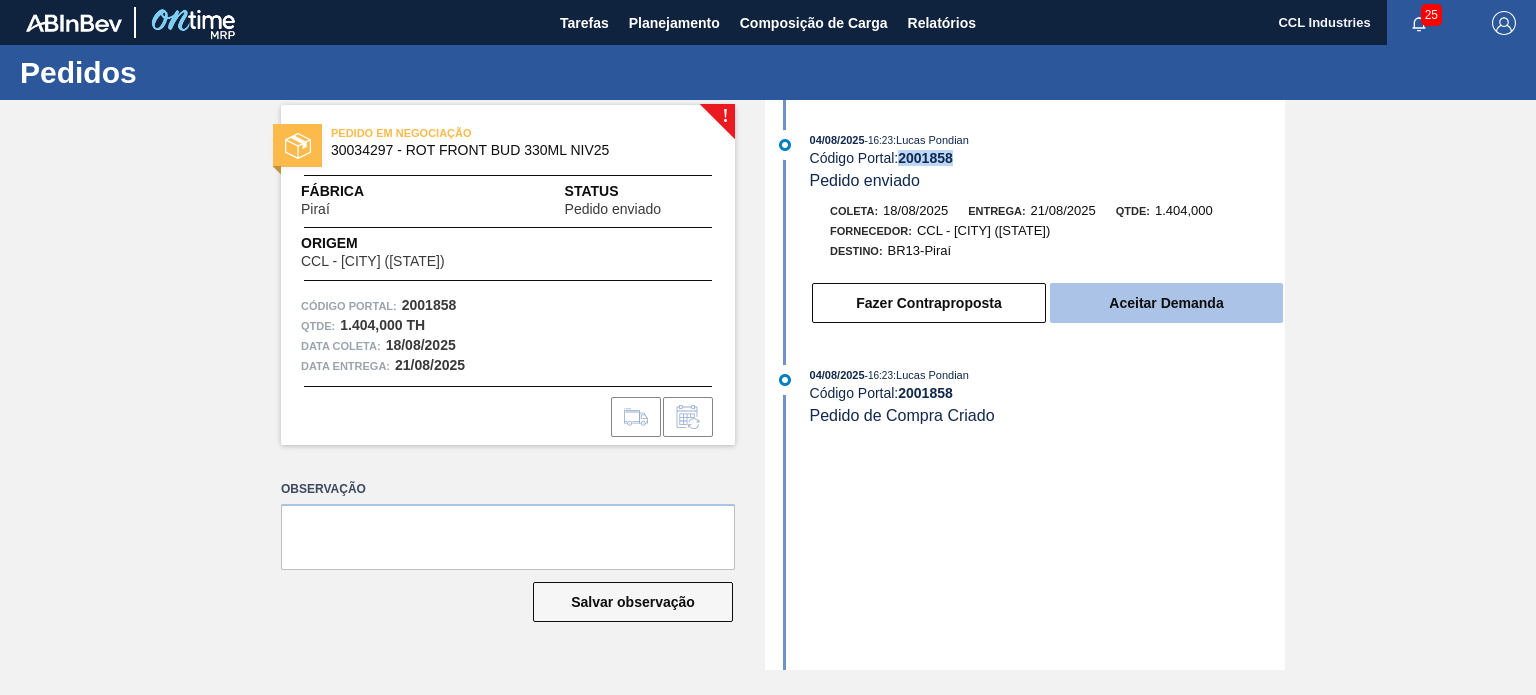 click on "Aceitar Demanda" at bounding box center (1166, 303) 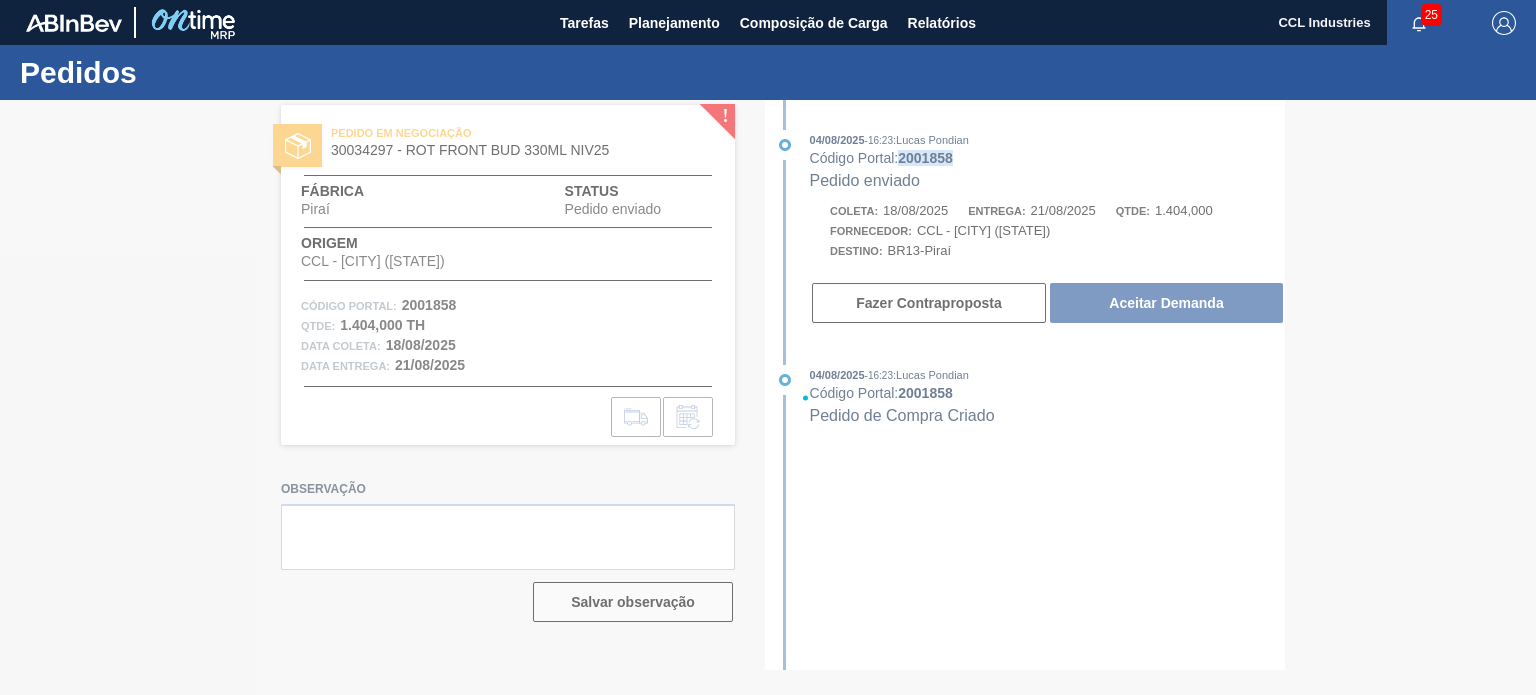 type 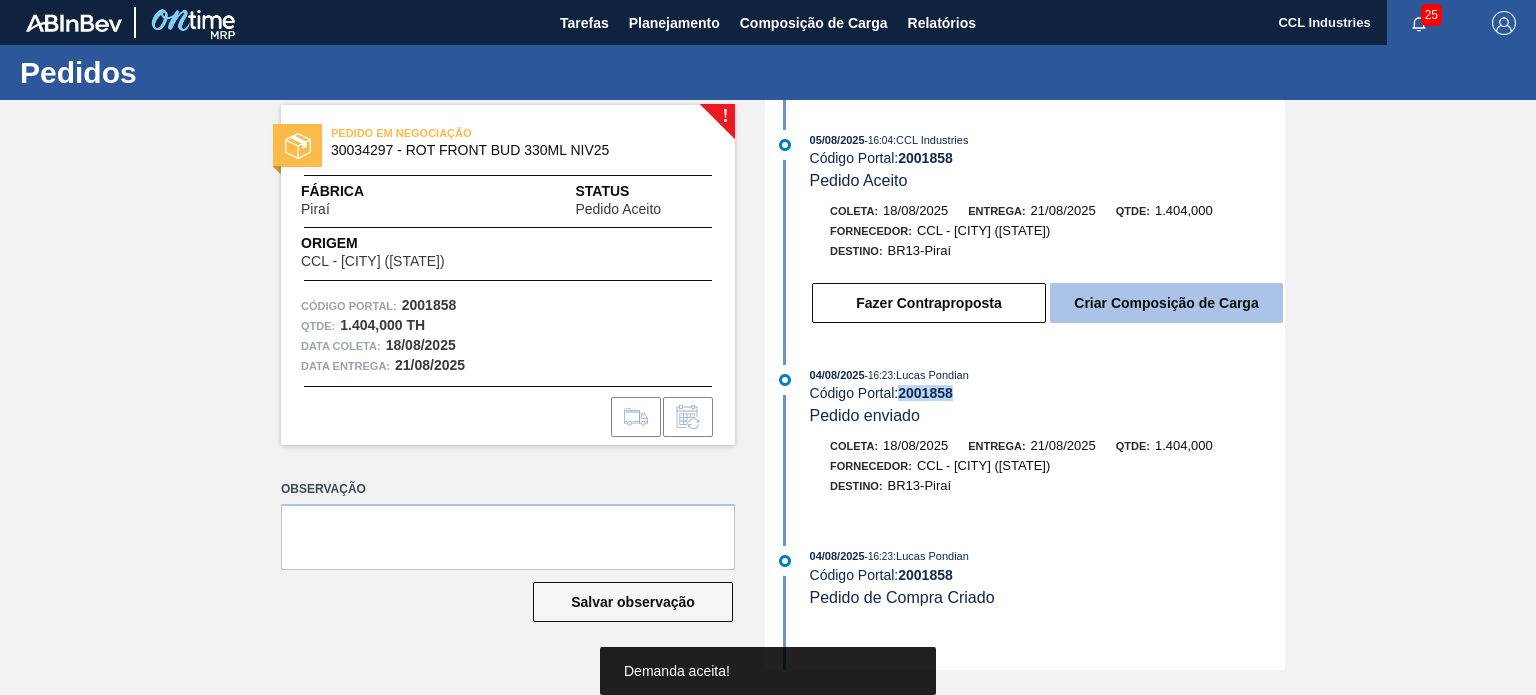 click on "Criar Composição de Carga" at bounding box center (1166, 303) 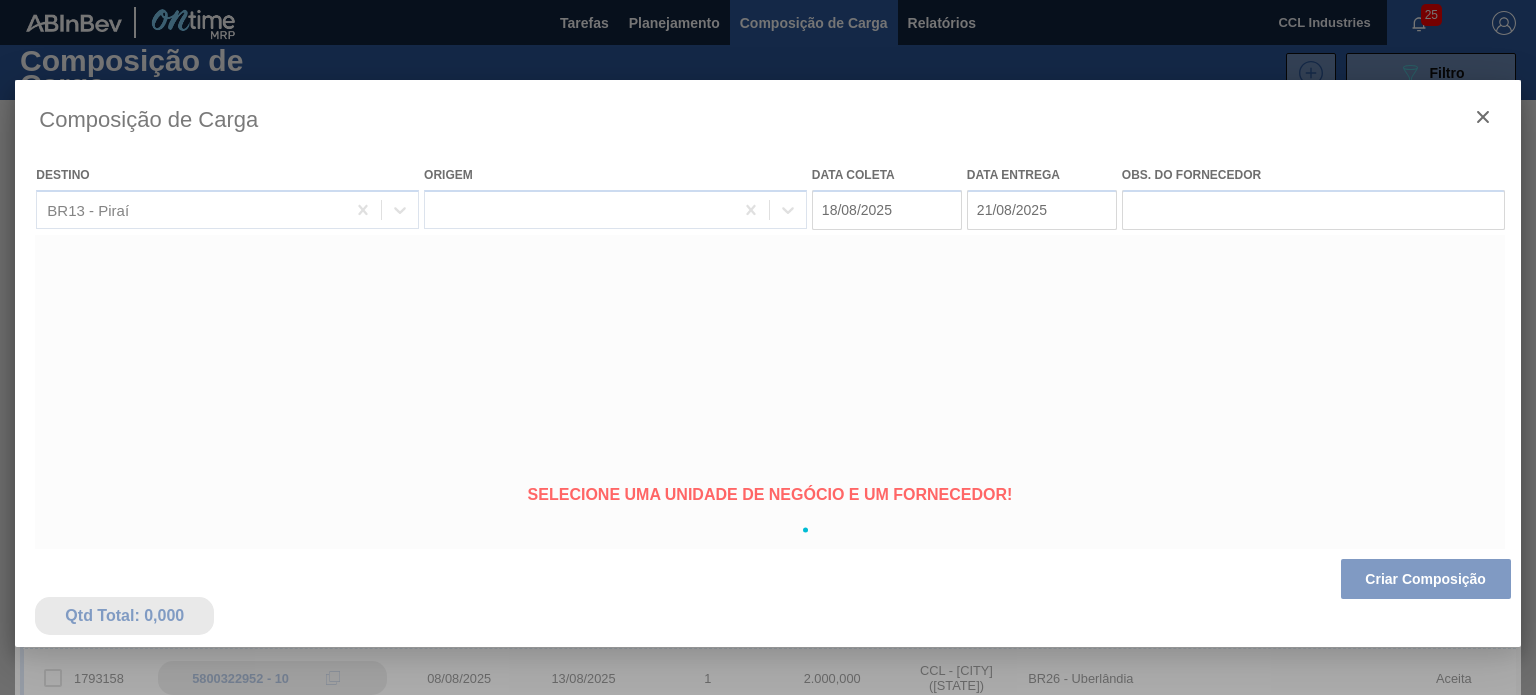 type on "18/08/2025" 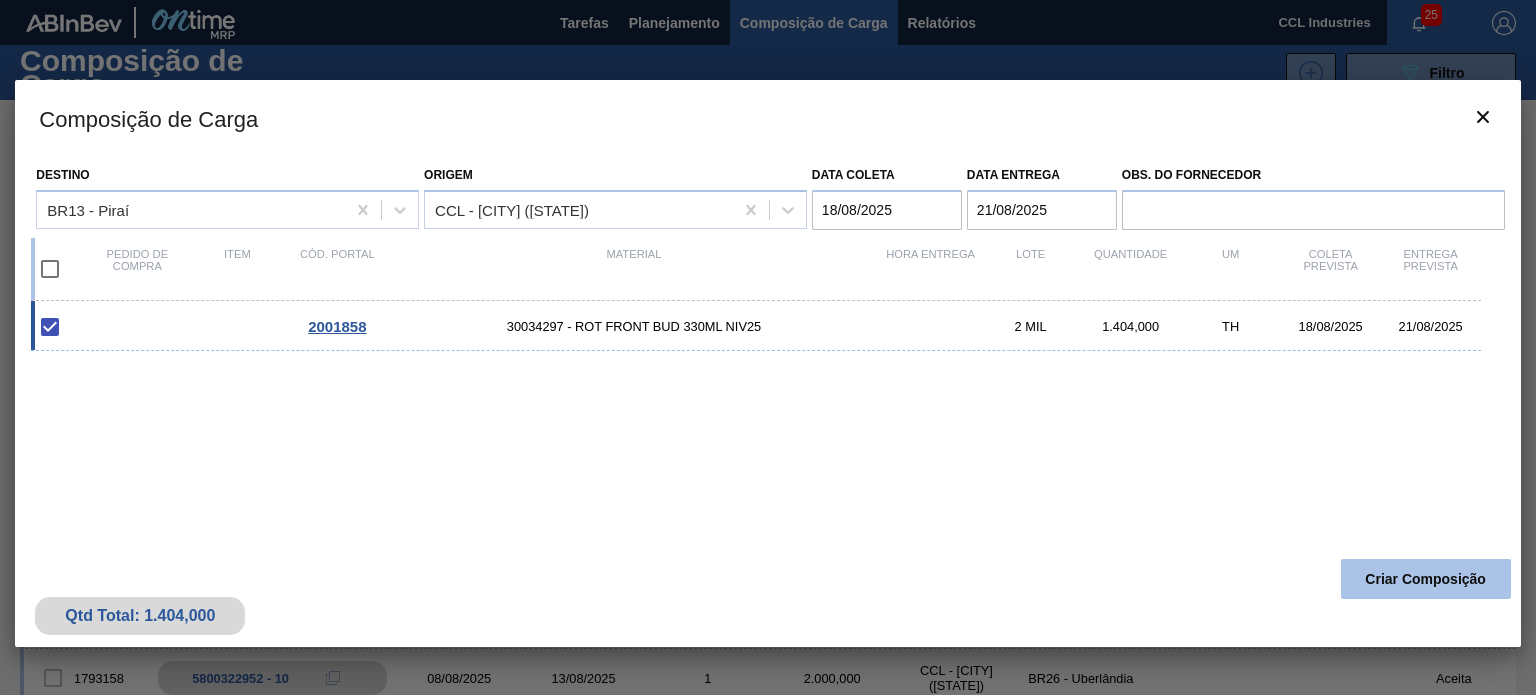 click on "Criar Composição" at bounding box center [1426, 579] 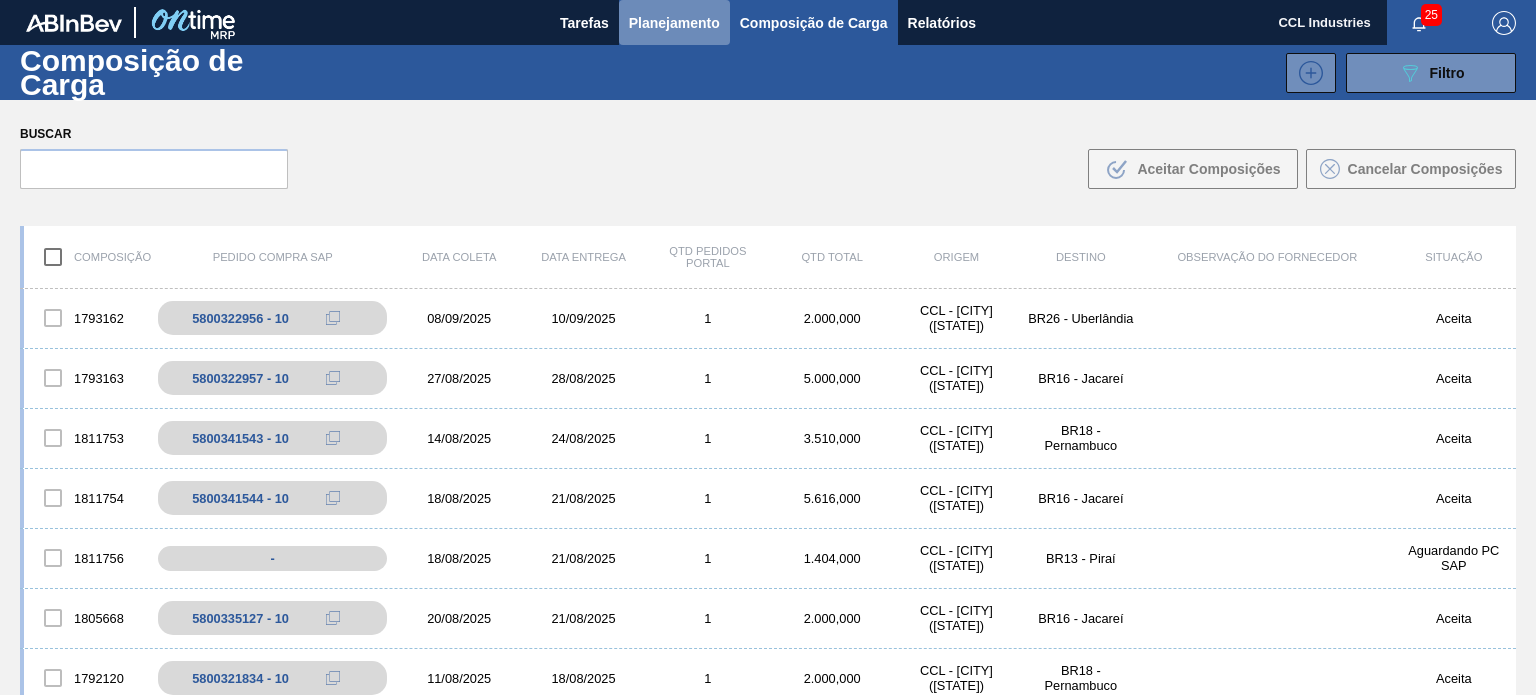 click on "Planejamento" at bounding box center [674, 23] 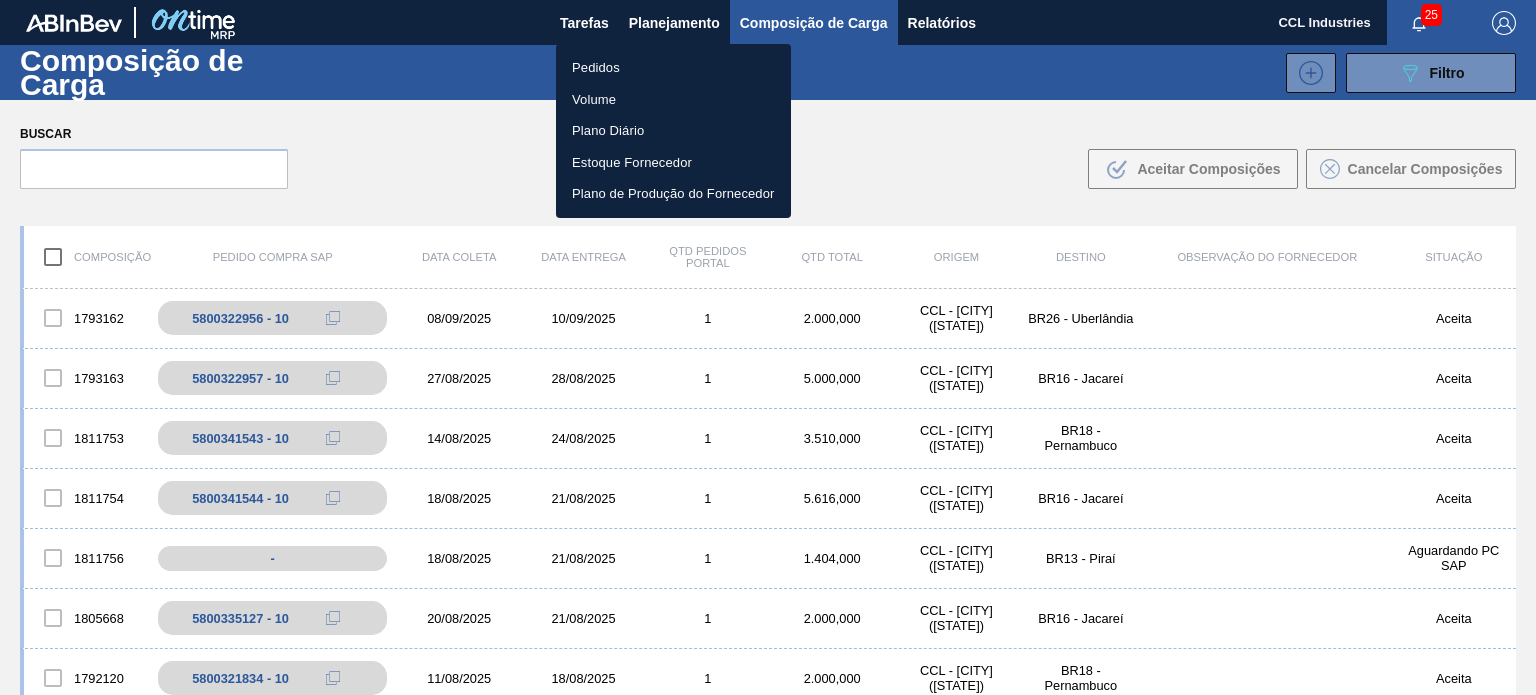 click on "Pedidos" at bounding box center (673, 68) 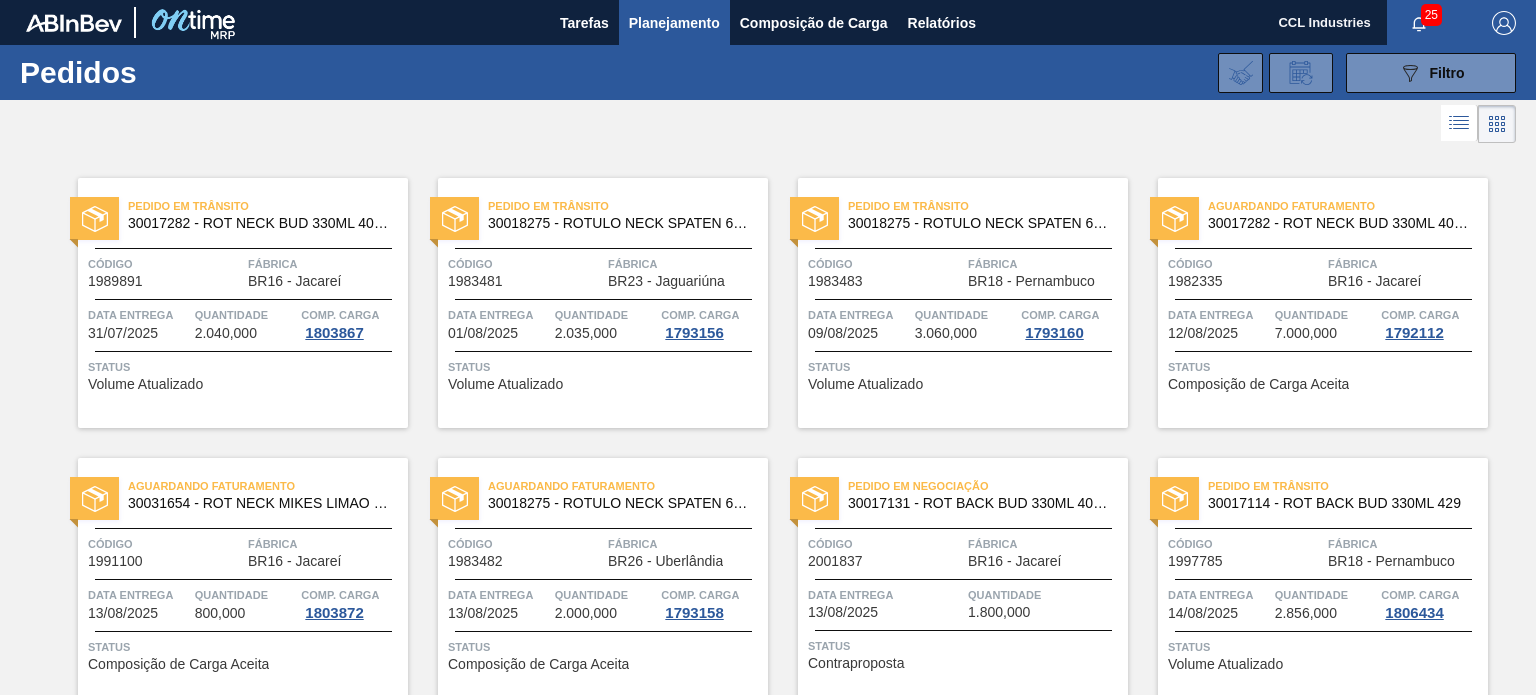 scroll, scrollTop: 493, scrollLeft: 0, axis: vertical 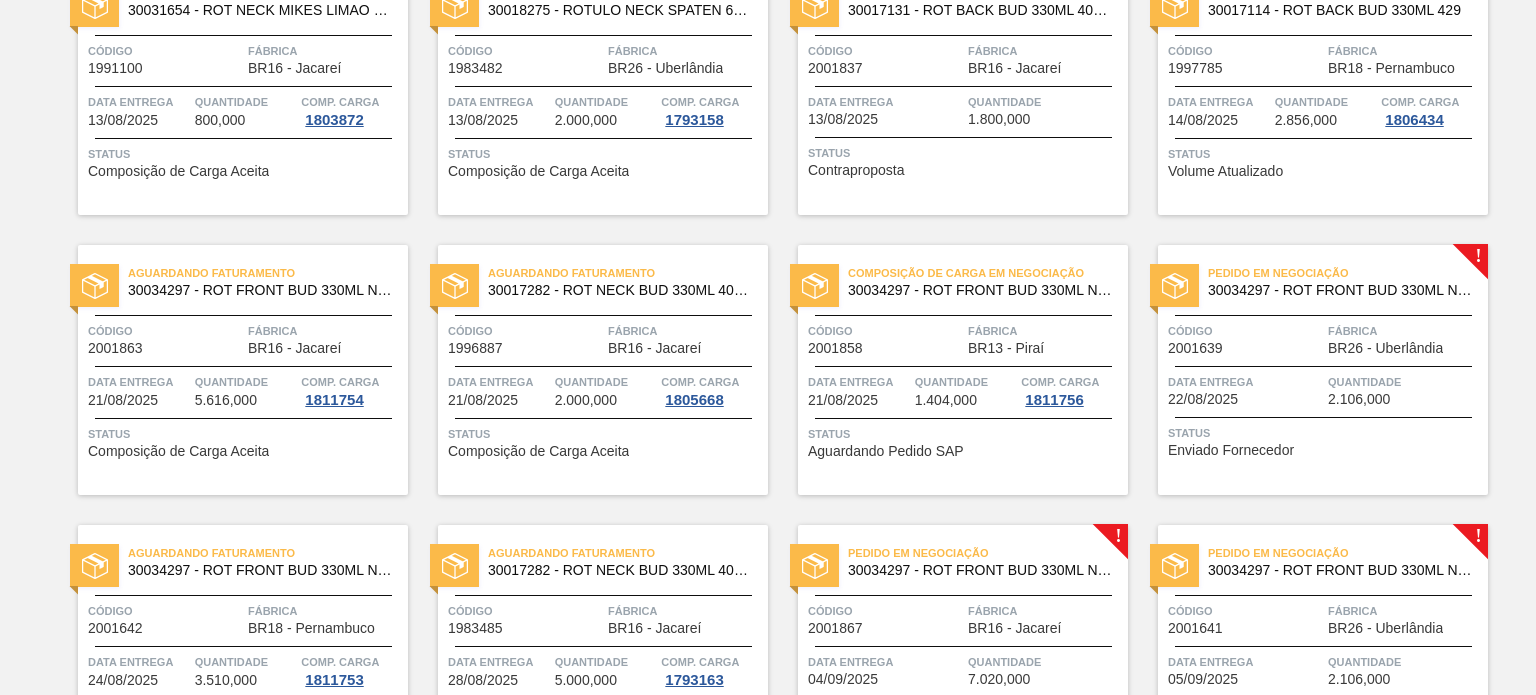 click on "Composição de Carga em Negociação 30034297 - ROT FRONT BUD 330ML NIV25 Código 2001858 Fábrica BR13 - Piraí Data entrega 21/08/2025 Quantidade 1.404,000 Comp. Carga 1811756 Status Aguardando Pedido SAP" at bounding box center [963, 370] 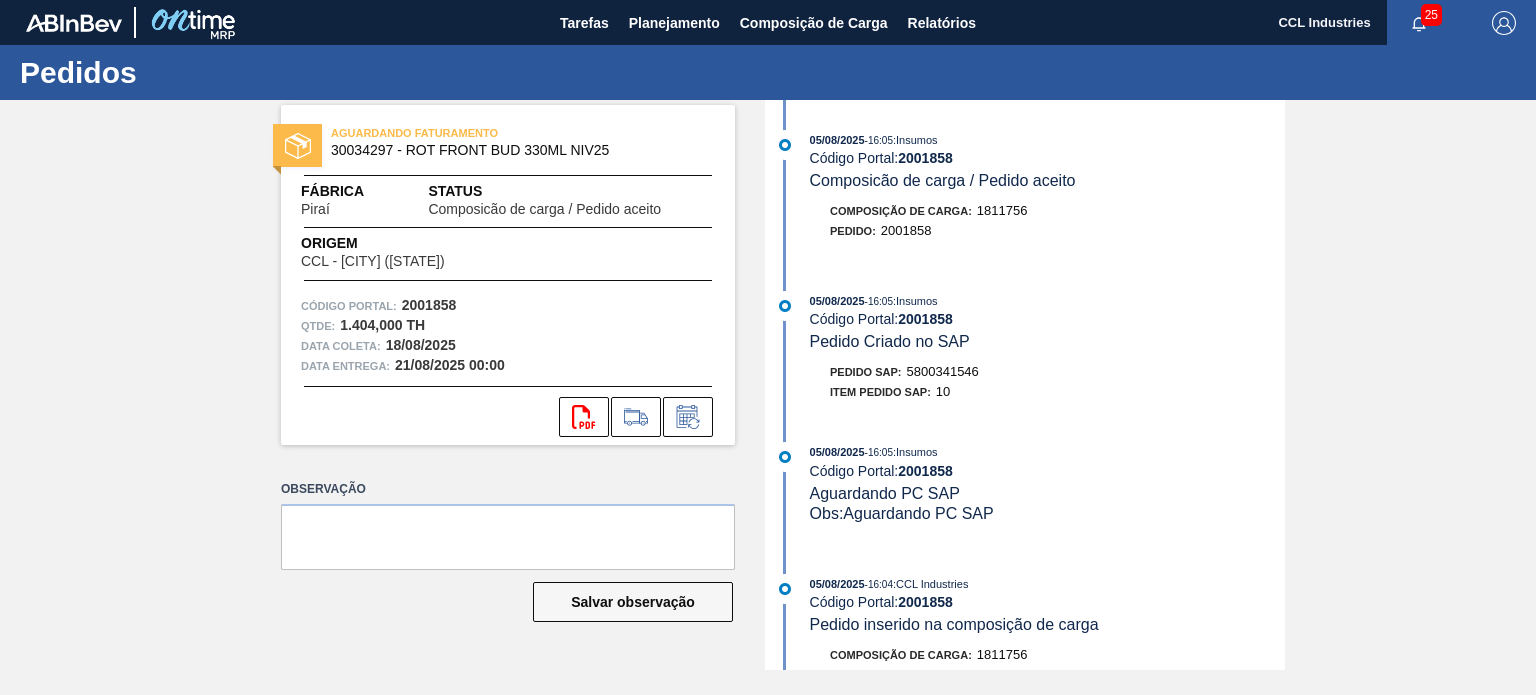 drag, startPoint x: 1013, startPoint y: 379, endPoint x: 911, endPoint y: 376, distance: 102.044106 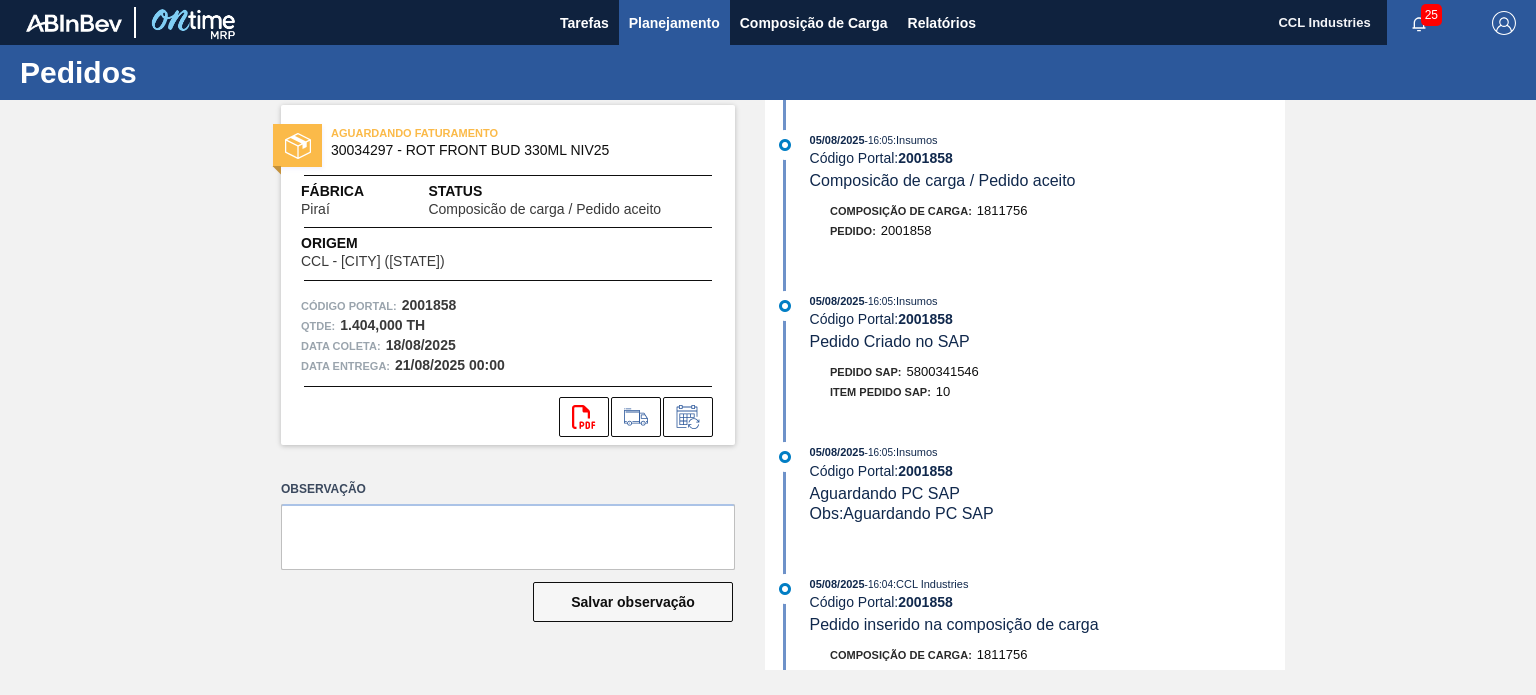 click on "Planejamento" at bounding box center [674, 23] 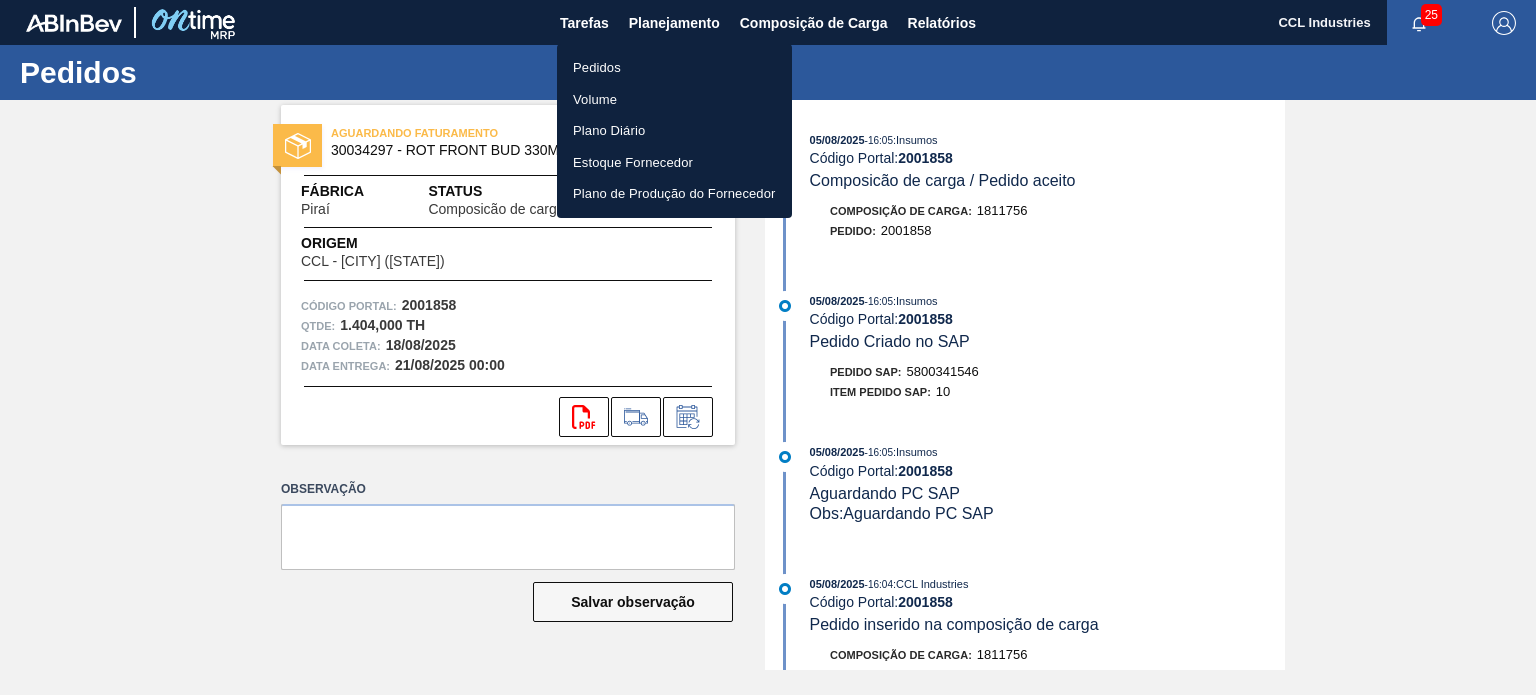 click on "Pedidos" at bounding box center [674, 68] 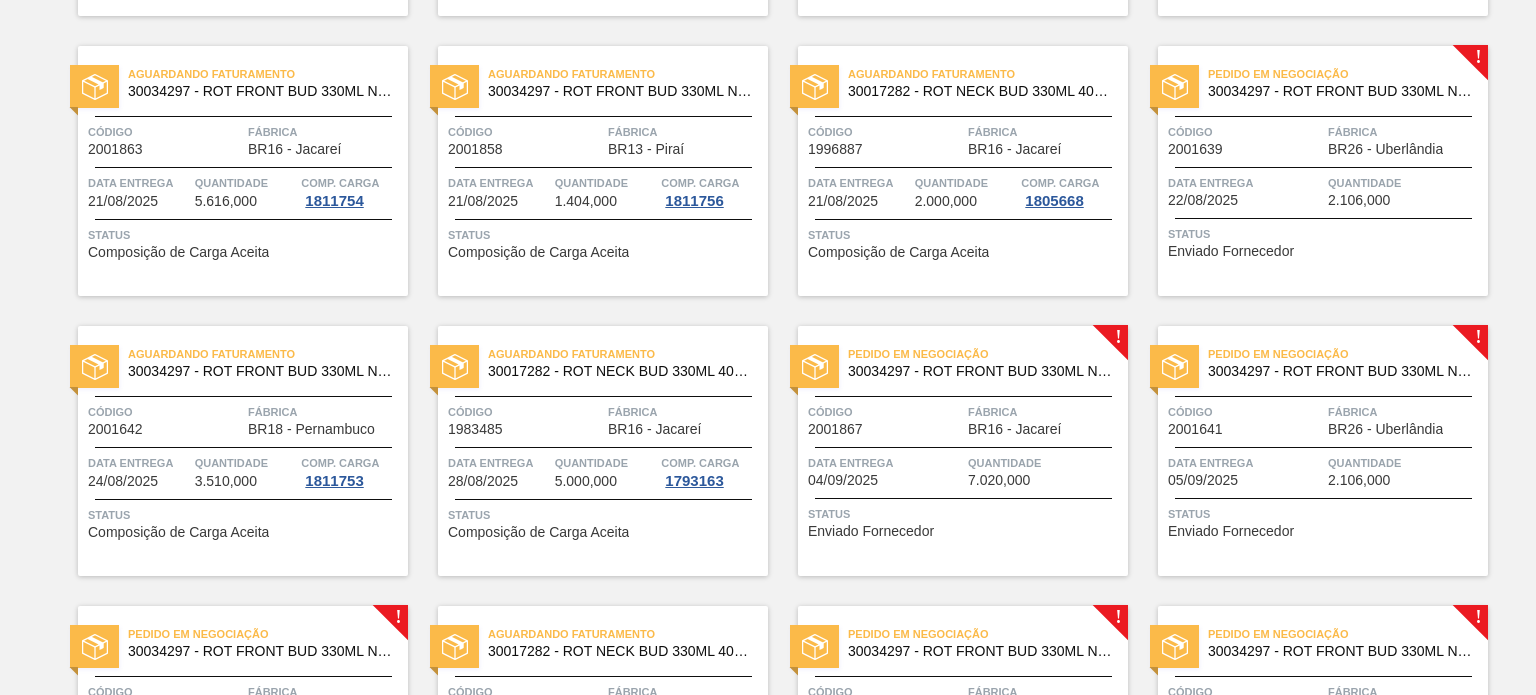 scroll, scrollTop: 700, scrollLeft: 0, axis: vertical 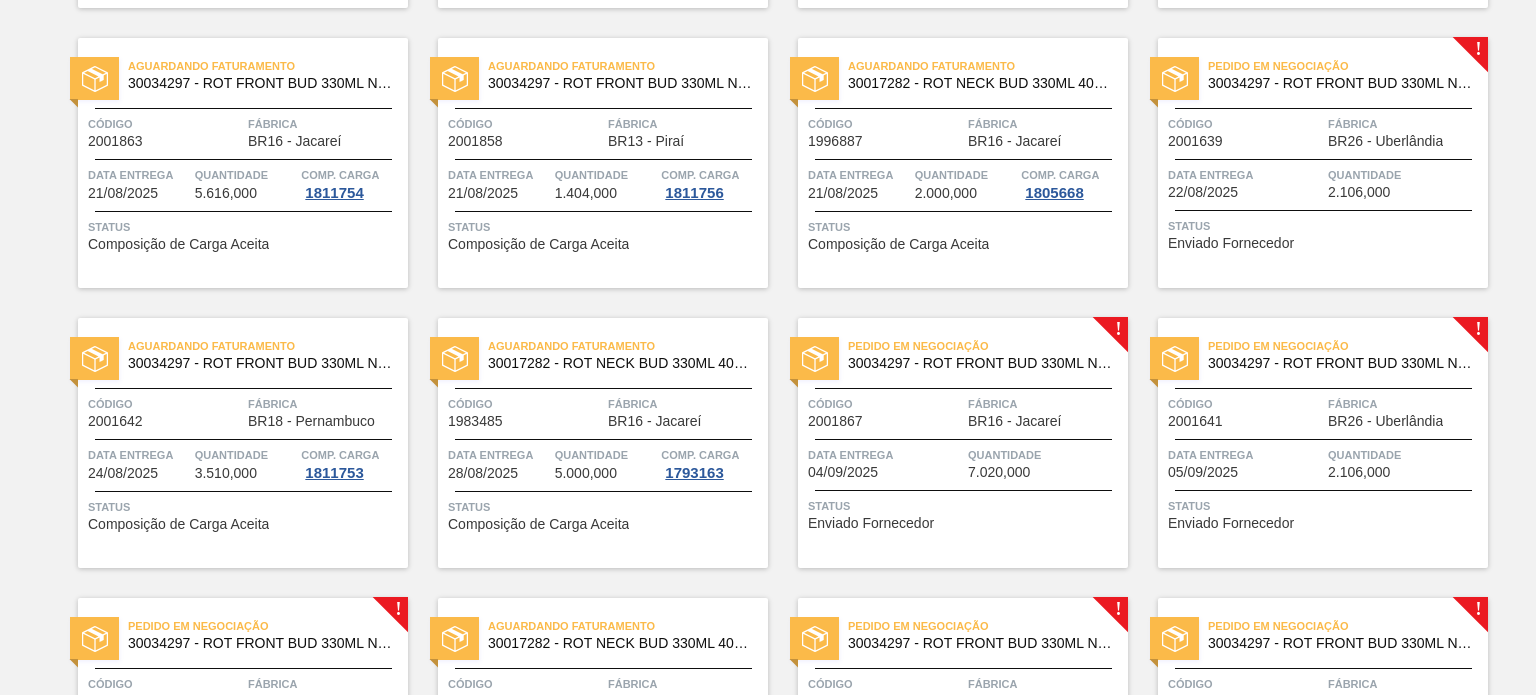 click on "Código 2001639" at bounding box center (1245, 131) 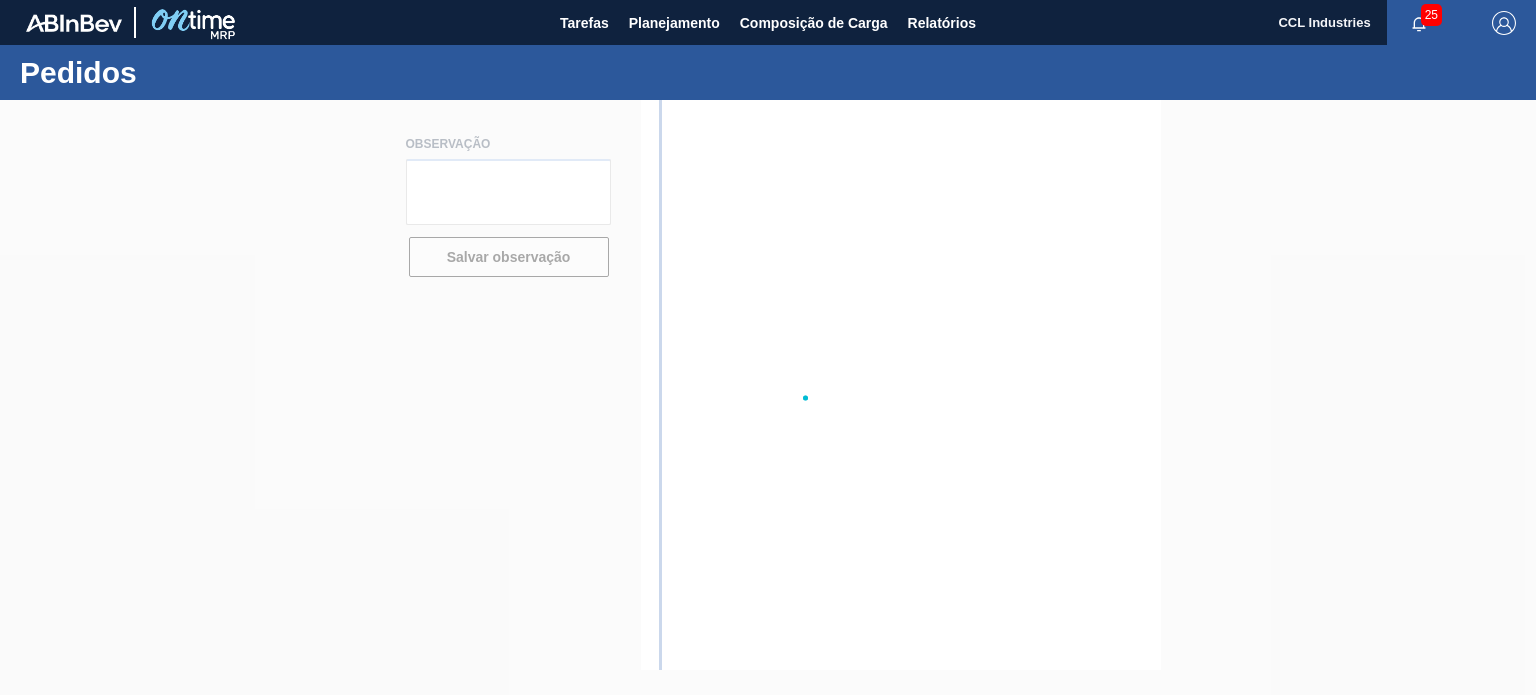 scroll, scrollTop: 0, scrollLeft: 0, axis: both 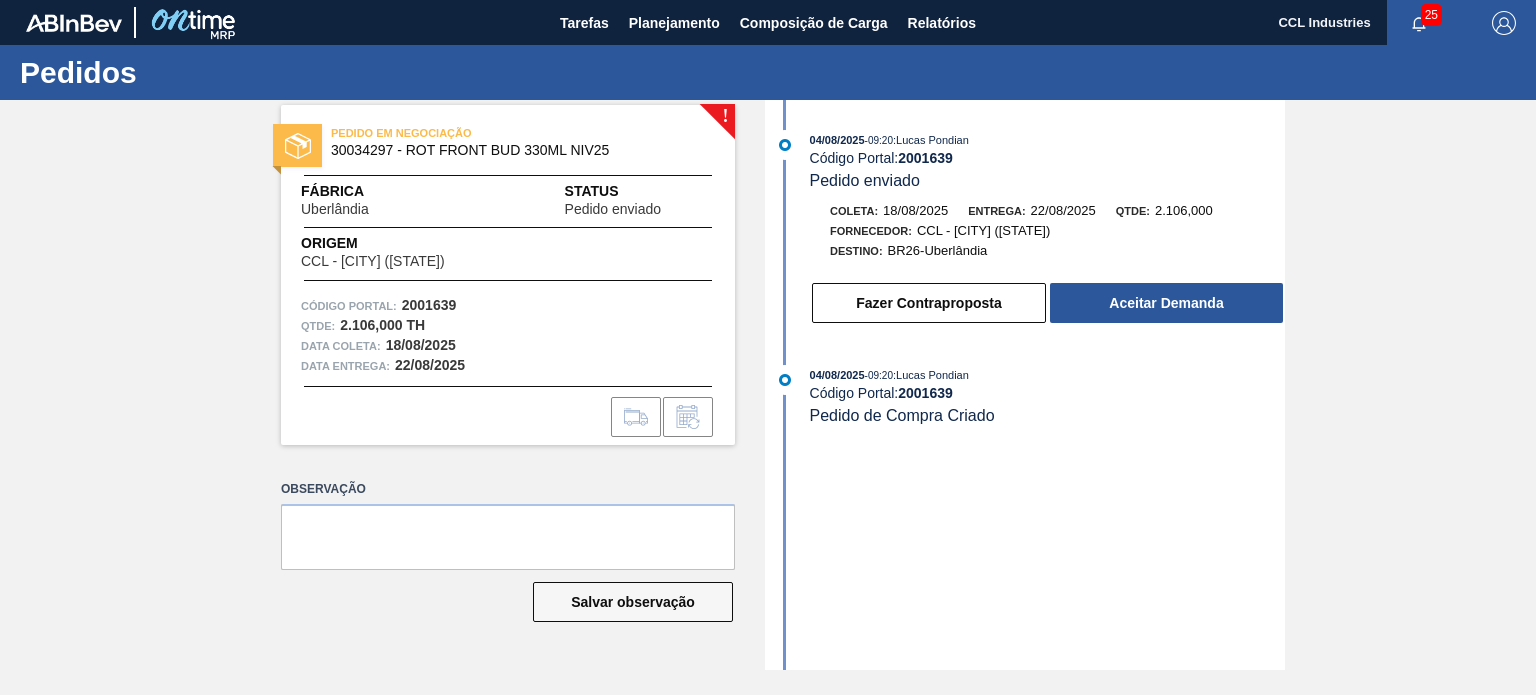 drag, startPoint x: 955, startPoint y: 160, endPoint x: 903, endPoint y: 161, distance: 52.009613 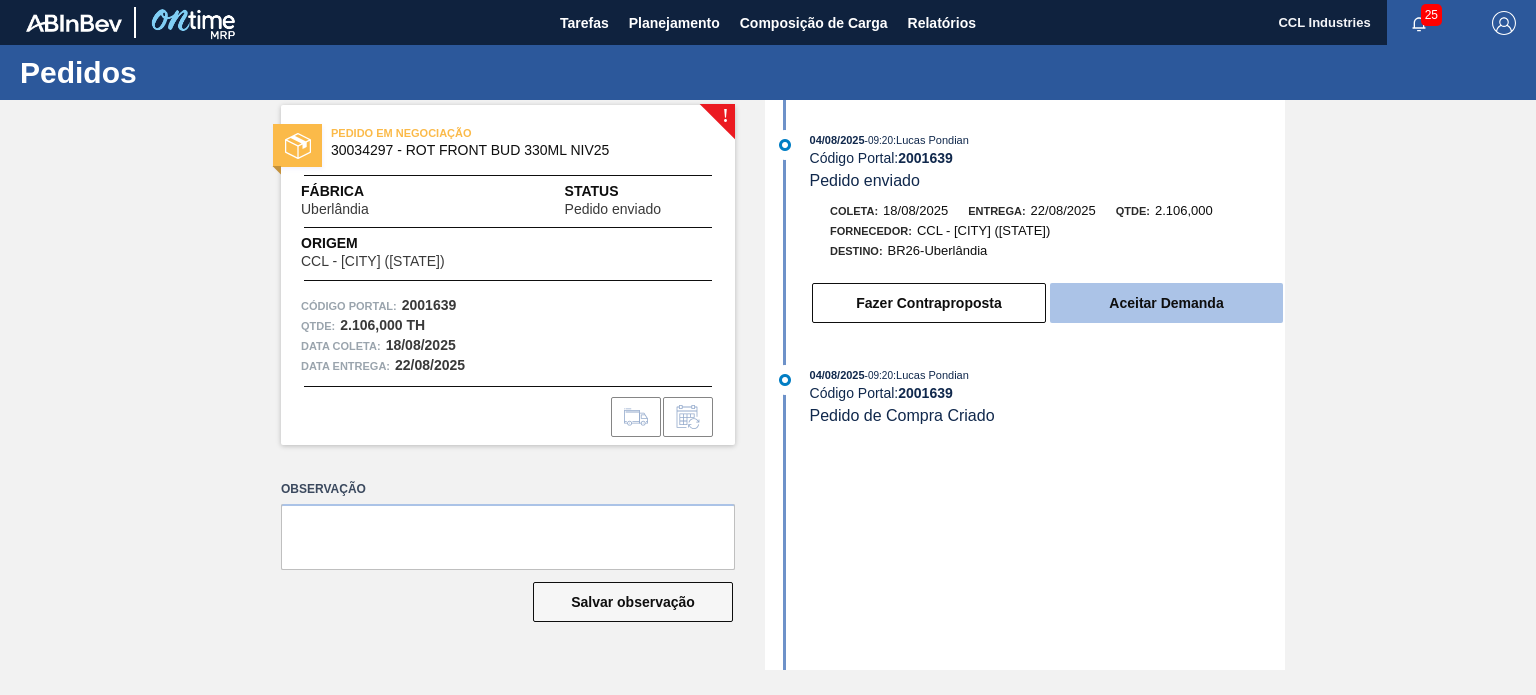 click on "Aceitar Demanda" at bounding box center (1166, 303) 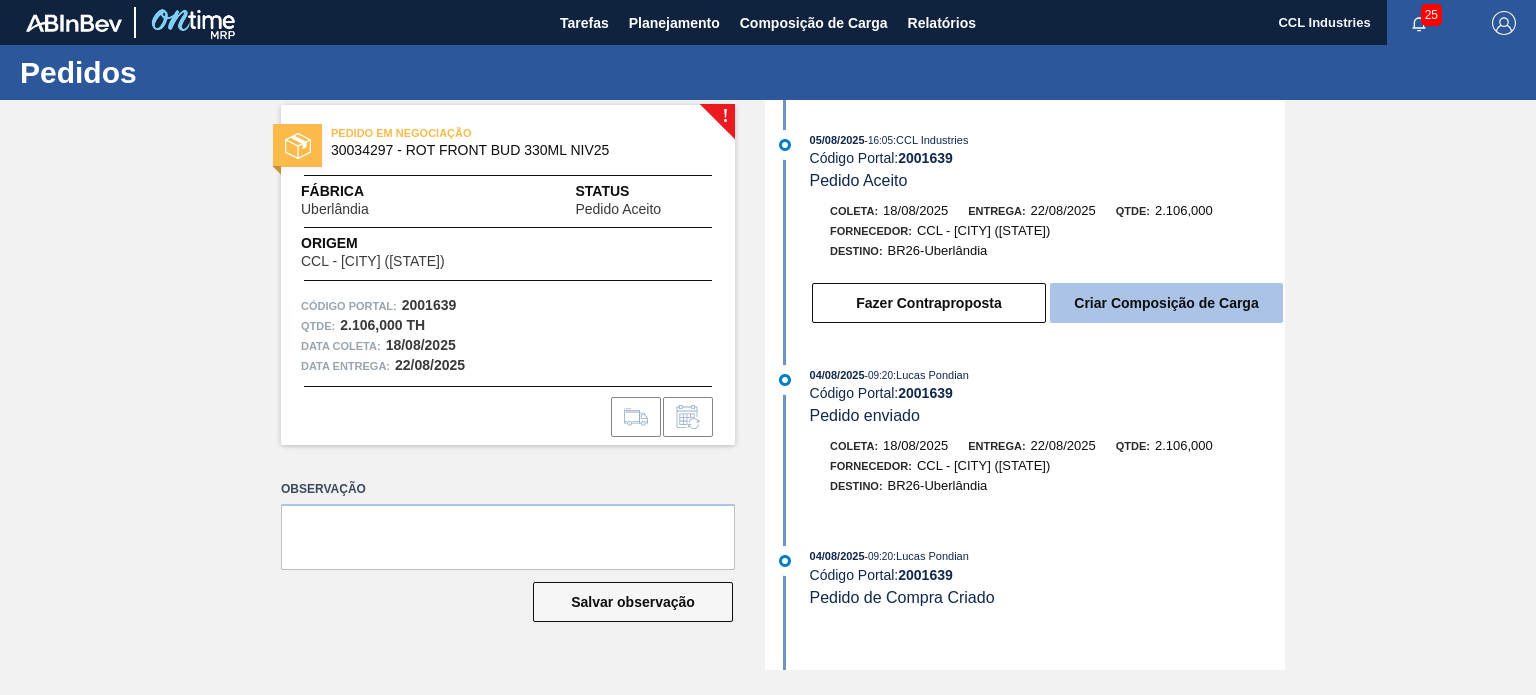 click on "Criar Composição de Carga" at bounding box center (1166, 303) 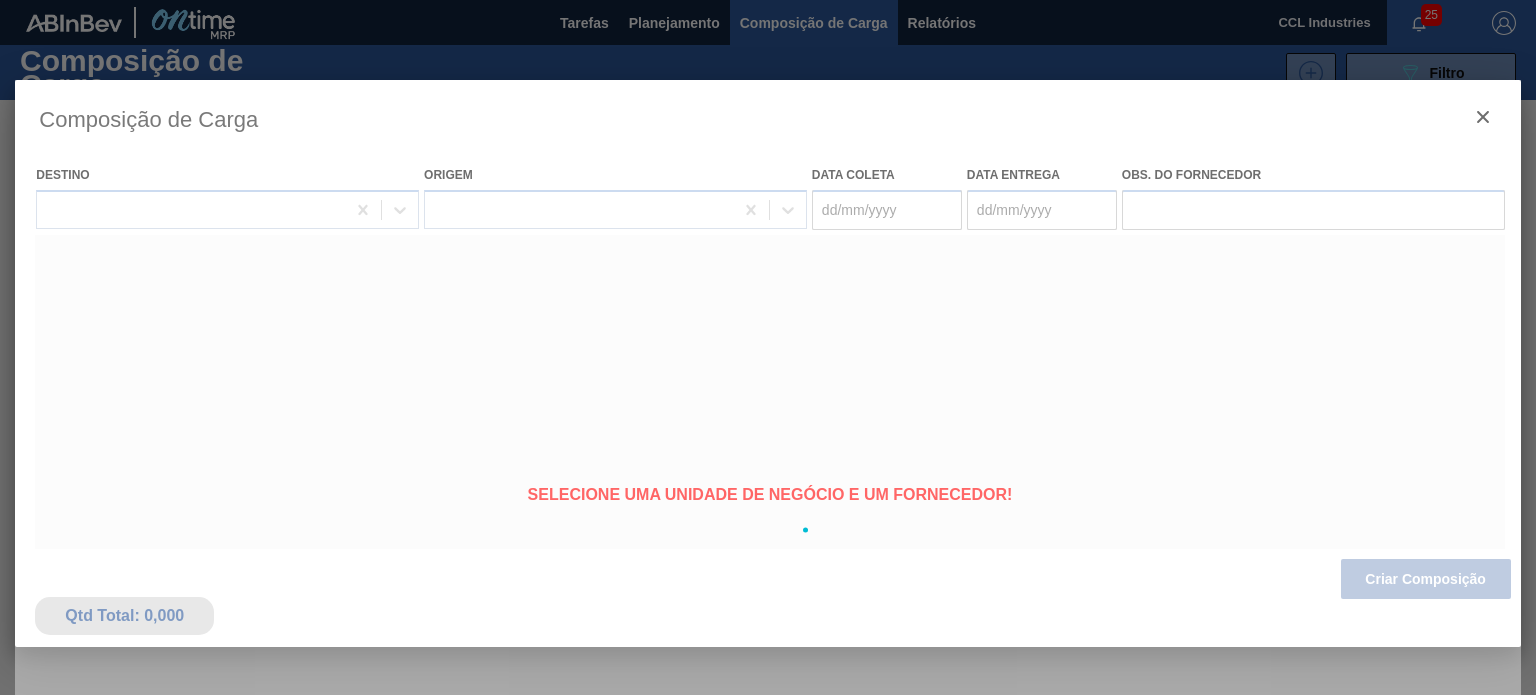type on "18/08/2025" 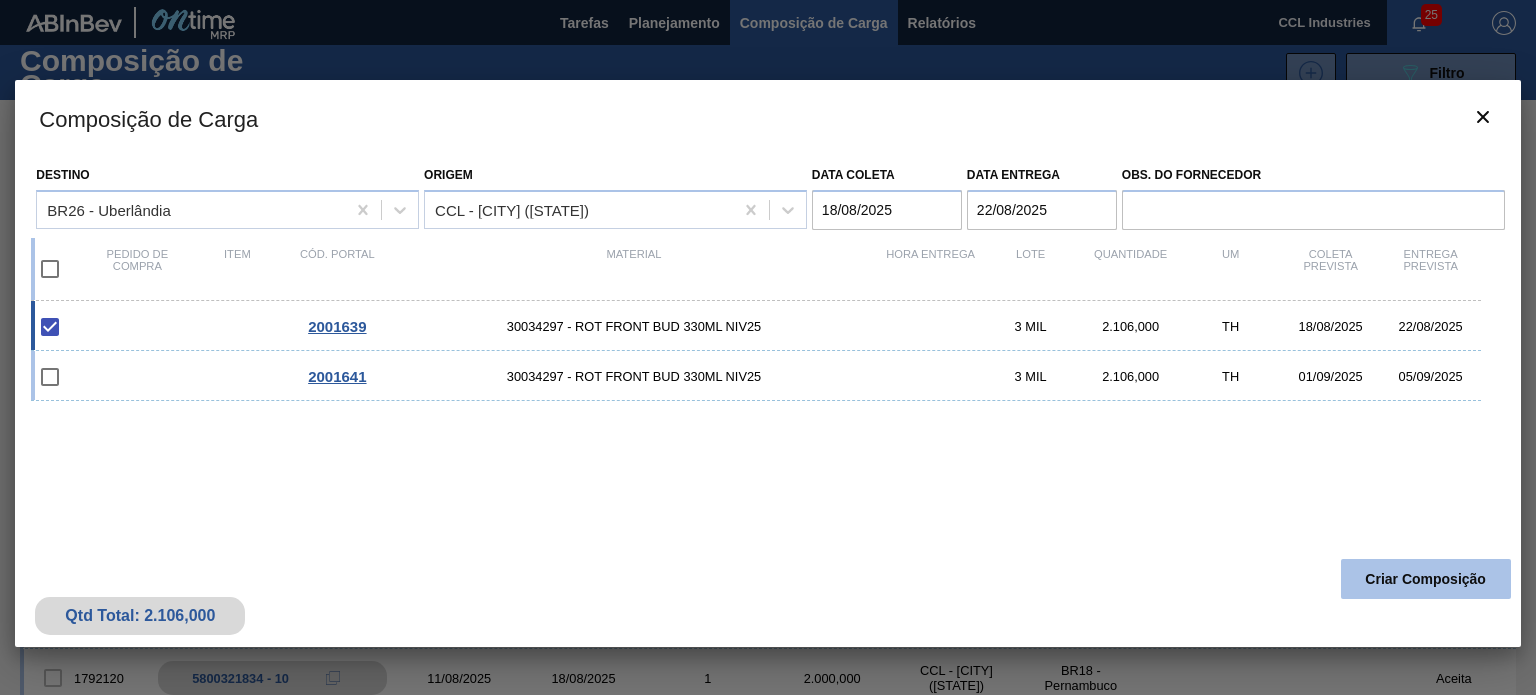 click on "Criar Composição" at bounding box center (1426, 579) 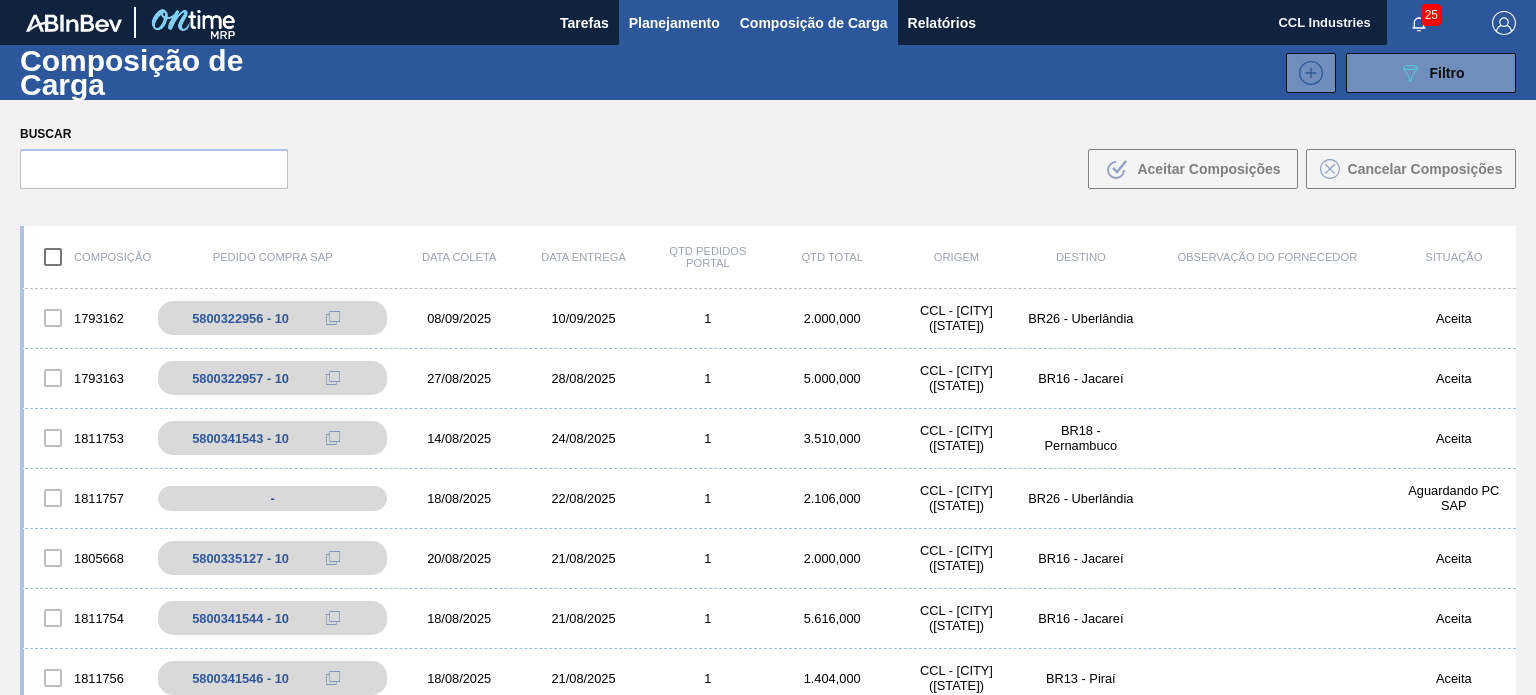 click on "Planejamento" at bounding box center [674, 22] 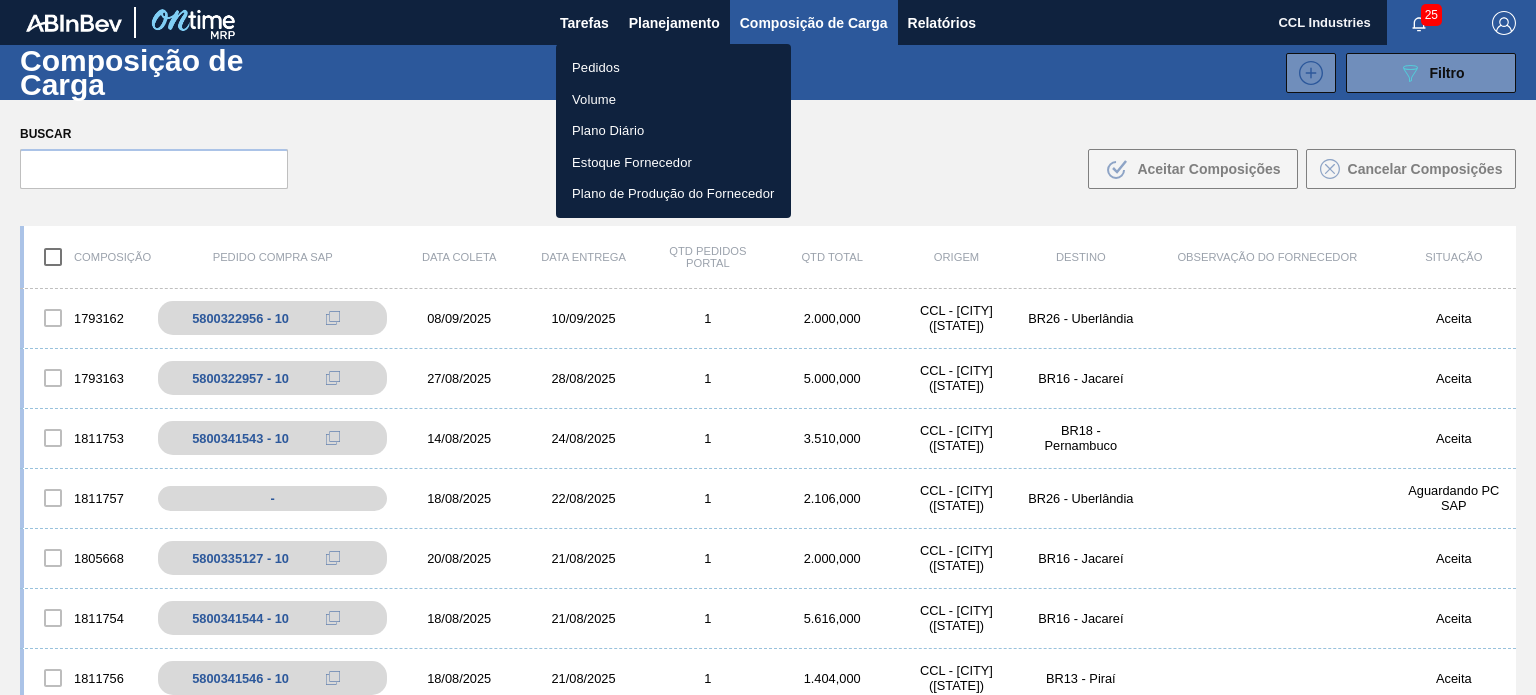 click on "Pedidos" at bounding box center [673, 68] 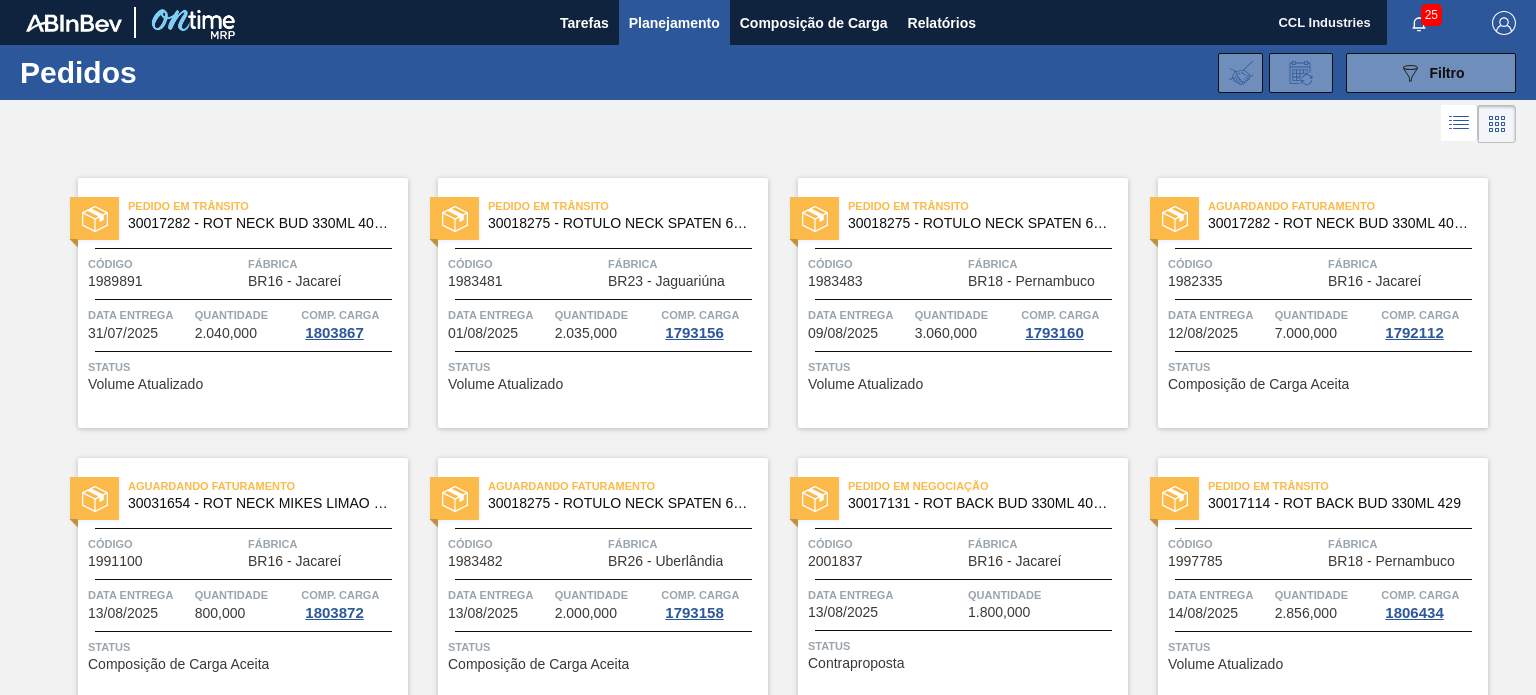 scroll, scrollTop: 493, scrollLeft: 0, axis: vertical 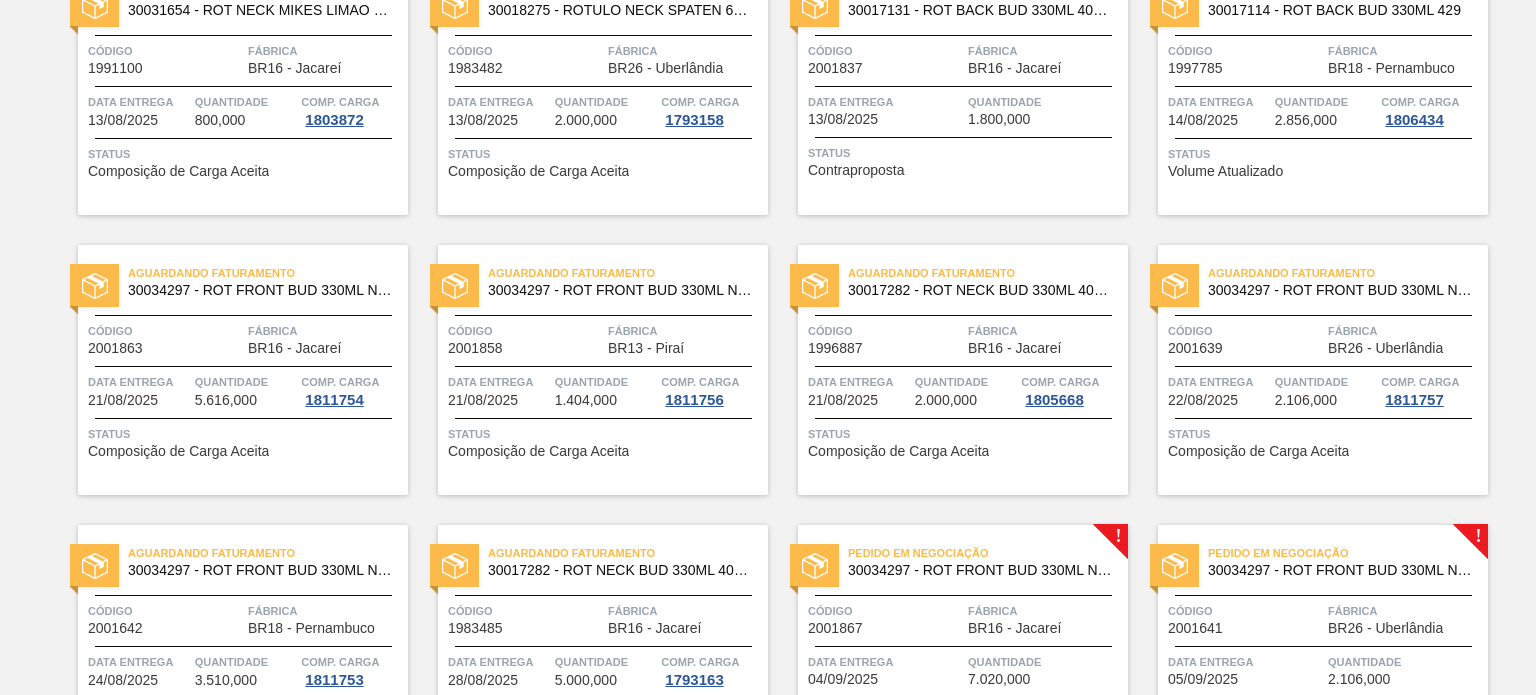 click on "Código 2001639" at bounding box center (1245, 338) 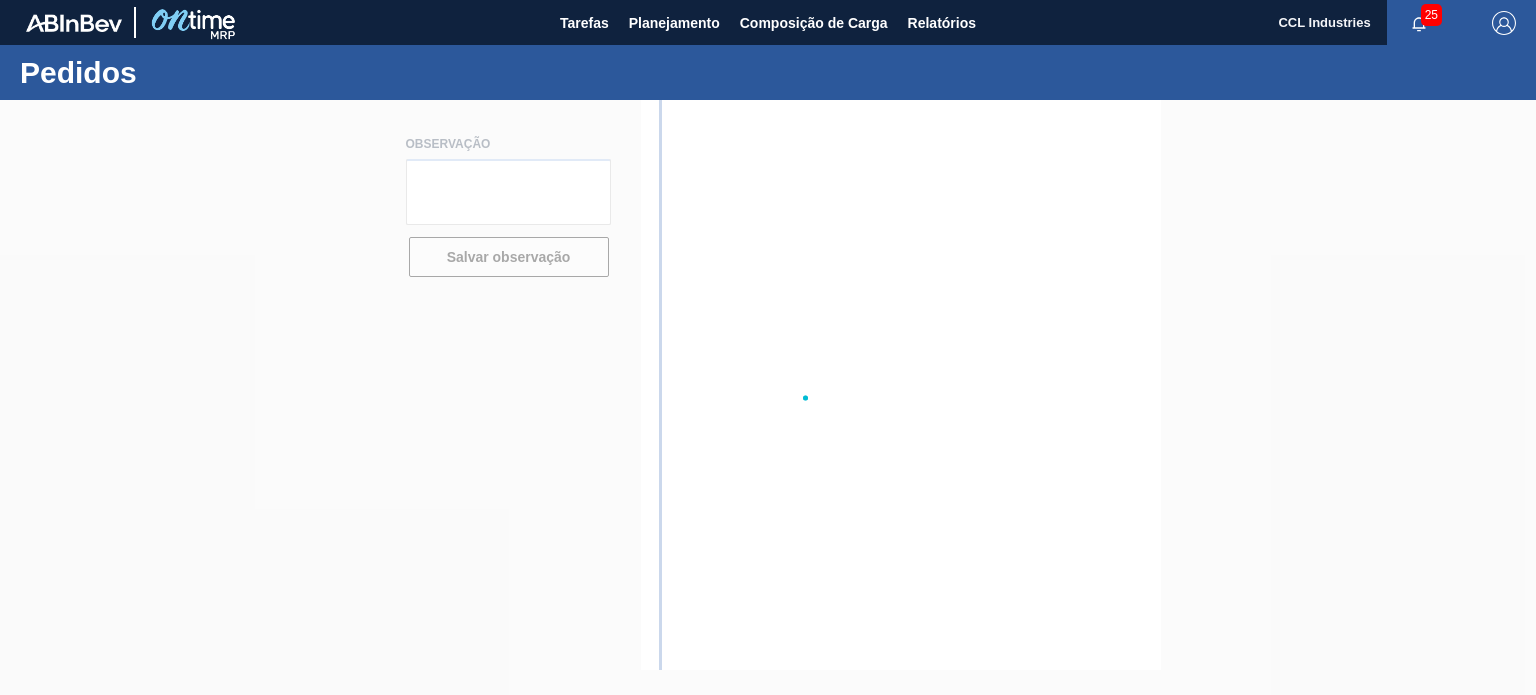 scroll, scrollTop: 0, scrollLeft: 0, axis: both 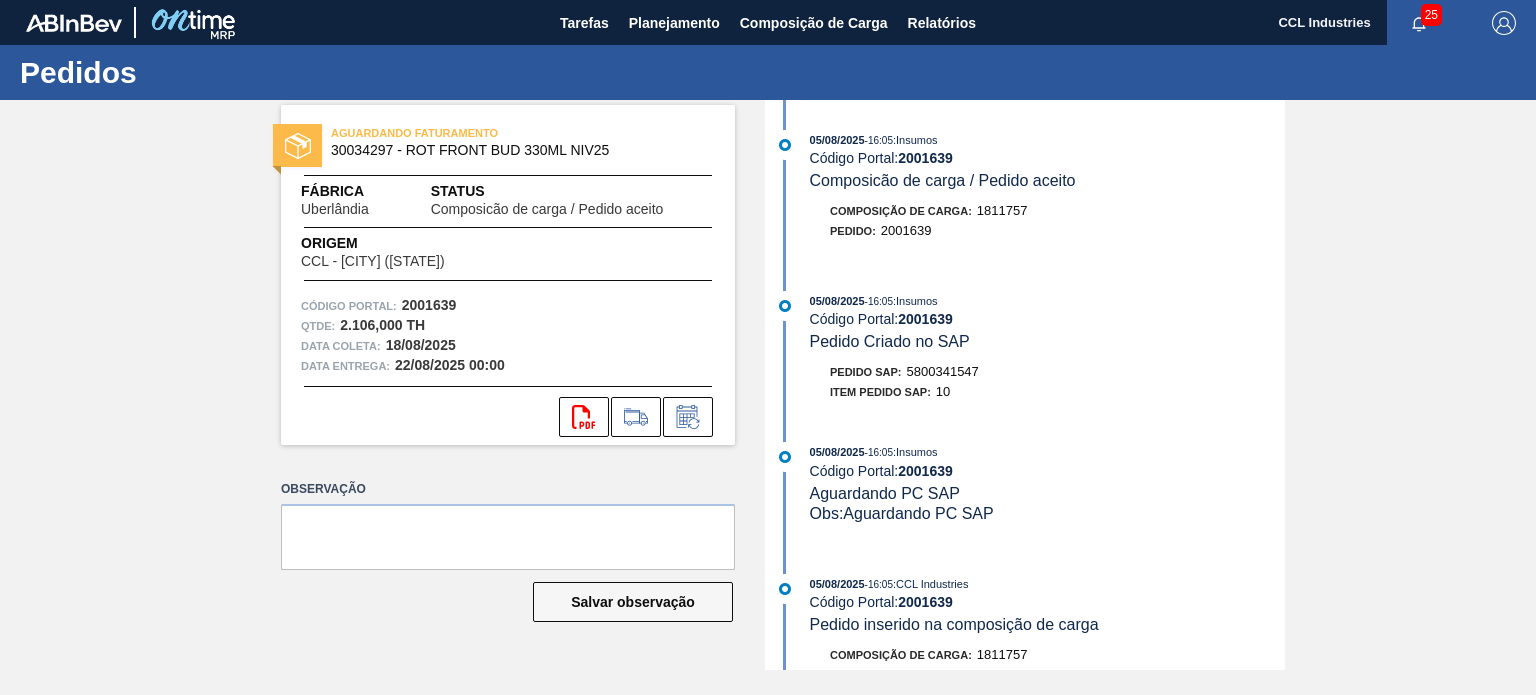 drag, startPoint x: 985, startPoint y: 377, endPoint x: 907, endPoint y: 381, distance: 78.10249 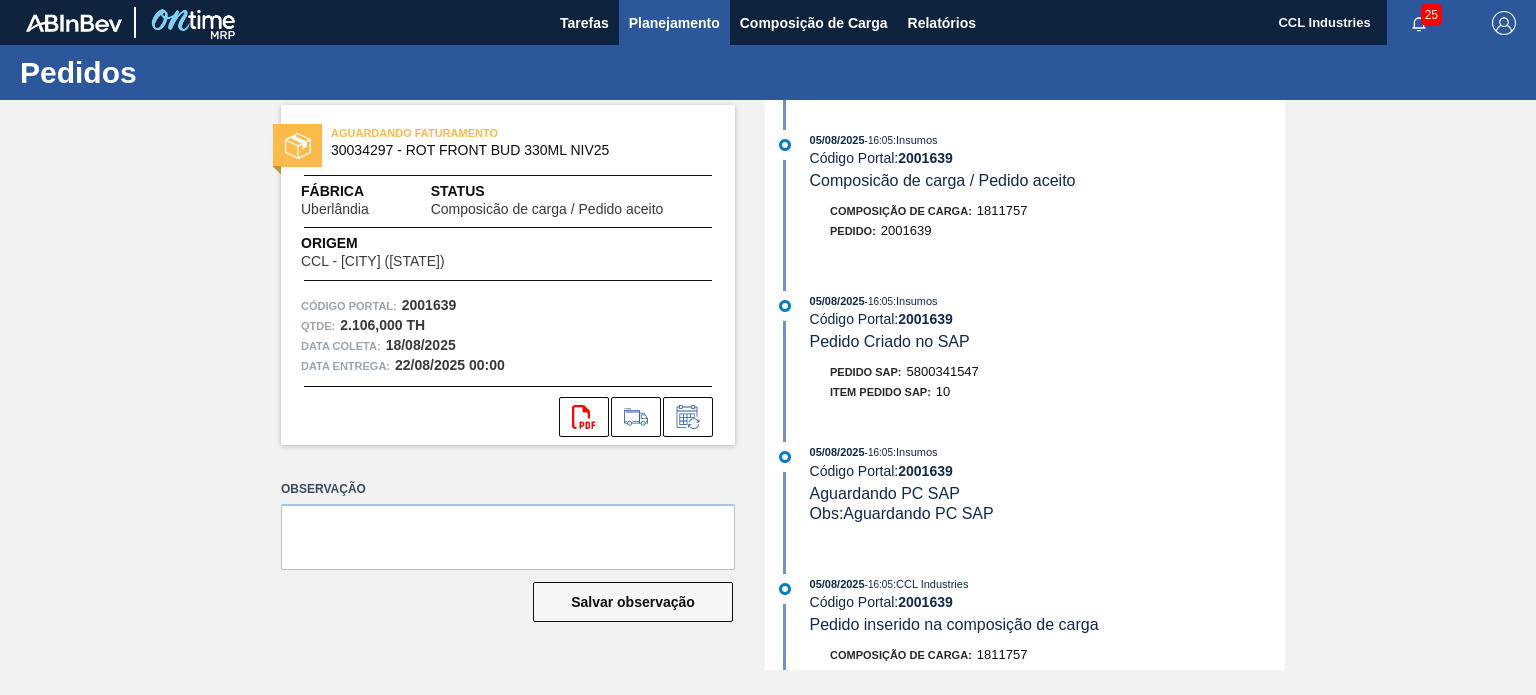 click on "Planejamento" at bounding box center (674, 23) 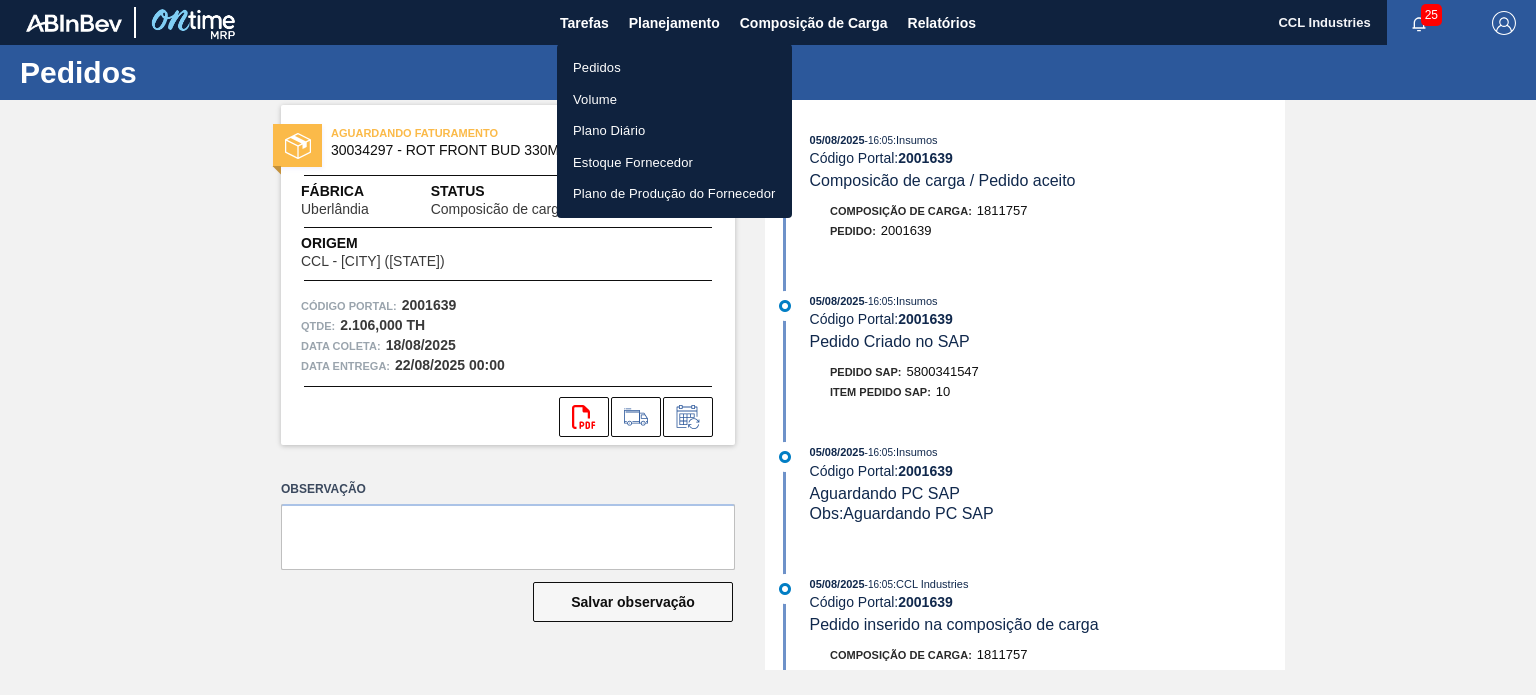 click on "Pedidos" at bounding box center (674, 68) 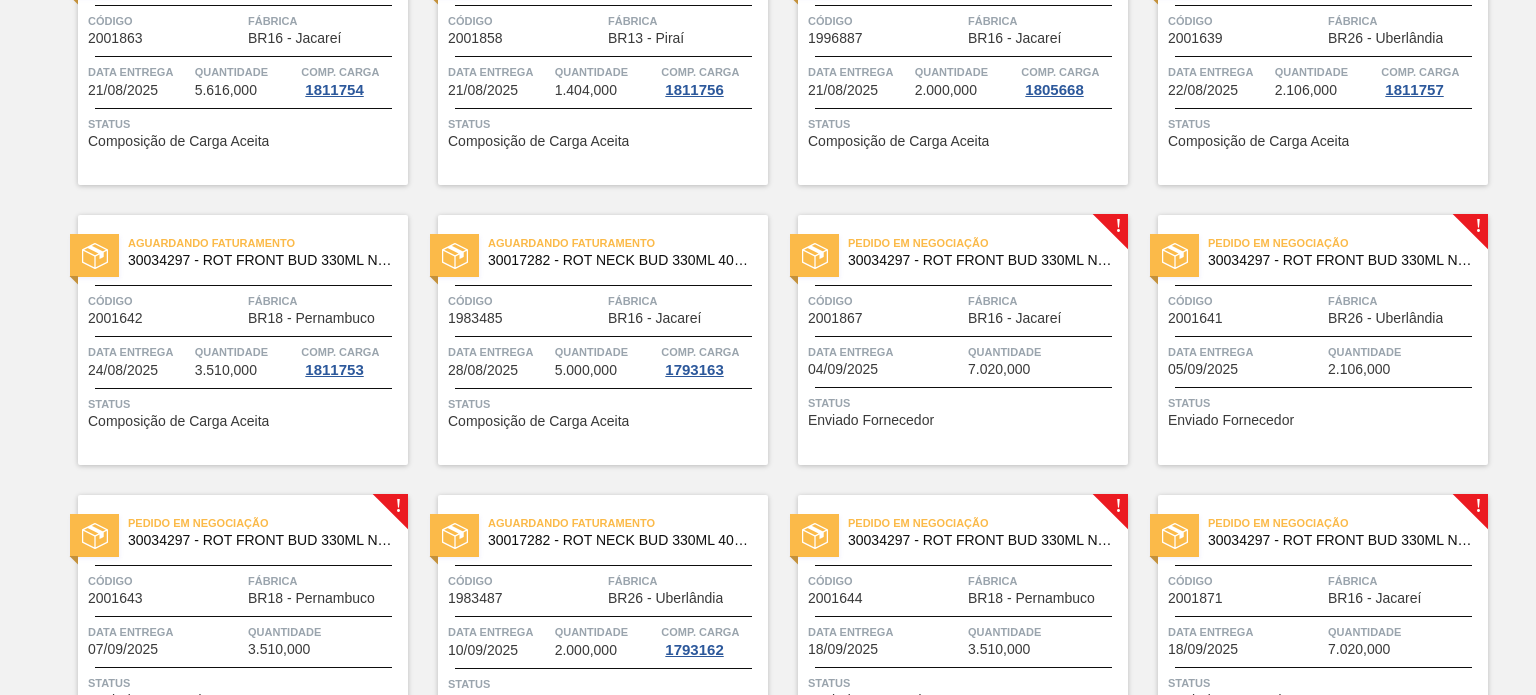 scroll, scrollTop: 800, scrollLeft: 0, axis: vertical 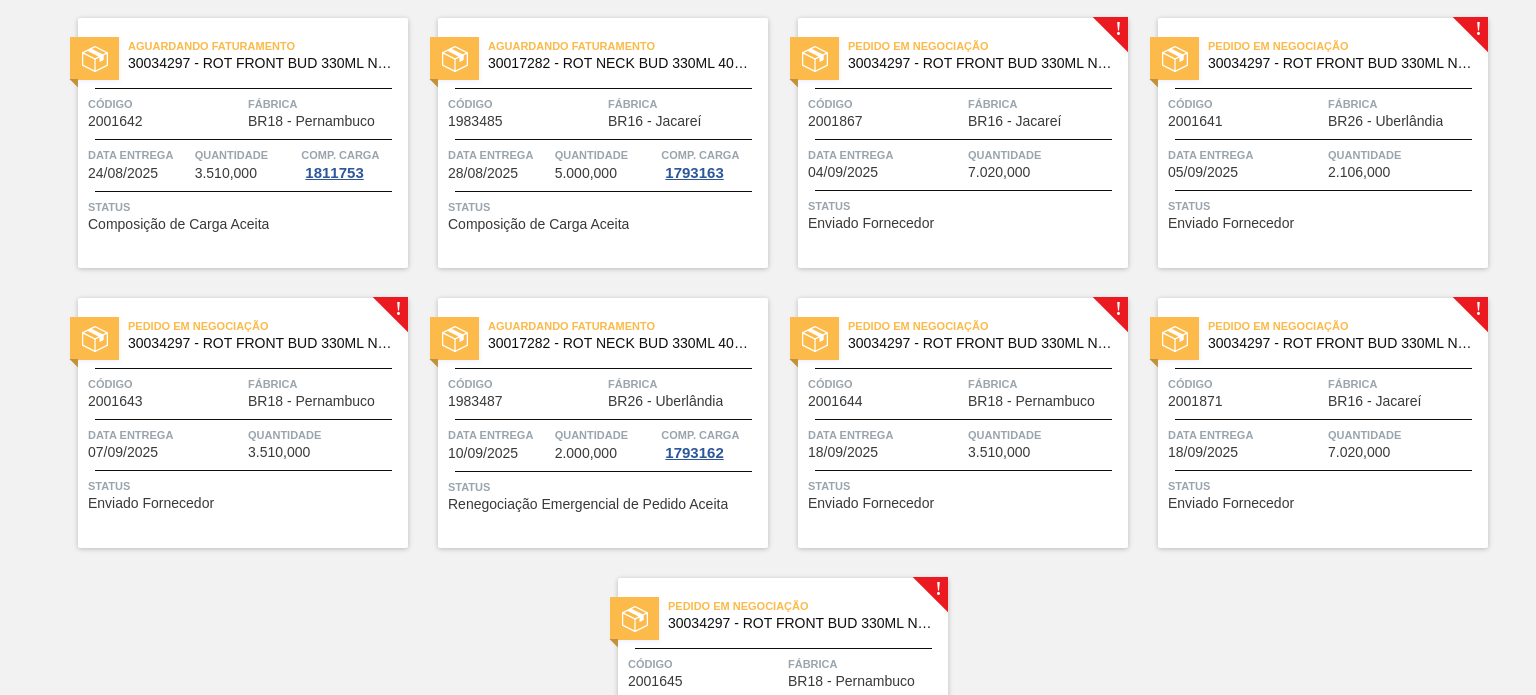 click on "Data entrega [DATE]" at bounding box center (885, 162) 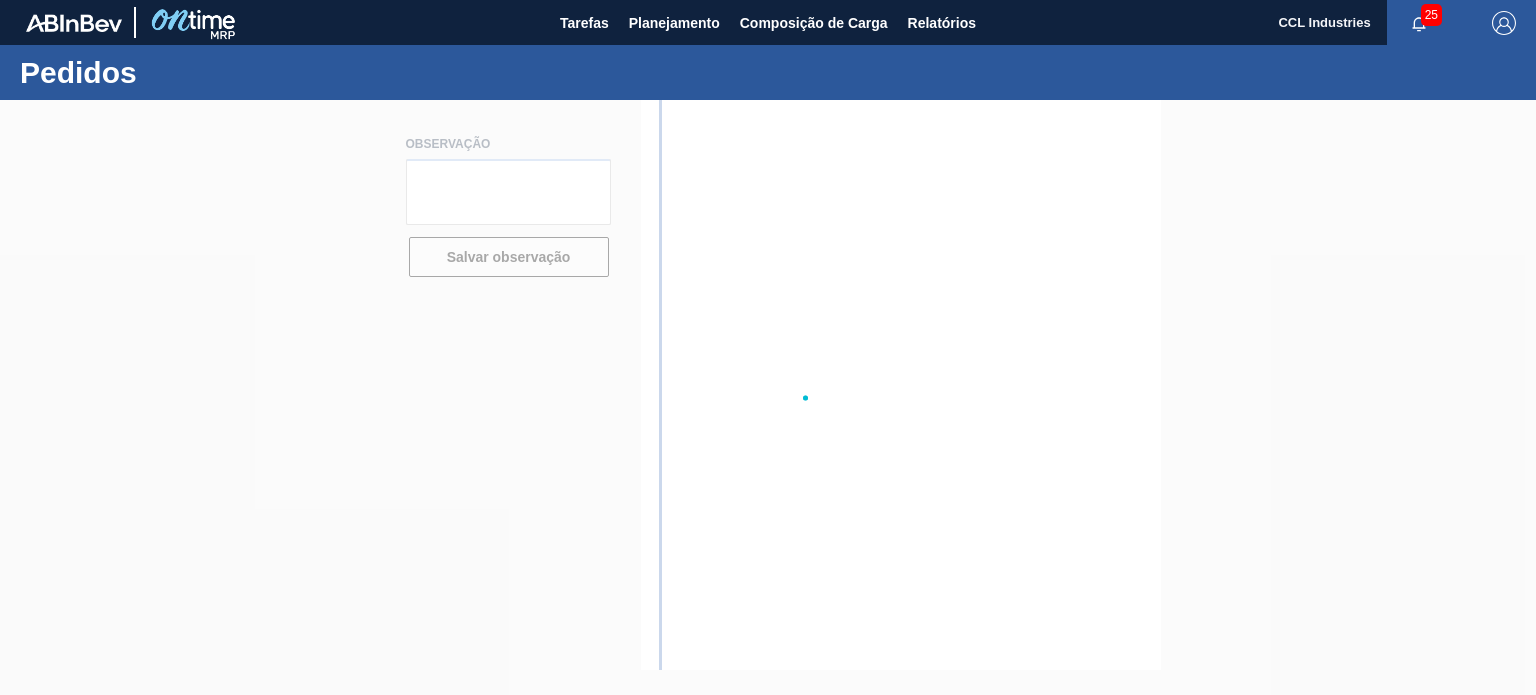 scroll, scrollTop: 0, scrollLeft: 0, axis: both 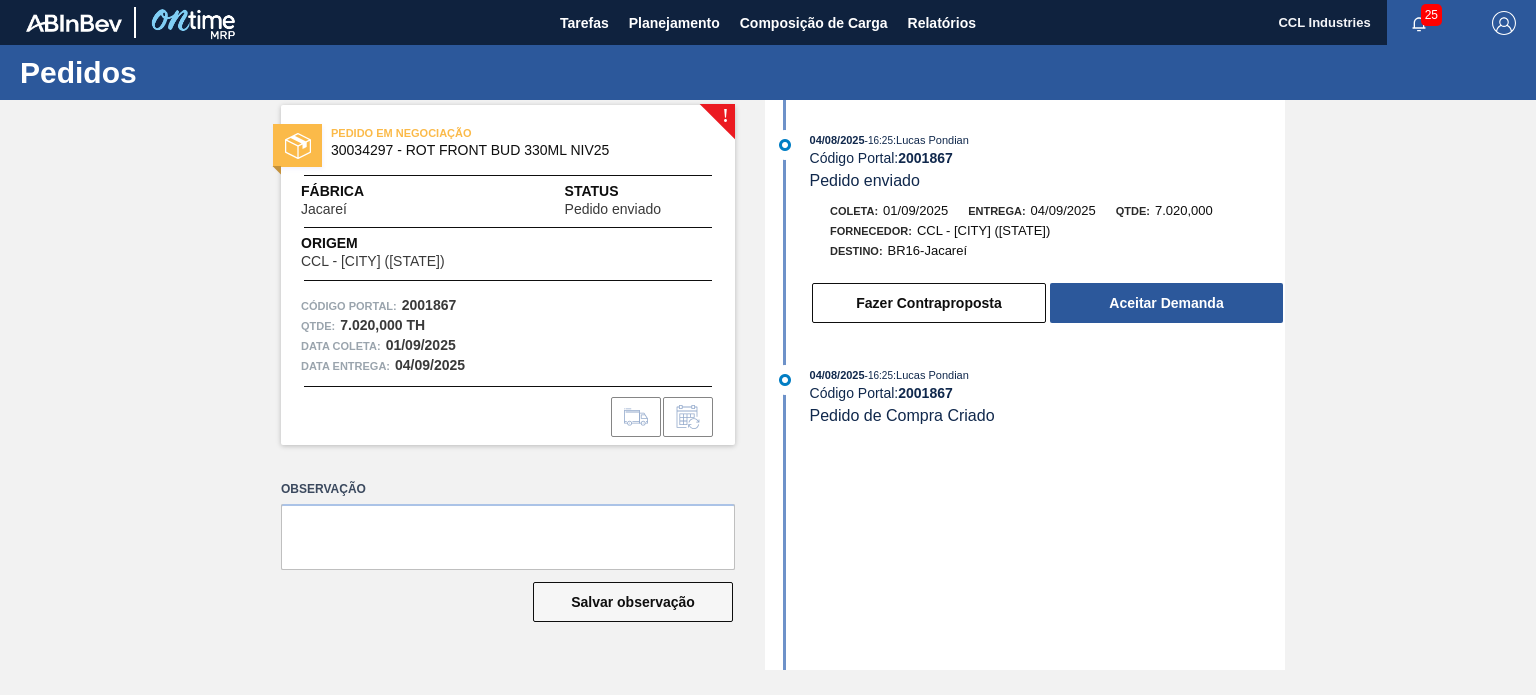 drag, startPoint x: 960, startPoint y: 166, endPoint x: 903, endPoint y: 163, distance: 57.07889 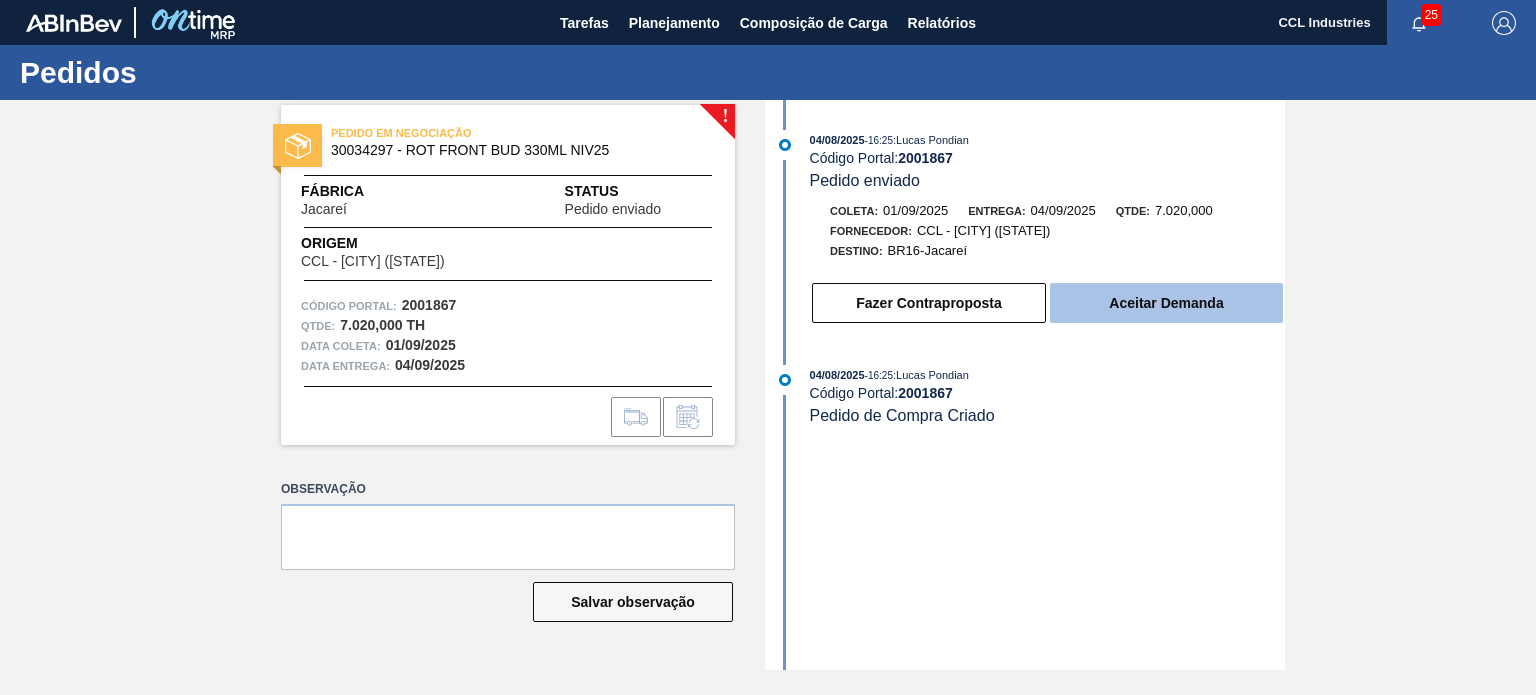 click on "Aceitar Demanda" at bounding box center [1166, 303] 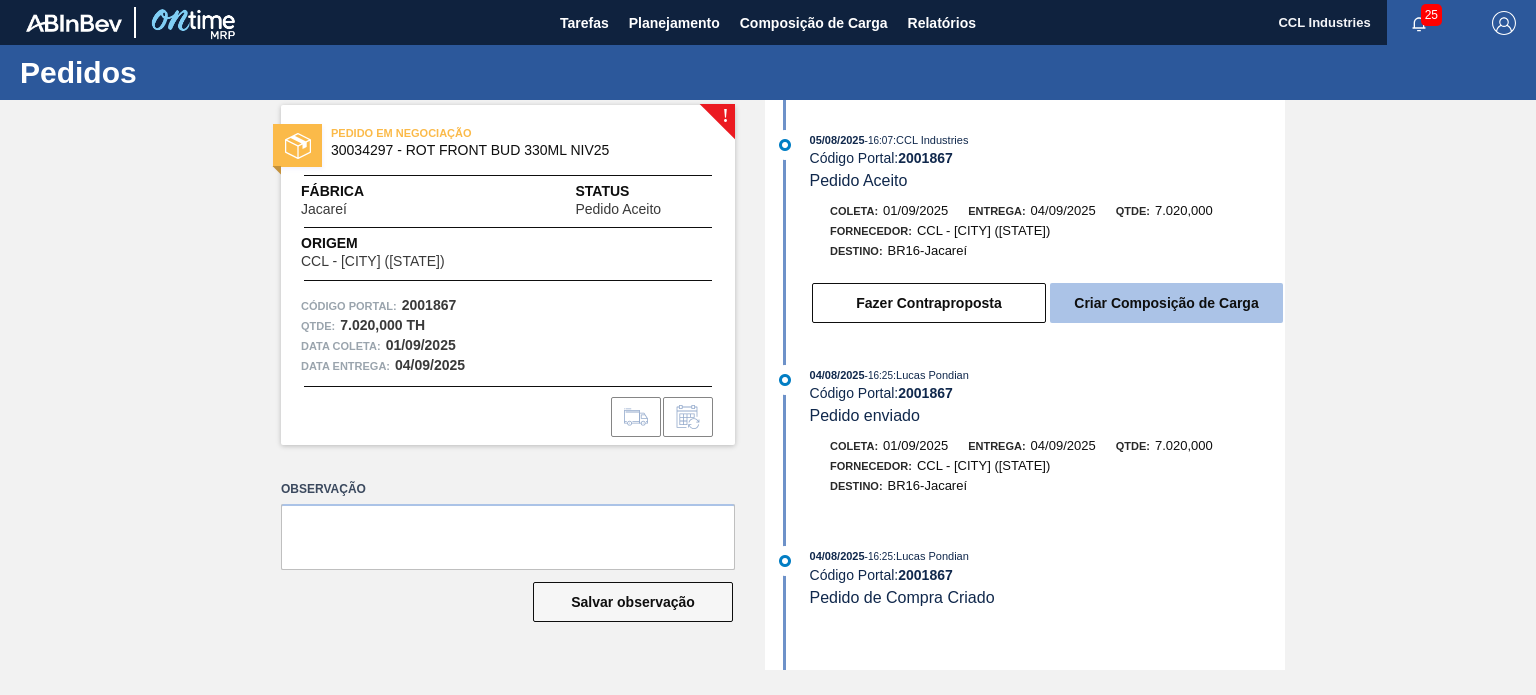 click on "Criar Composição de Carga" at bounding box center [1166, 303] 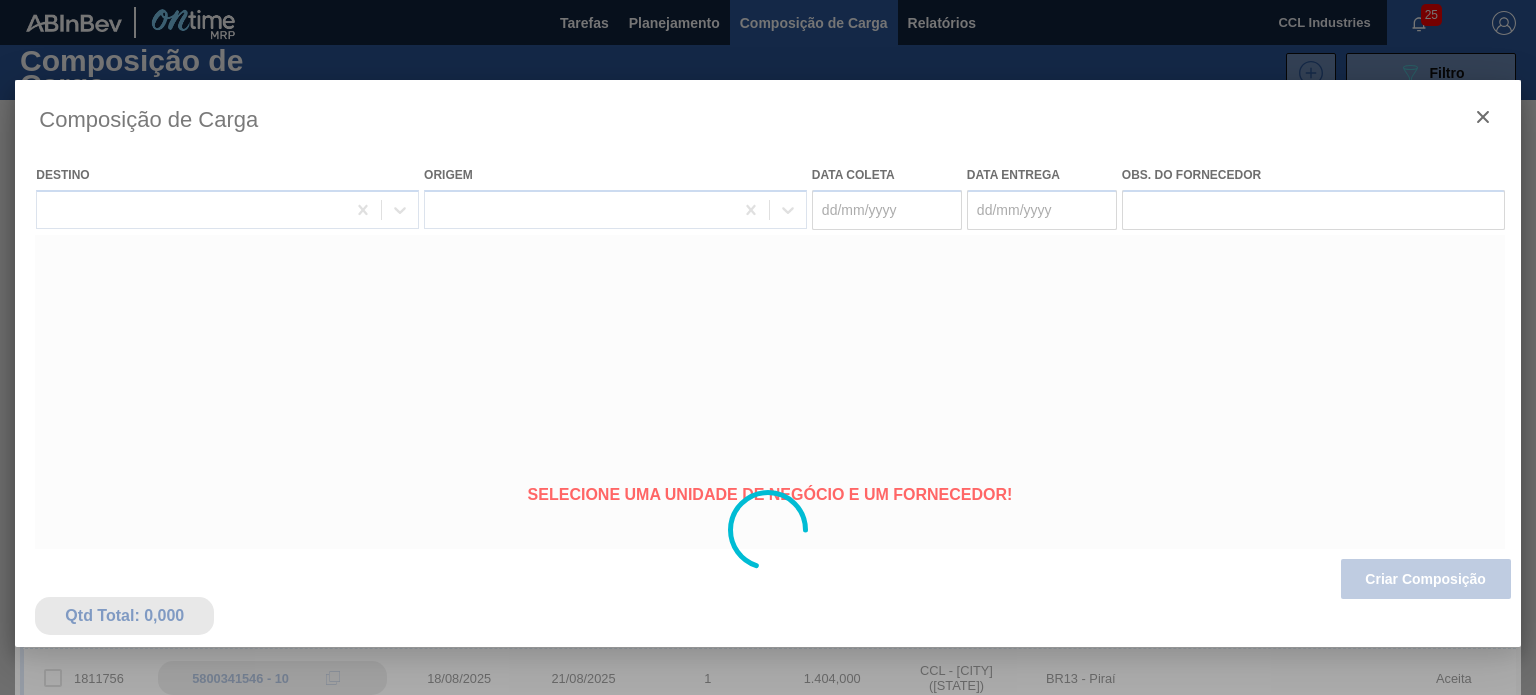 type on "01/09/2025" 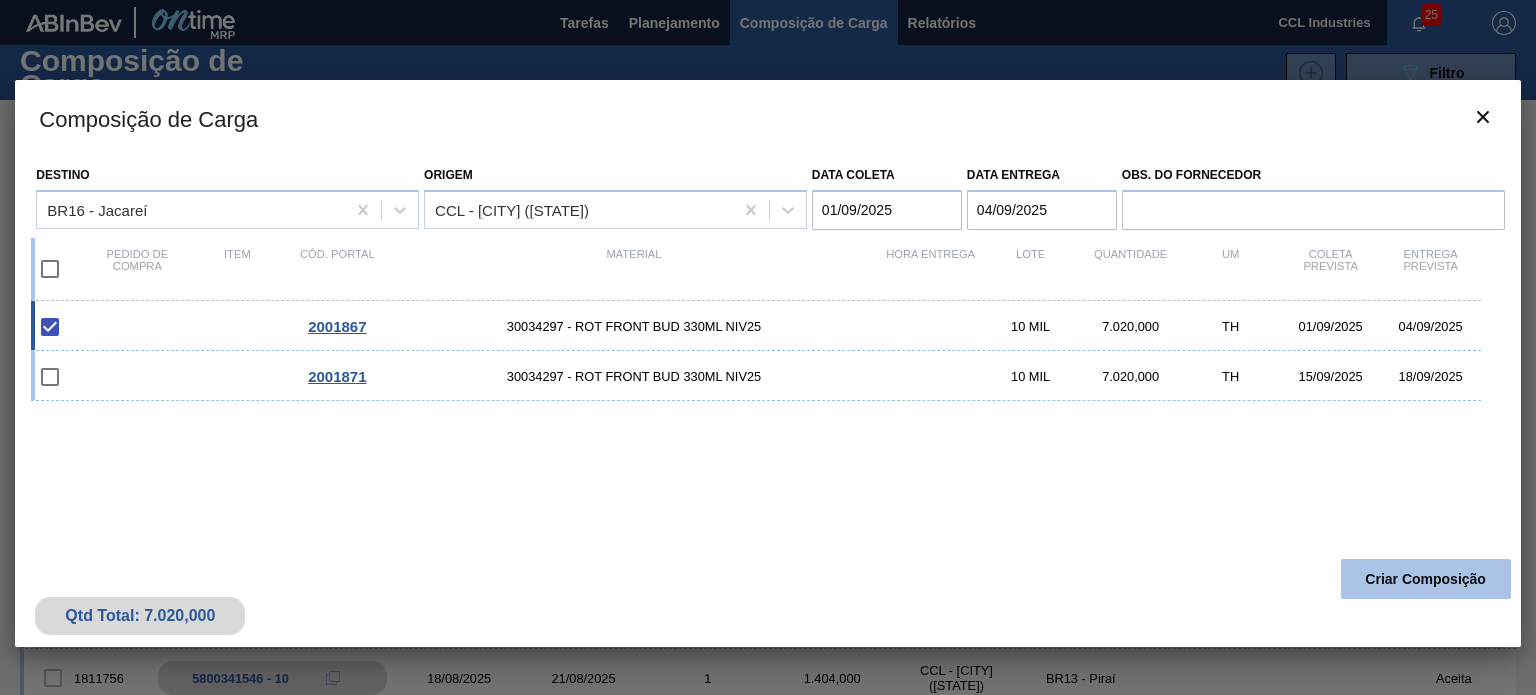 click on "Criar Composição" at bounding box center (1426, 579) 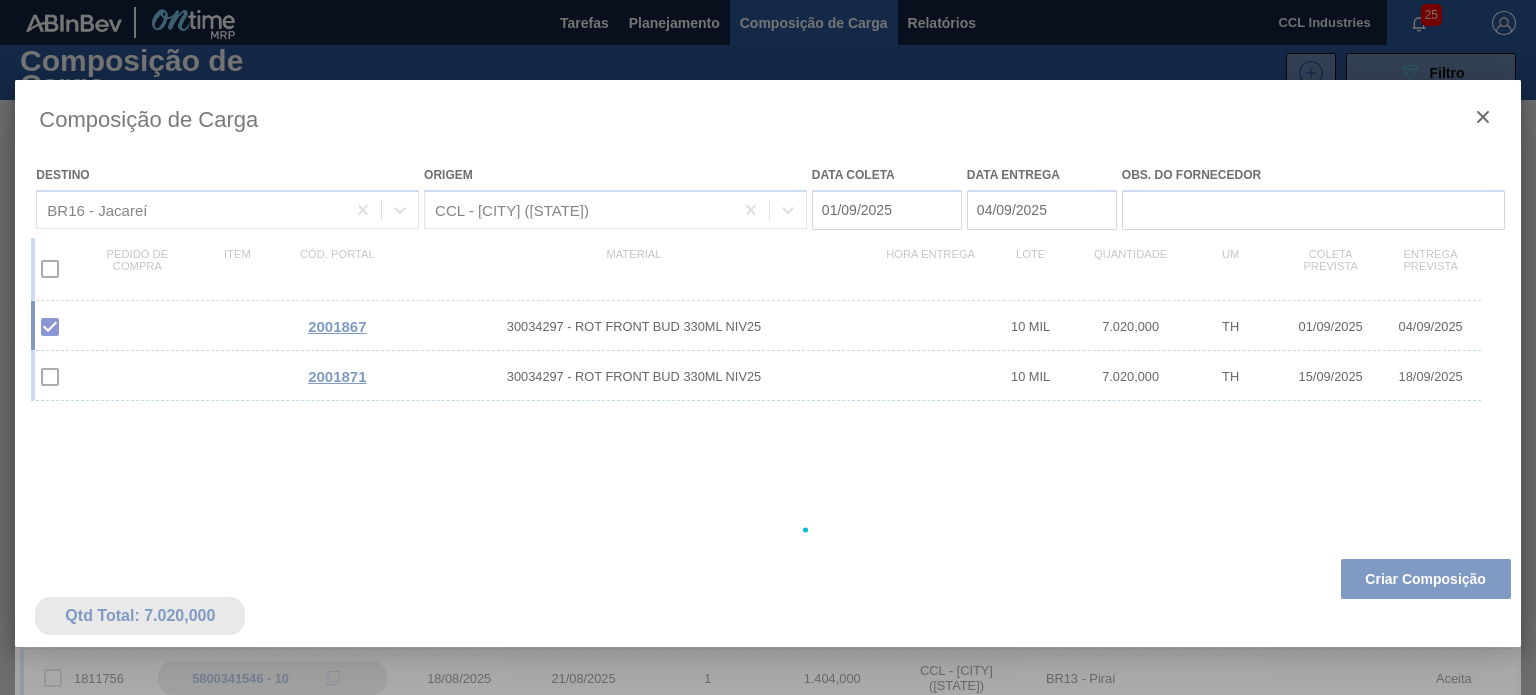 type 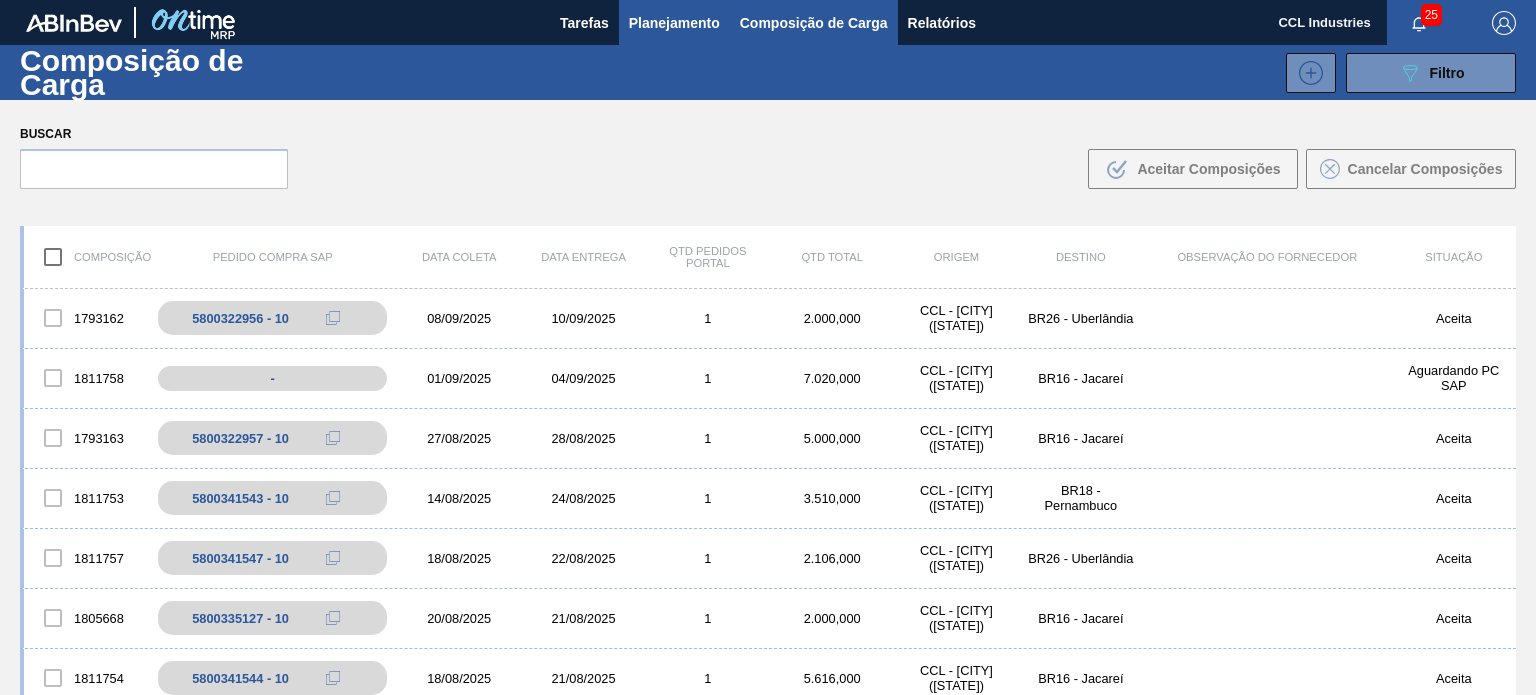 click on "Planejamento" at bounding box center (674, 23) 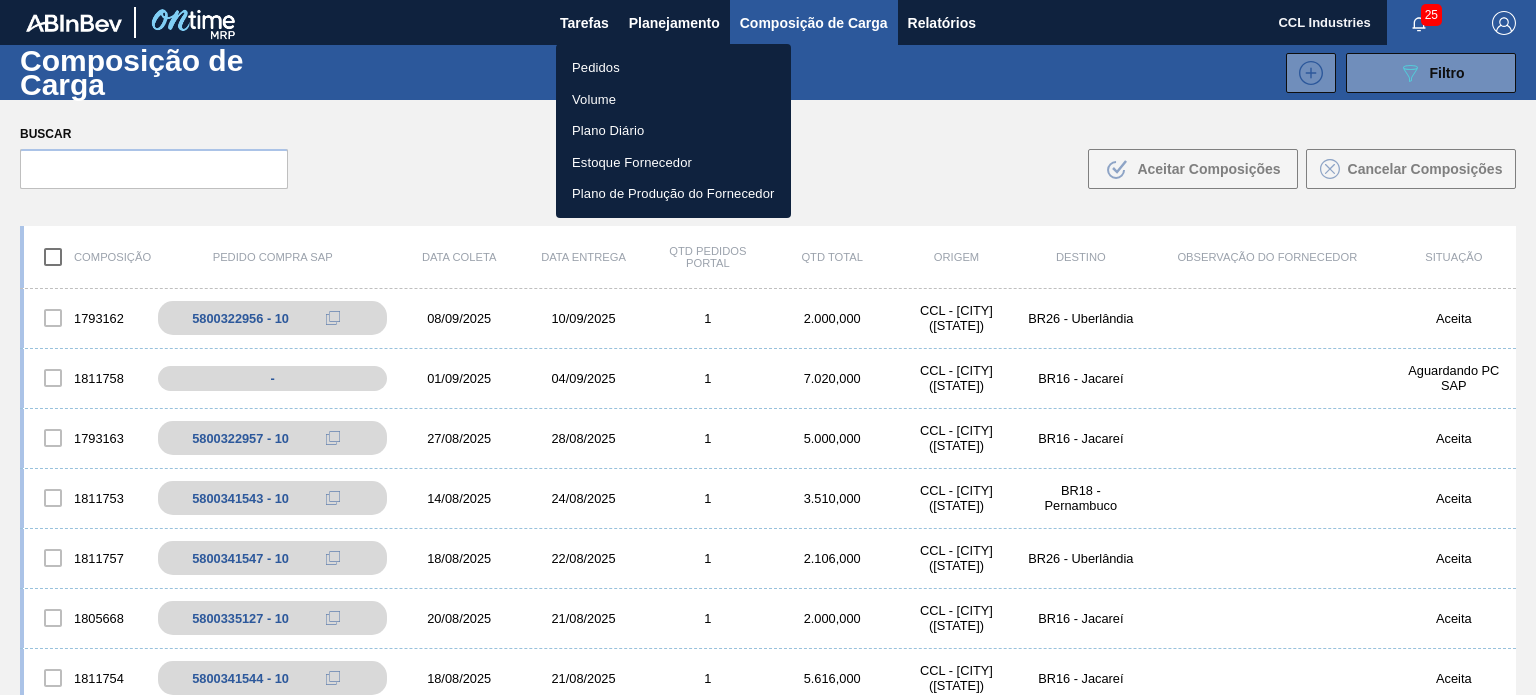 click on "Pedidos" at bounding box center [673, 68] 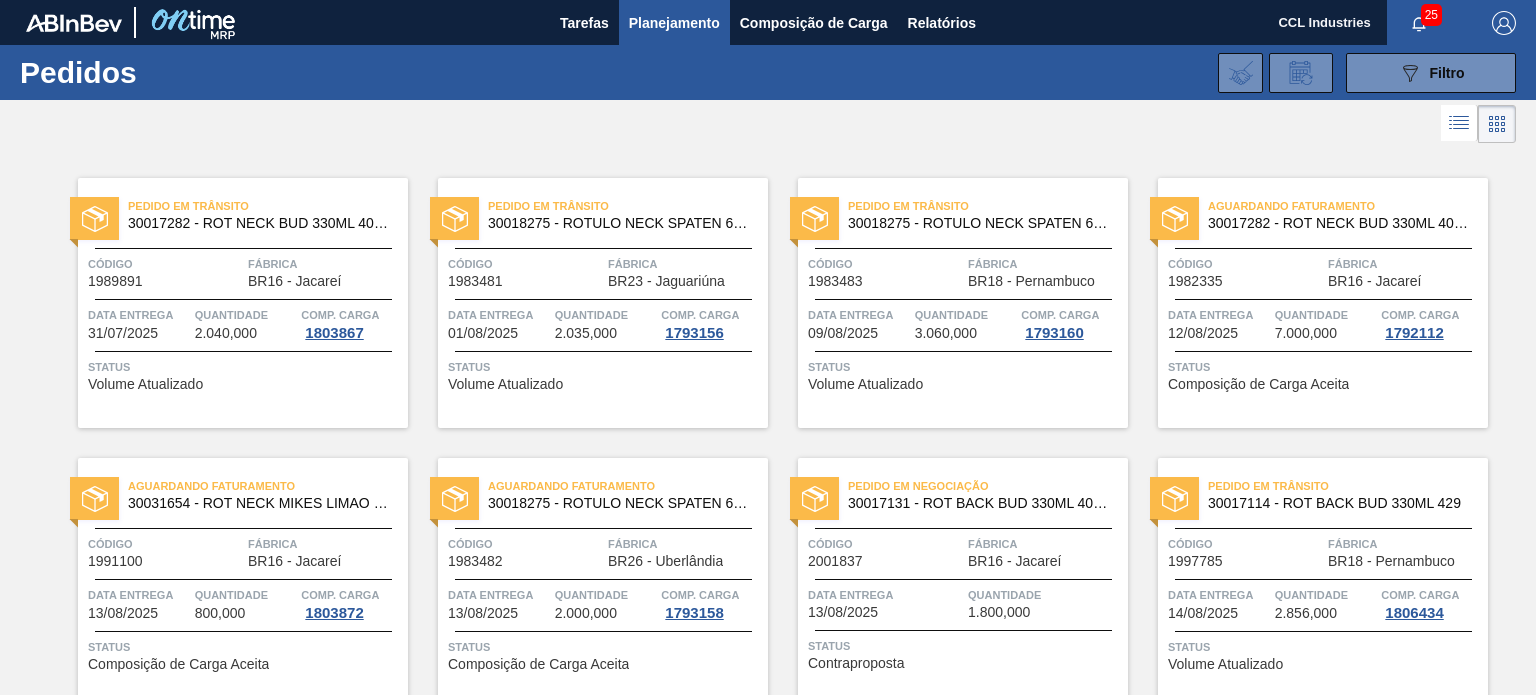 scroll, scrollTop: 773, scrollLeft: 0, axis: vertical 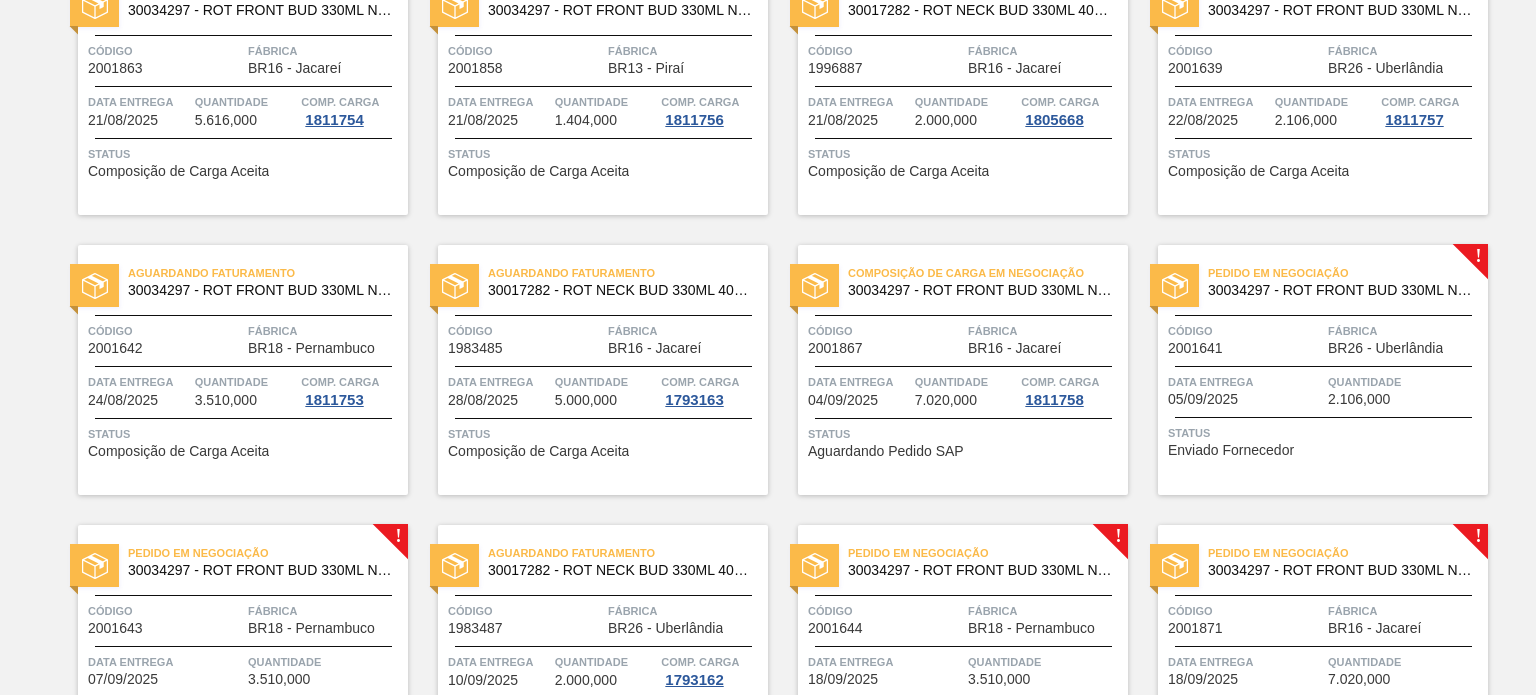 click on "Código" at bounding box center [885, 331] 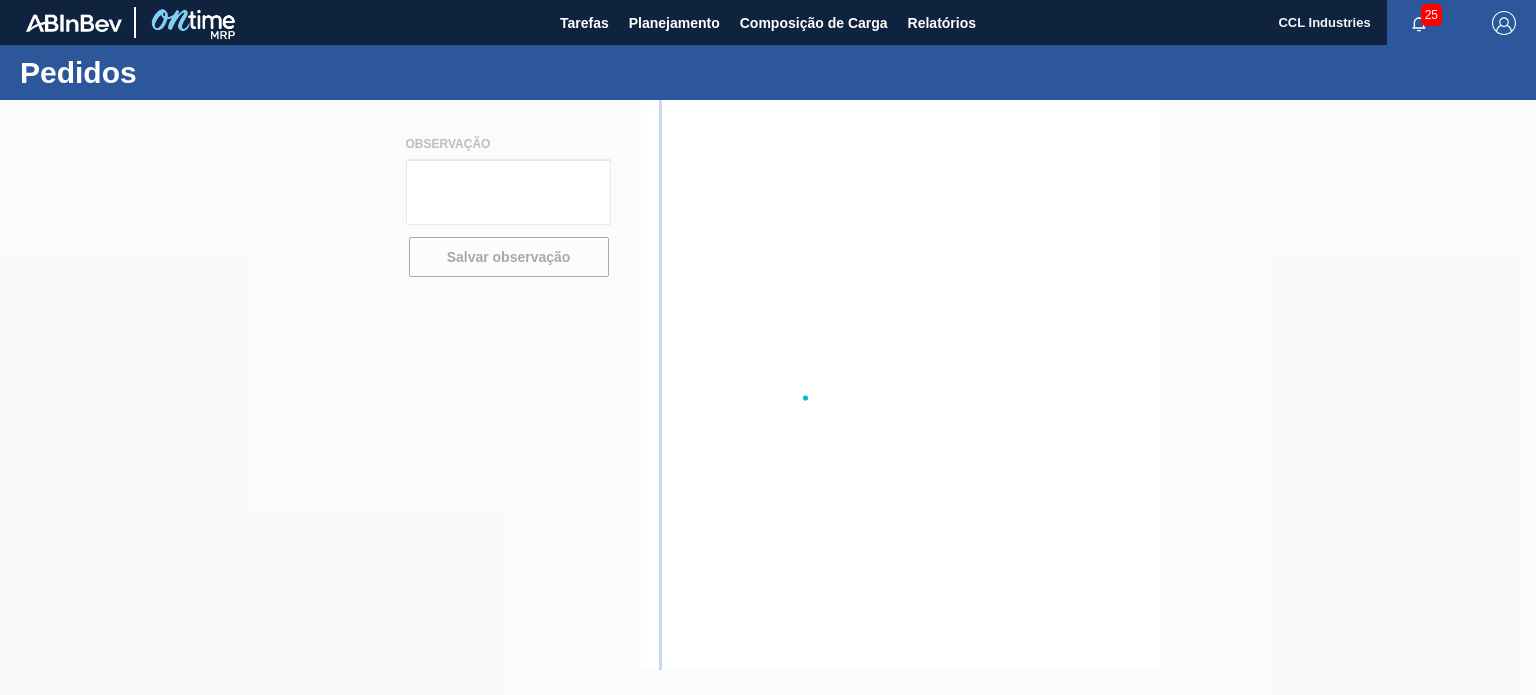 scroll, scrollTop: 0, scrollLeft: 0, axis: both 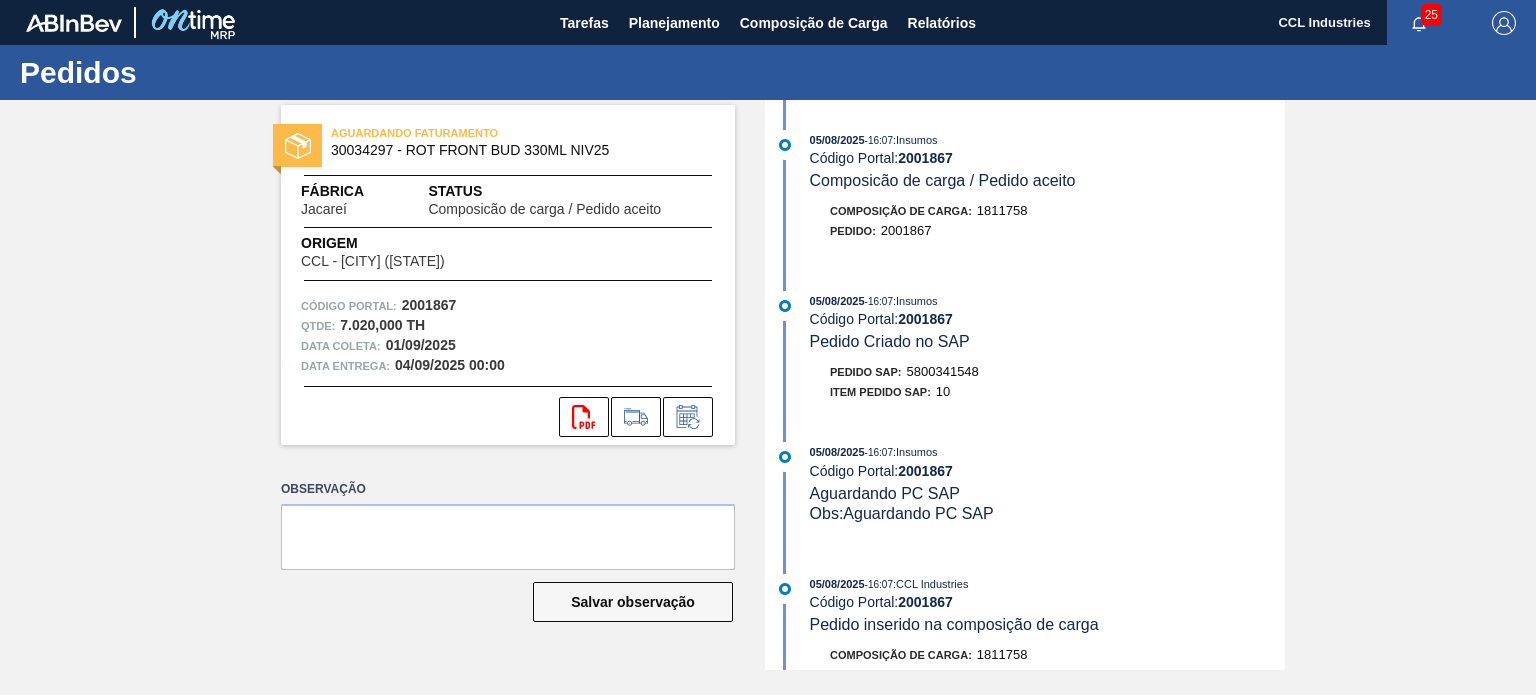 drag, startPoint x: 1012, startPoint y: 379, endPoint x: 909, endPoint y: 376, distance: 103.04368 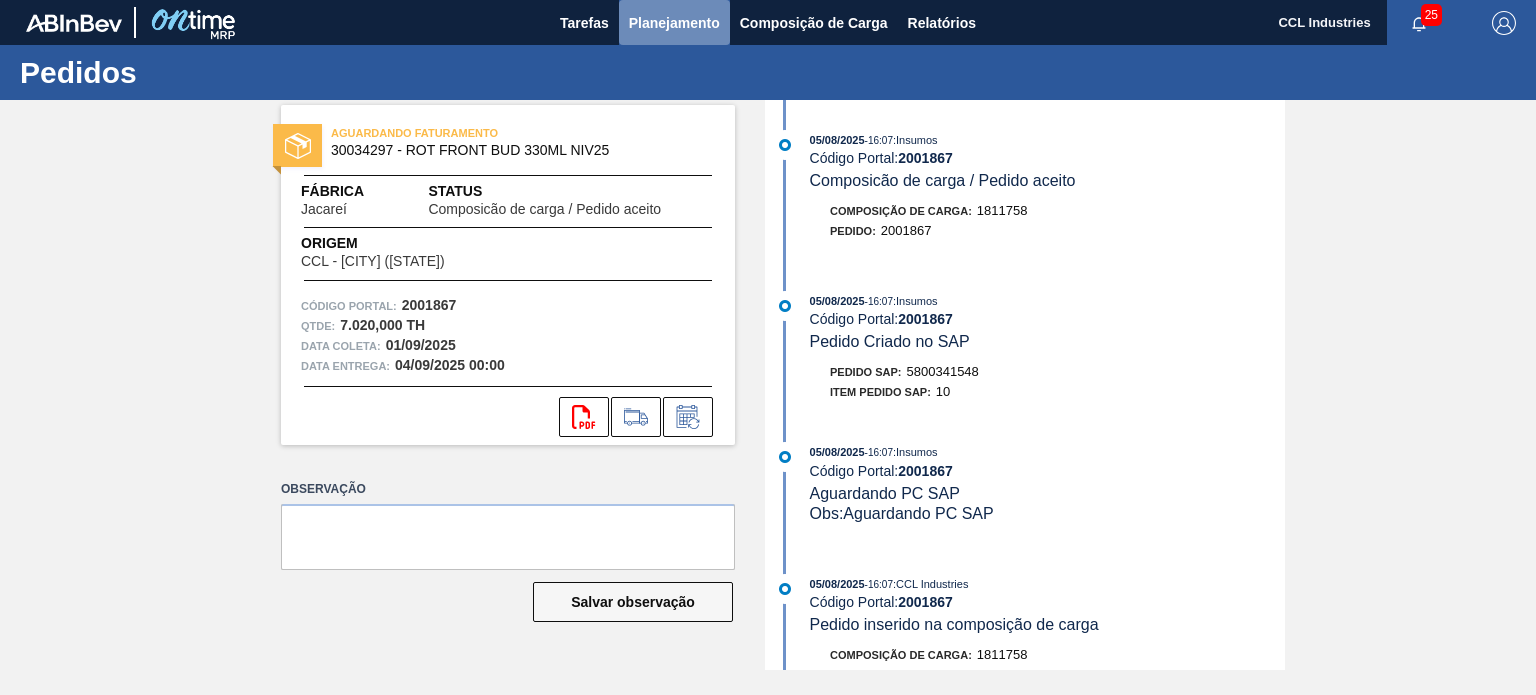 click on "Planejamento" at bounding box center (674, 23) 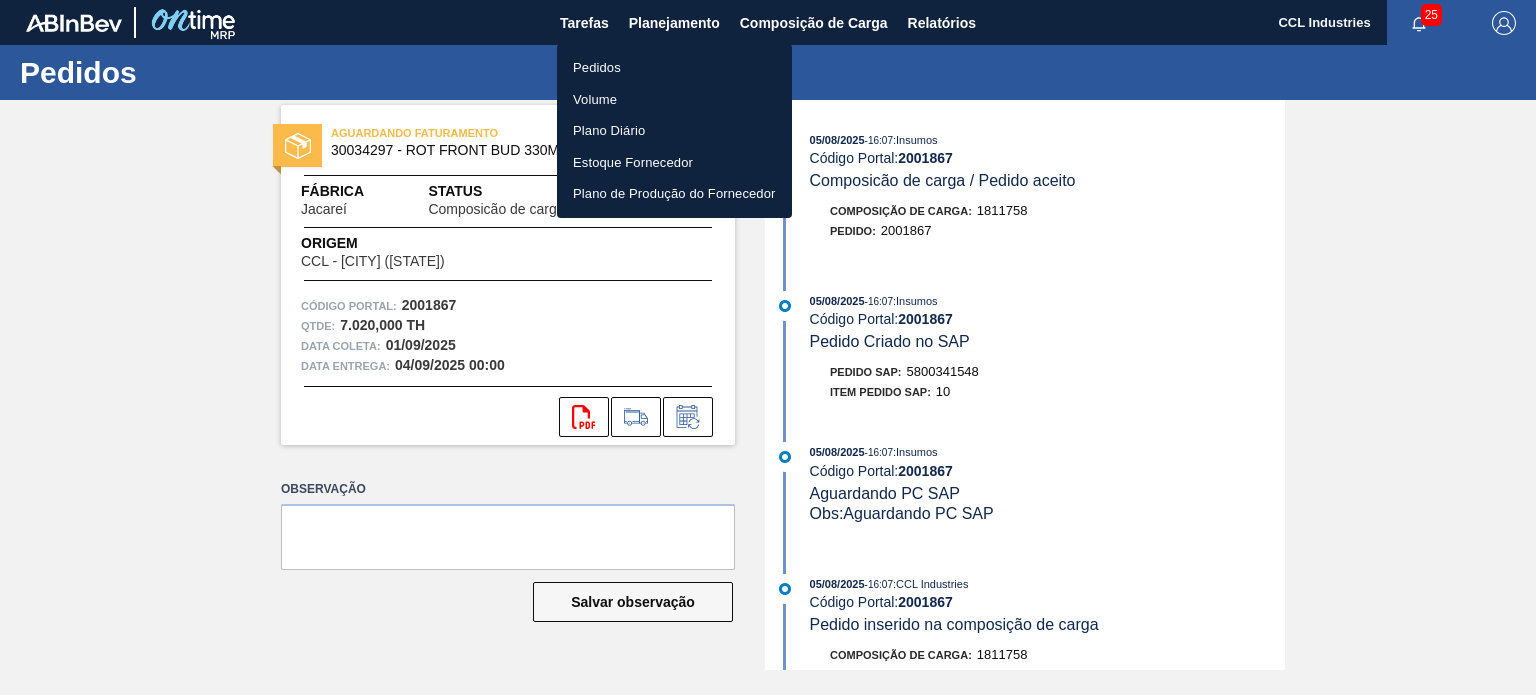 click on "Pedidos" at bounding box center [674, 68] 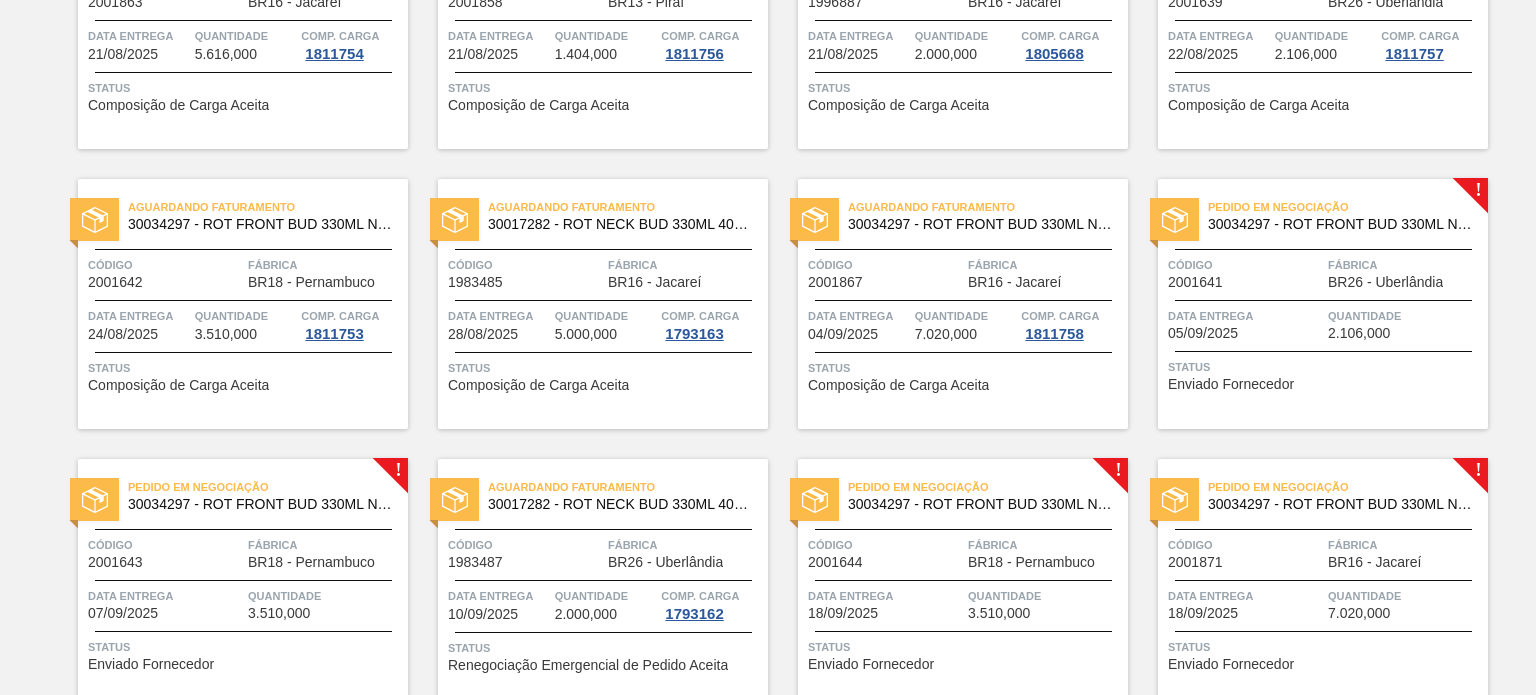 scroll, scrollTop: 900, scrollLeft: 0, axis: vertical 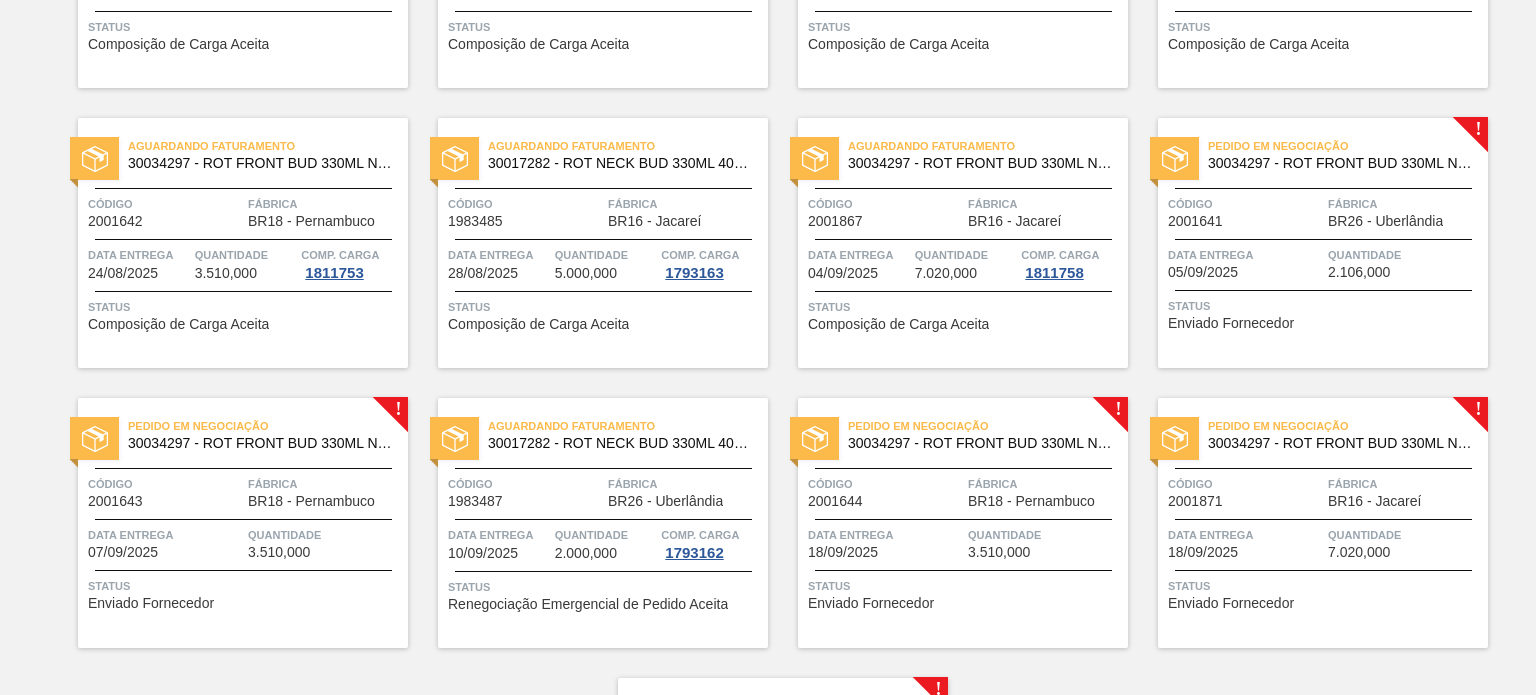 click on "Código" at bounding box center [1245, 204] 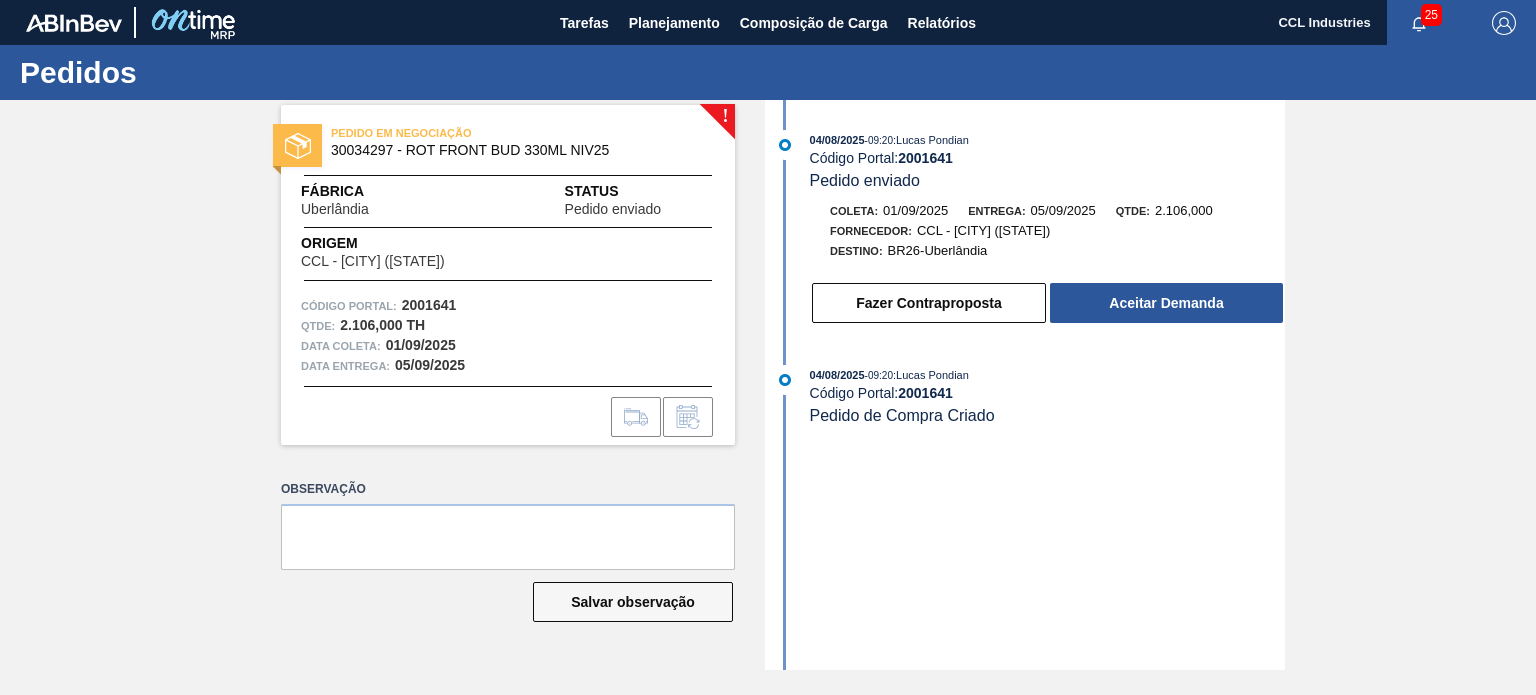 drag, startPoint x: 964, startPoint y: 161, endPoint x: 904, endPoint y: 160, distance: 60.00833 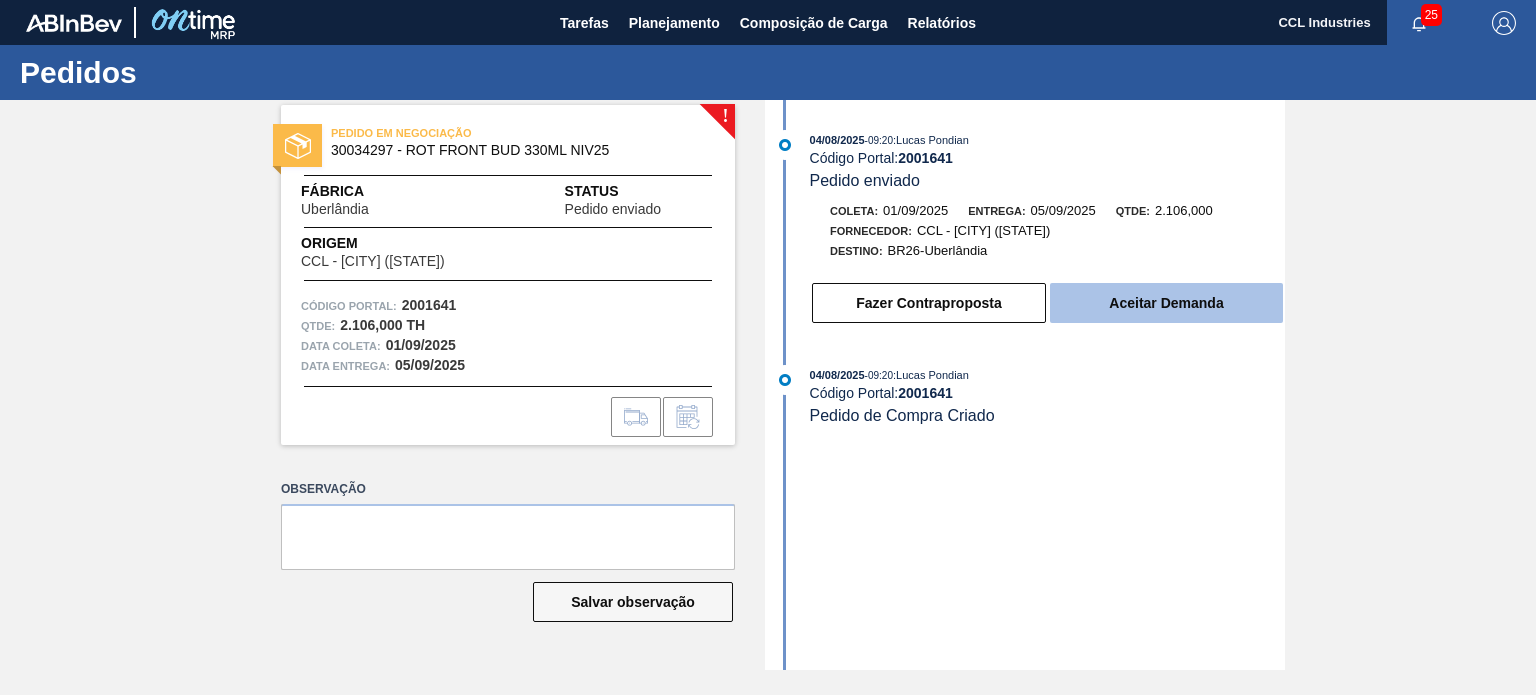 click on "Aceitar Demanda" at bounding box center [1166, 303] 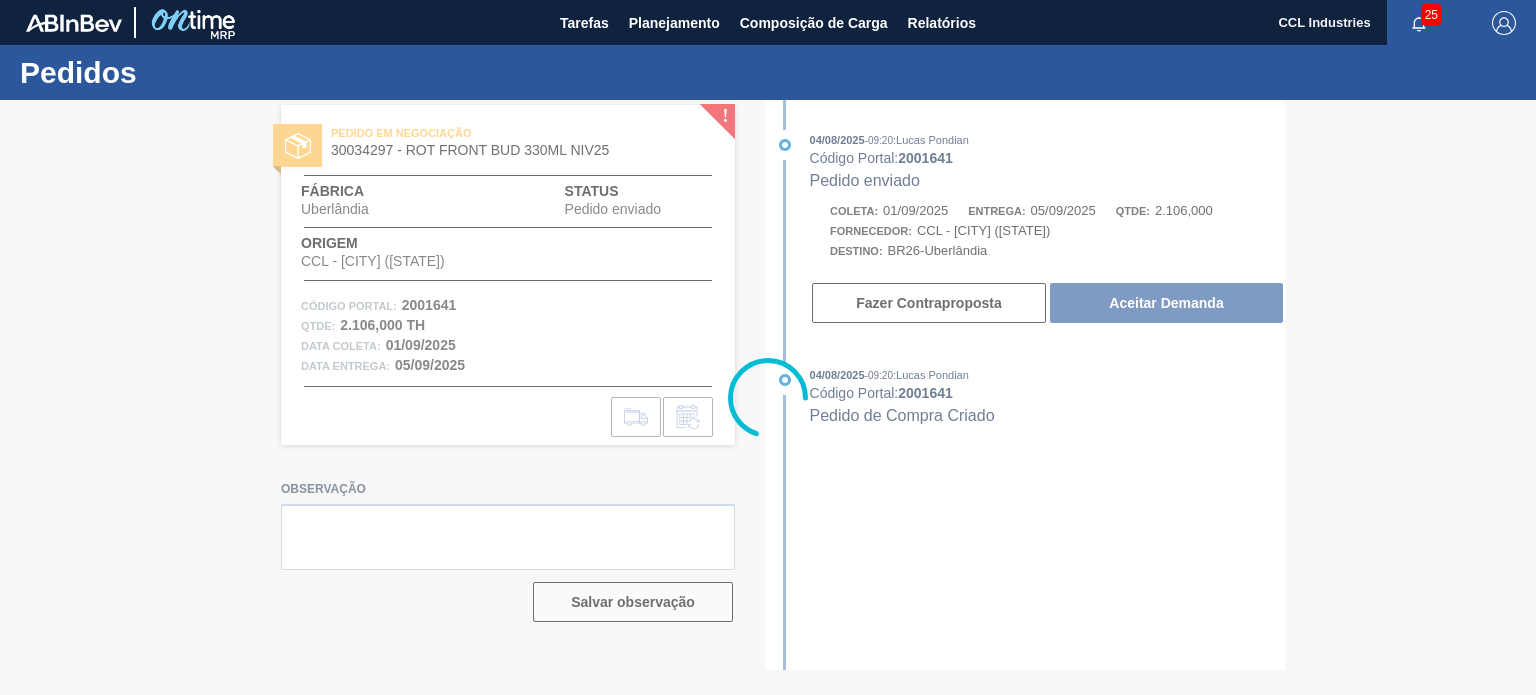 type 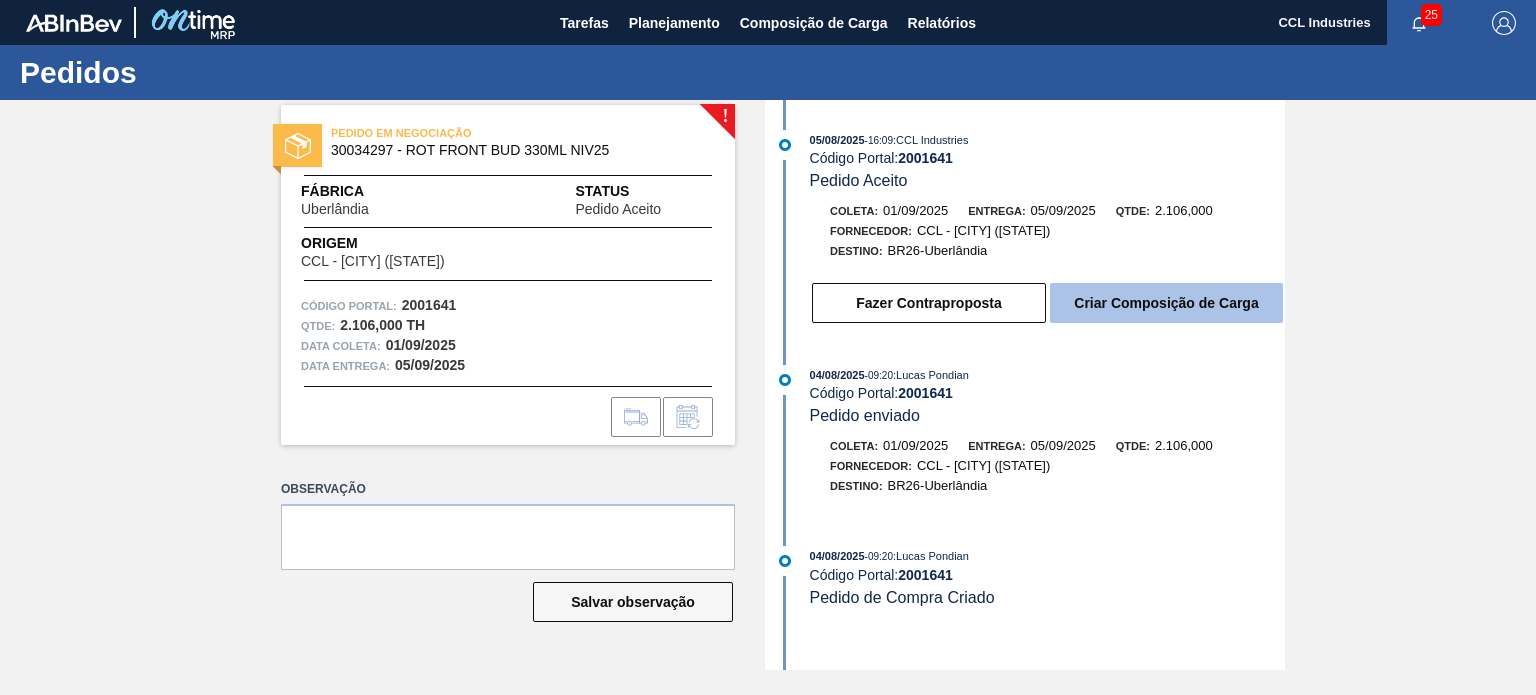click on "Criar Composição de Carga" at bounding box center [1166, 303] 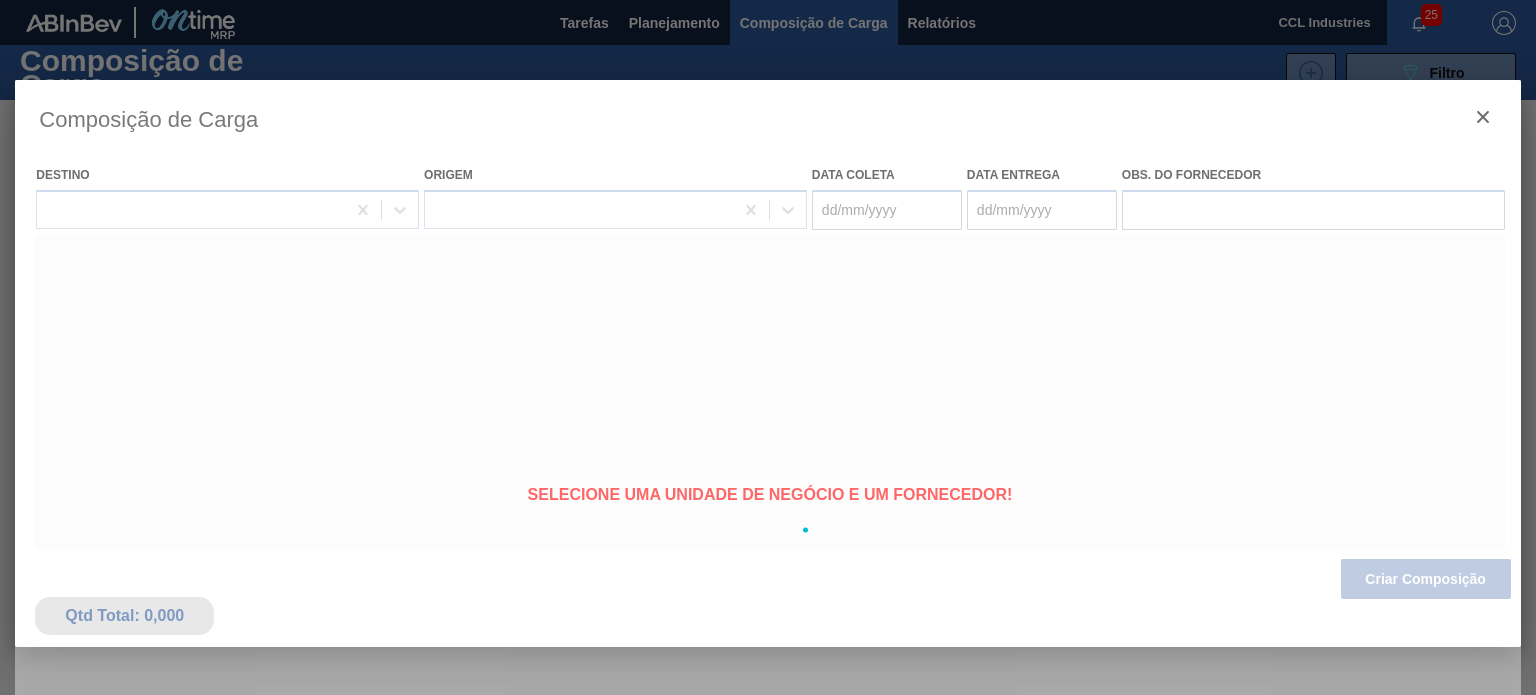 type on "01/09/2025" 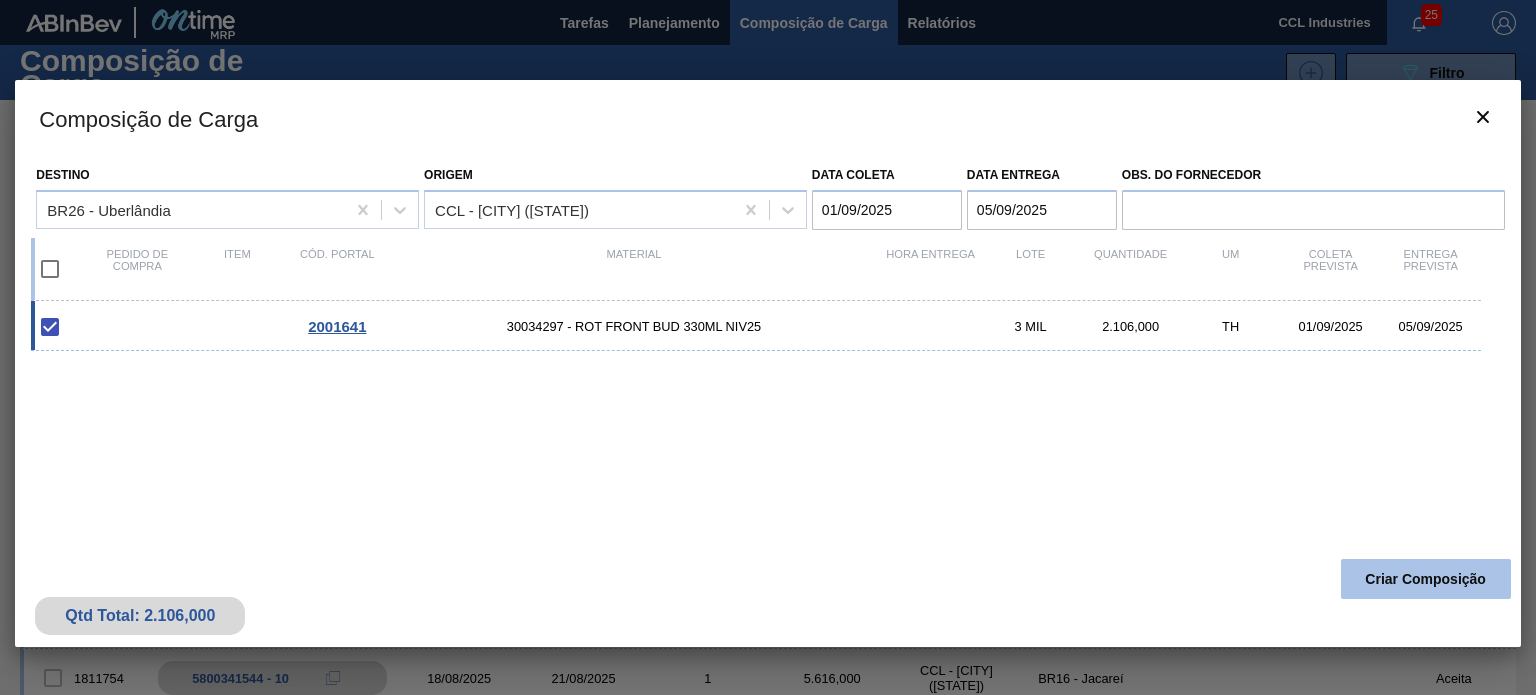 click on "Criar Composição" at bounding box center (1426, 579) 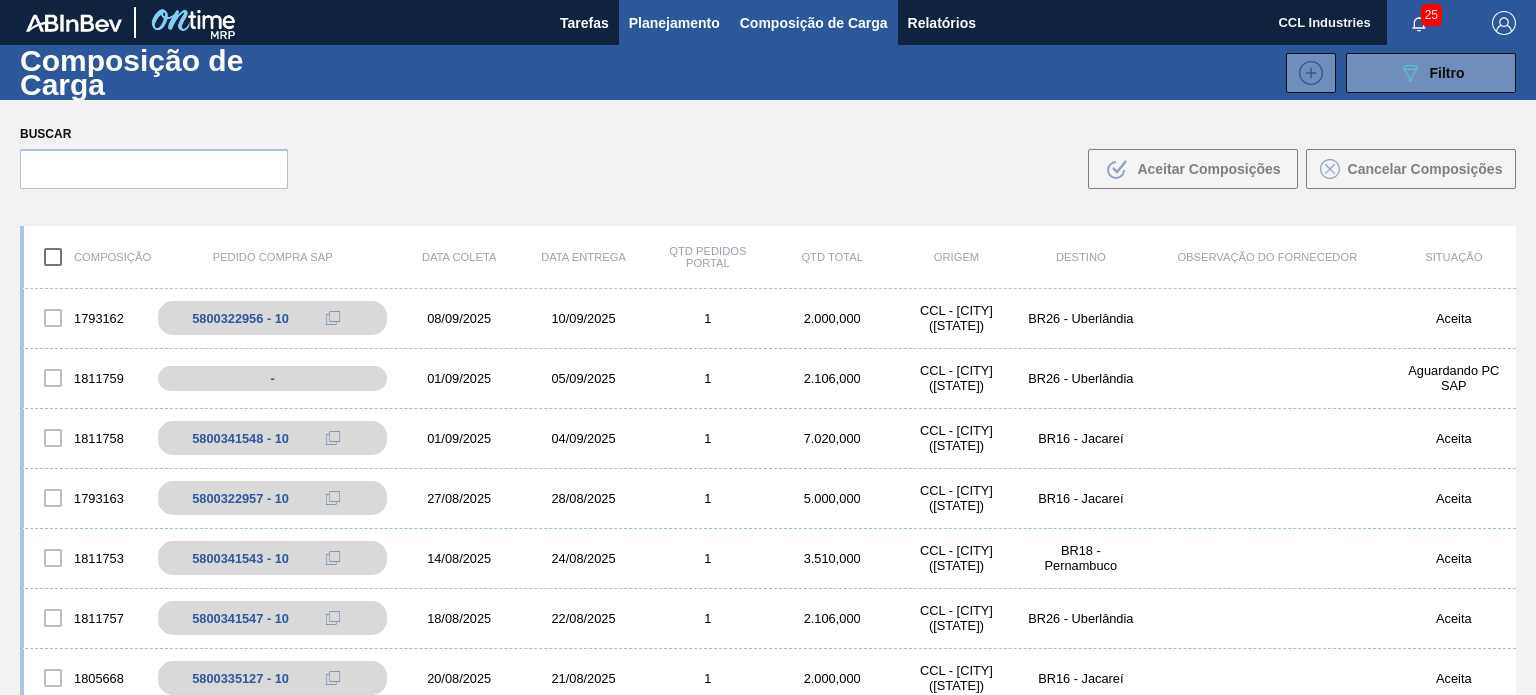 click on "Planejamento" at bounding box center (674, 22) 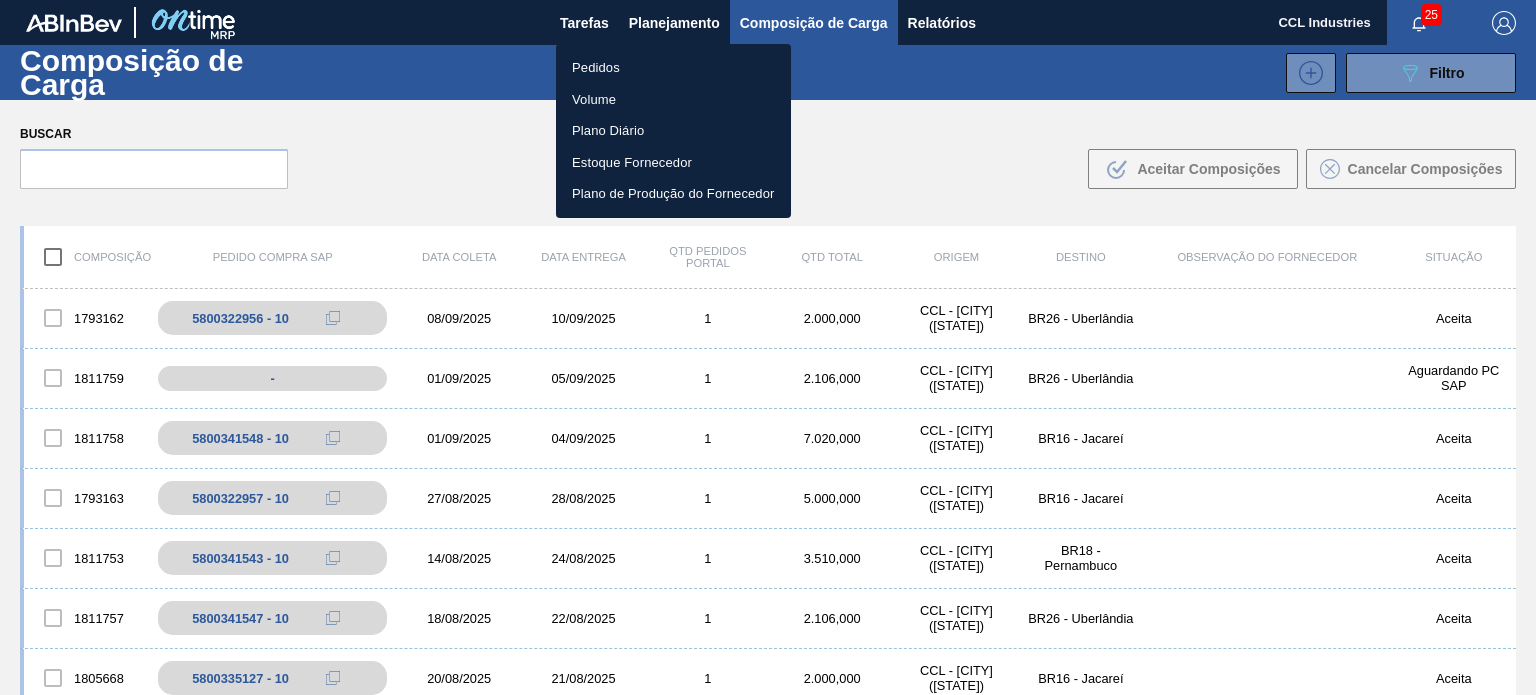 click on "Pedidos" at bounding box center (673, 68) 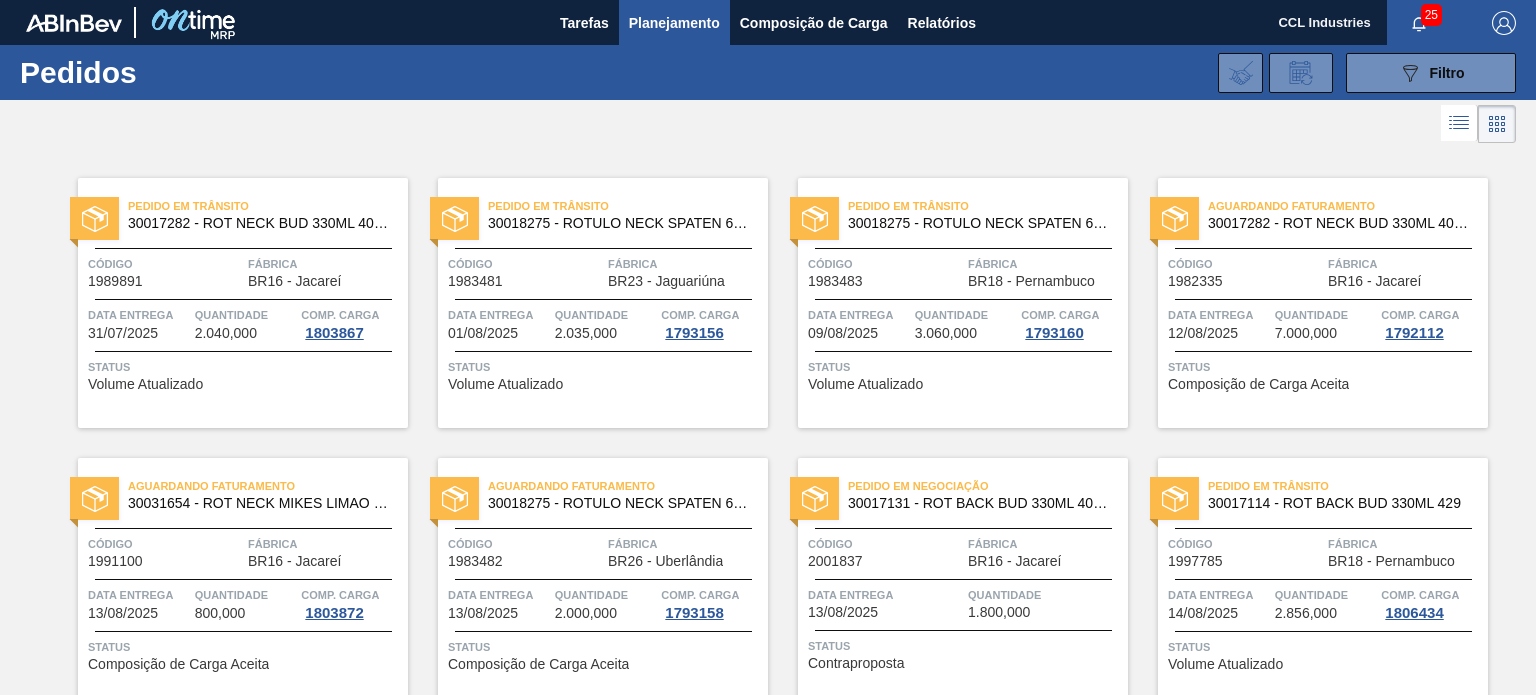 scroll, scrollTop: 773, scrollLeft: 0, axis: vertical 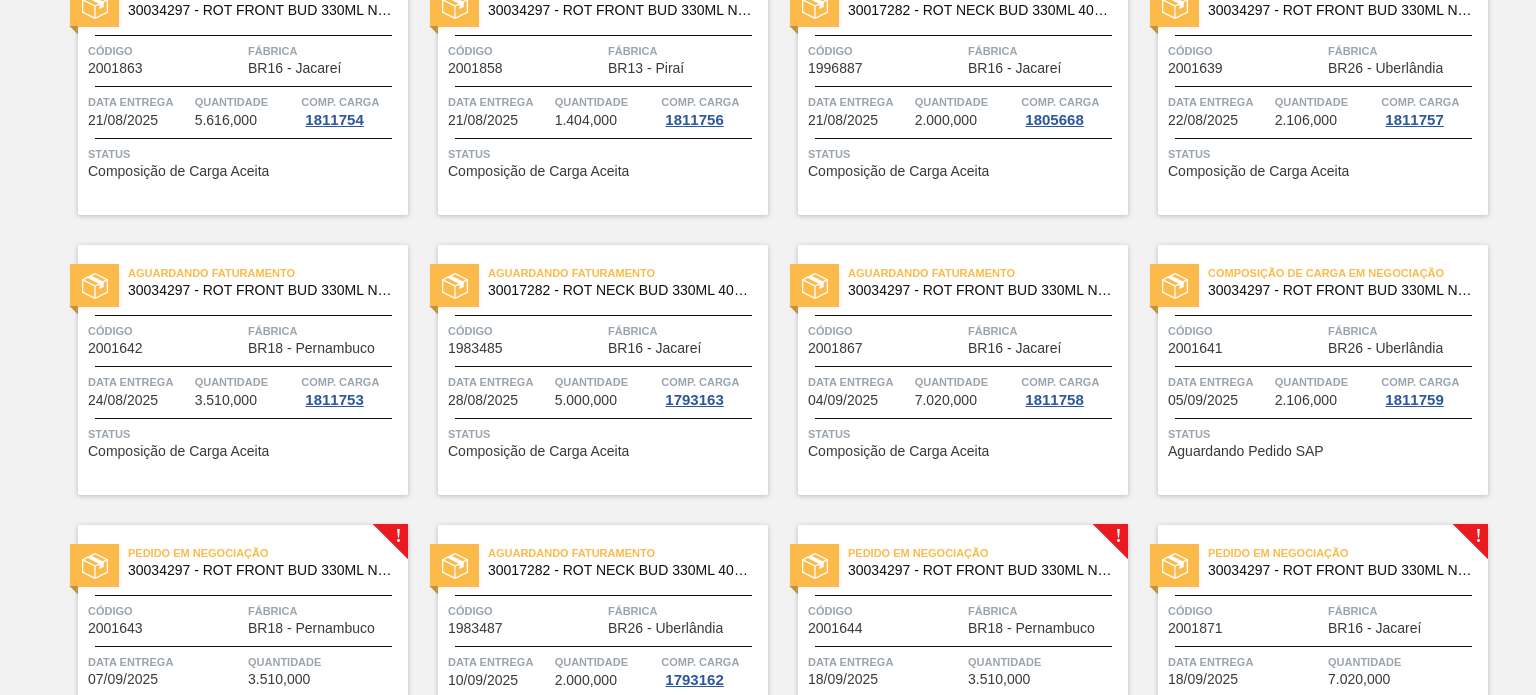 click on "Código" at bounding box center (1245, 331) 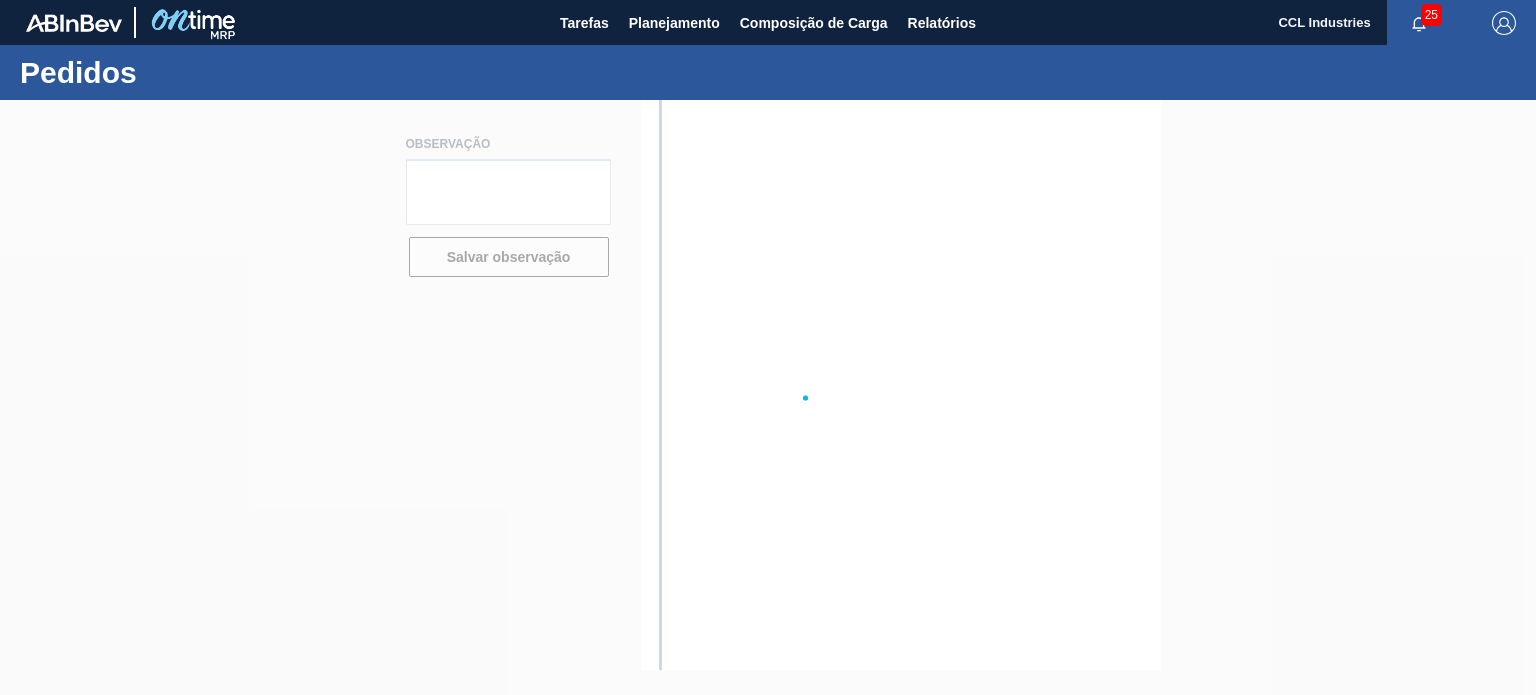 scroll, scrollTop: 0, scrollLeft: 0, axis: both 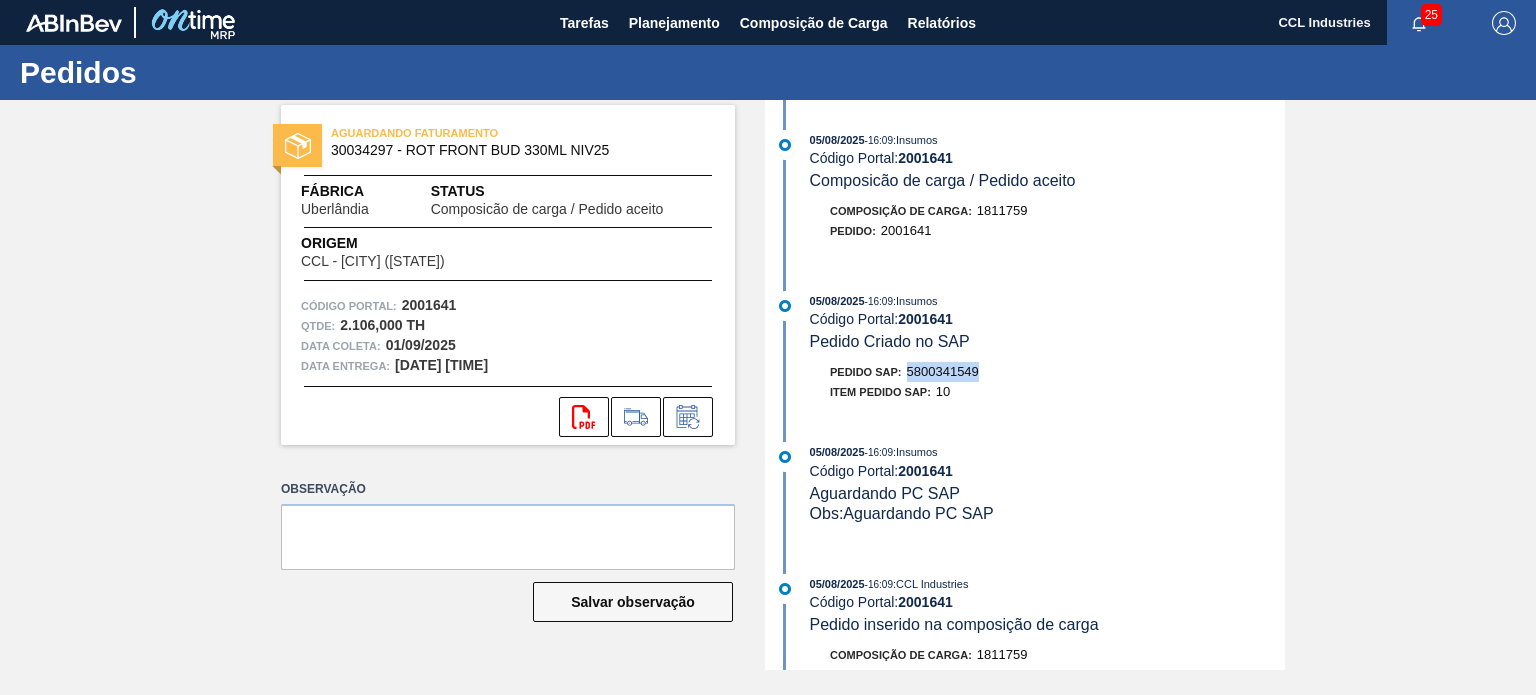 drag, startPoint x: 1005, startPoint y: 374, endPoint x: 912, endPoint y: 373, distance: 93.00538 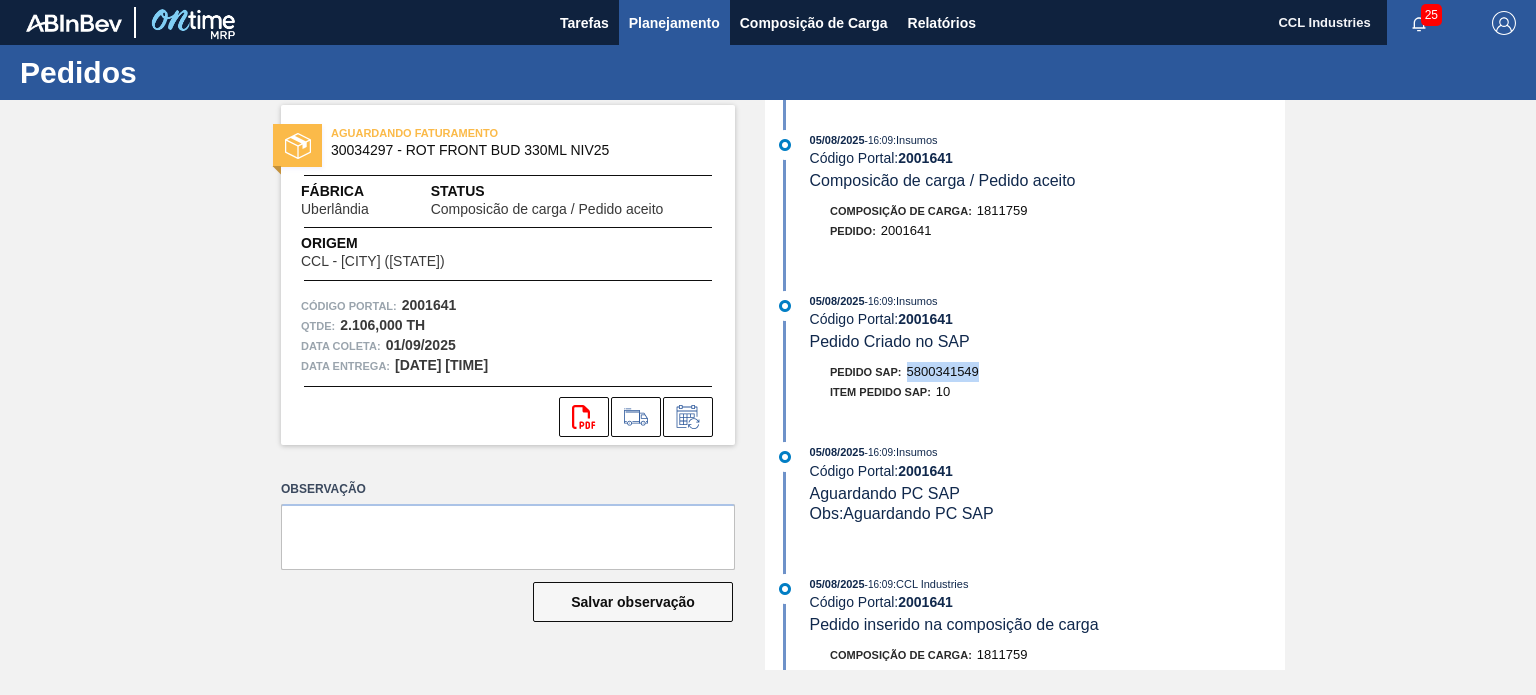 click on "Planejamento" at bounding box center [674, 23] 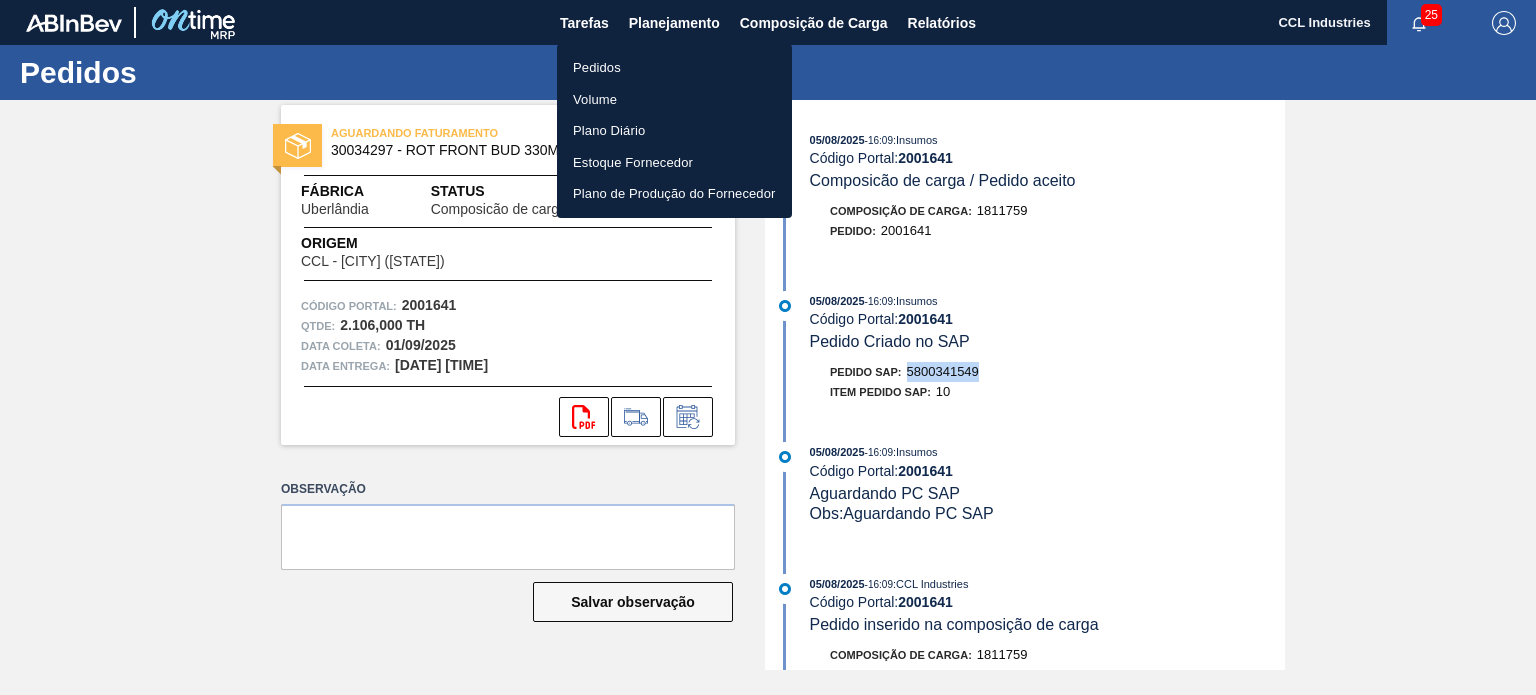click on "Pedidos" at bounding box center (674, 68) 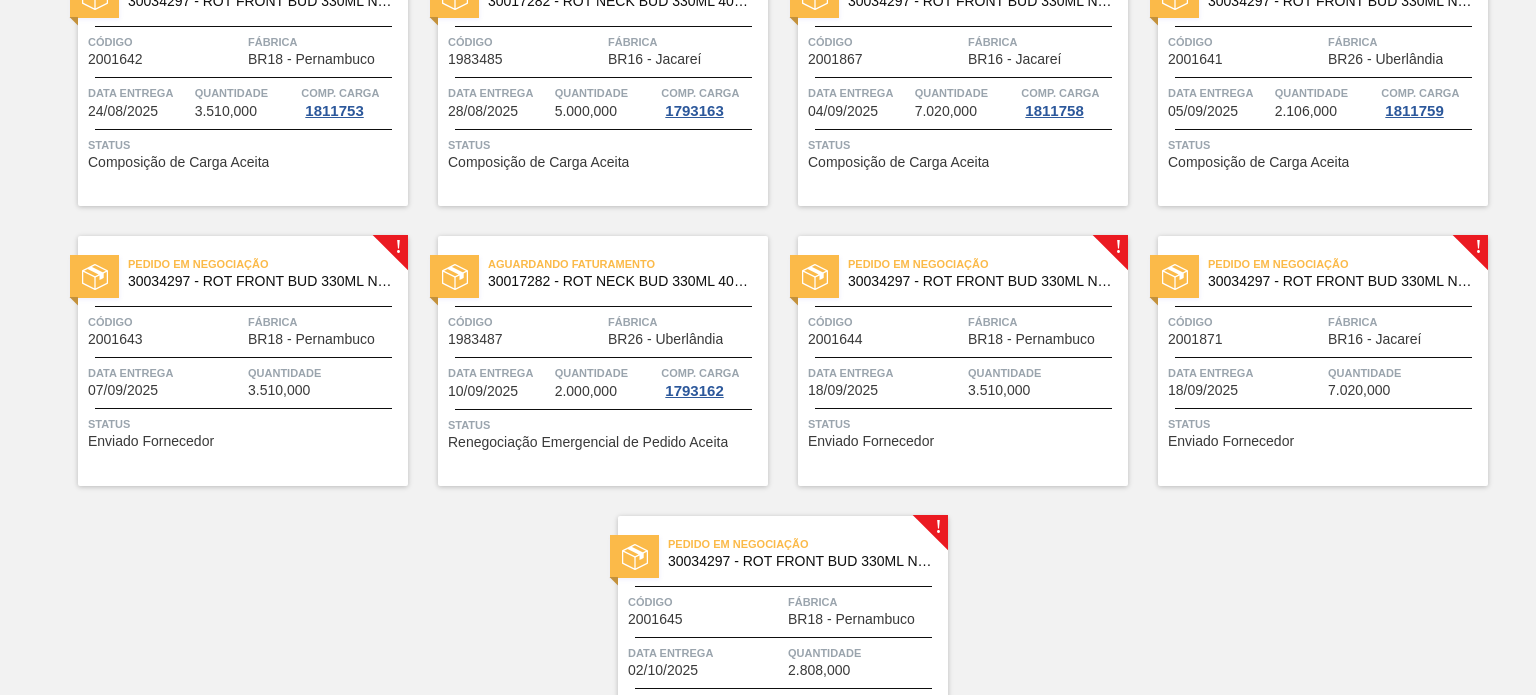 scroll, scrollTop: 1100, scrollLeft: 0, axis: vertical 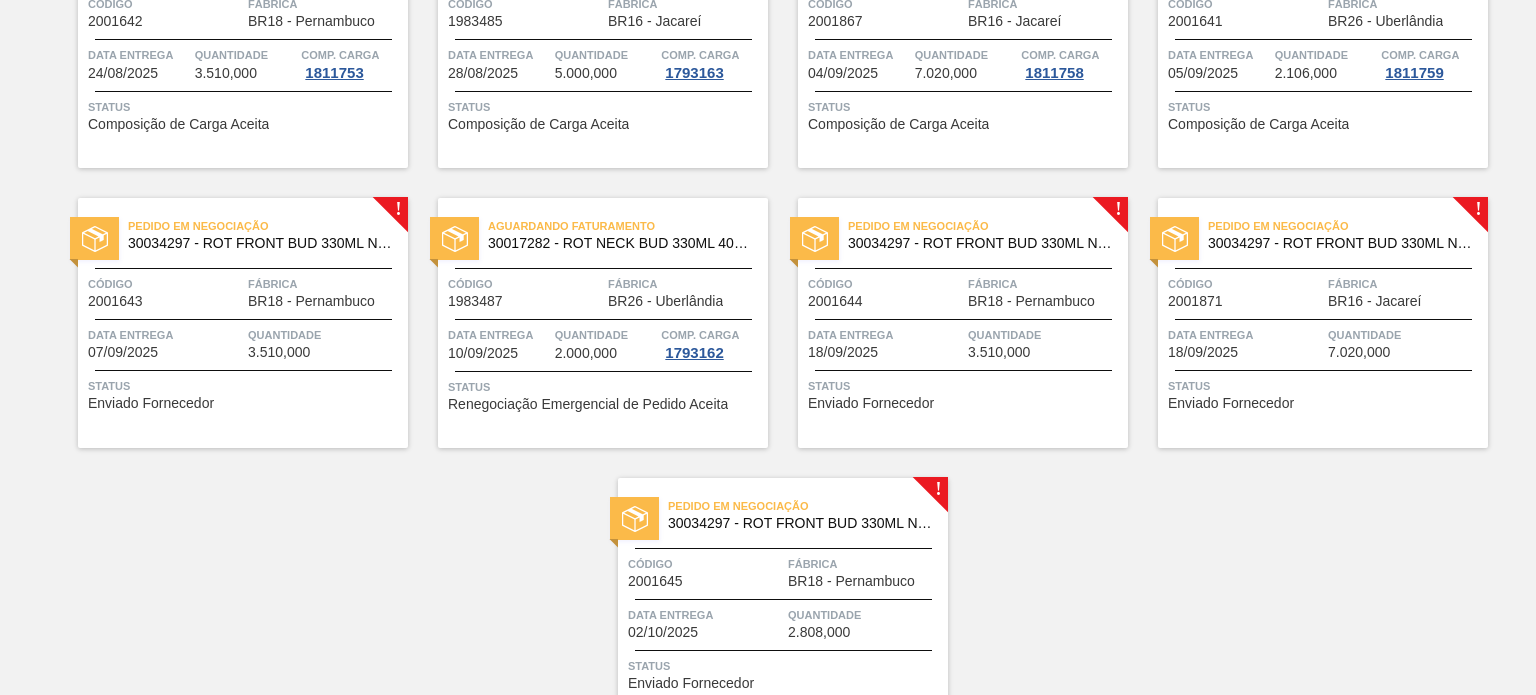 type 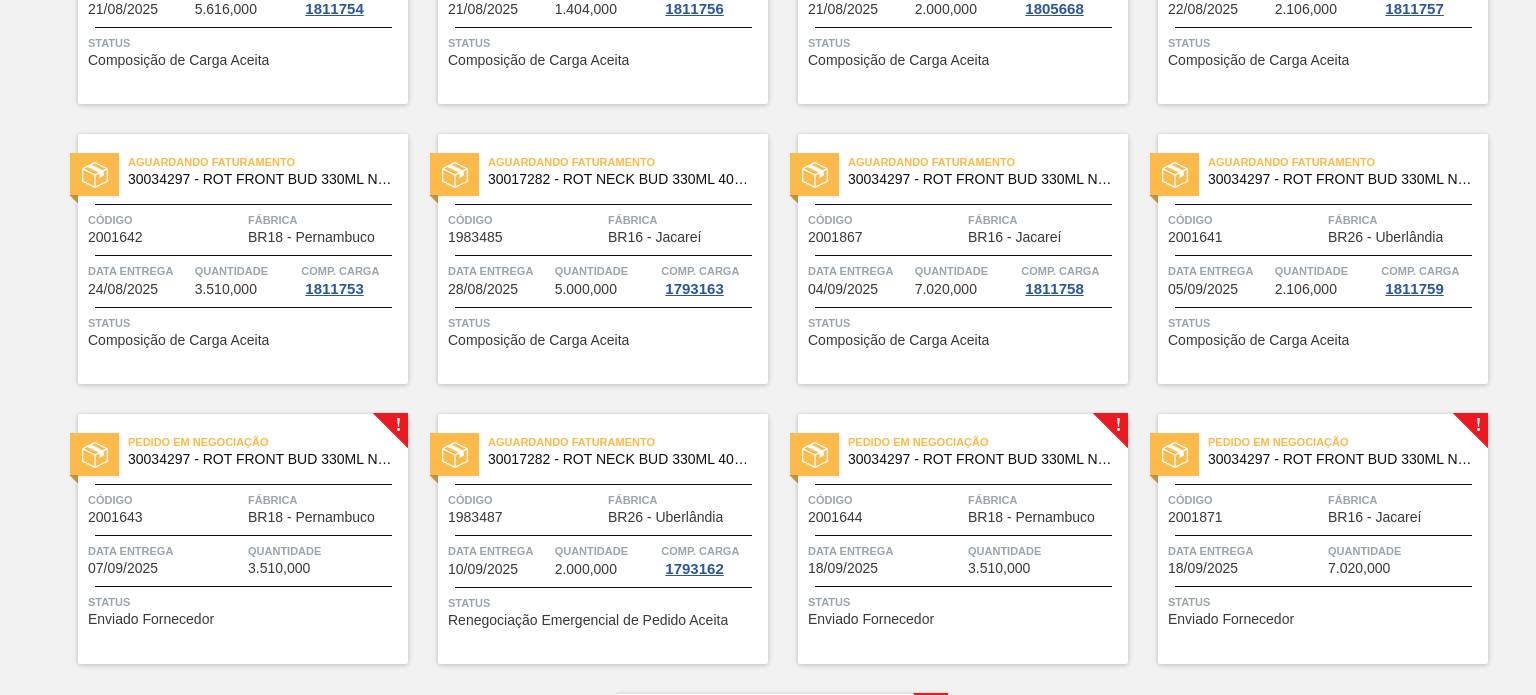 scroll, scrollTop: 1206, scrollLeft: 0, axis: vertical 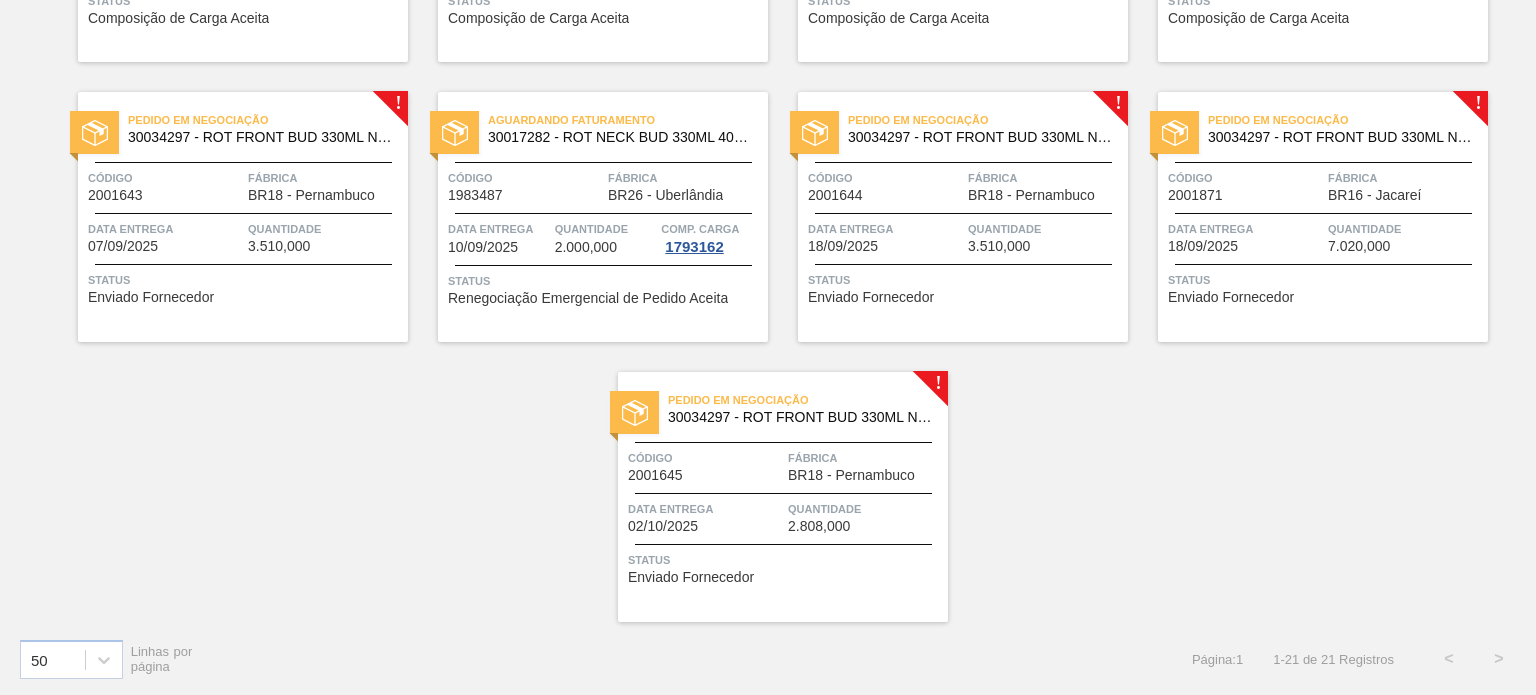 click on "Código" at bounding box center (165, 178) 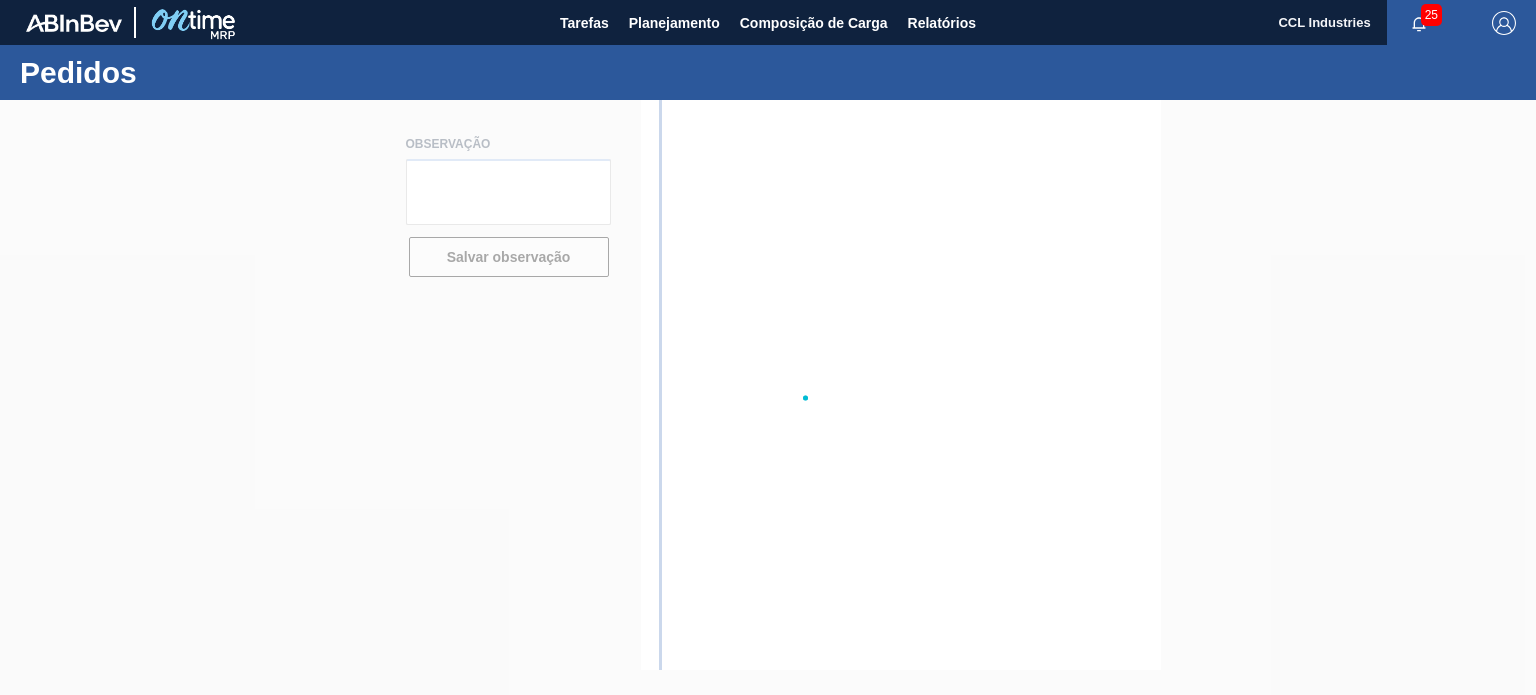 scroll, scrollTop: 0, scrollLeft: 0, axis: both 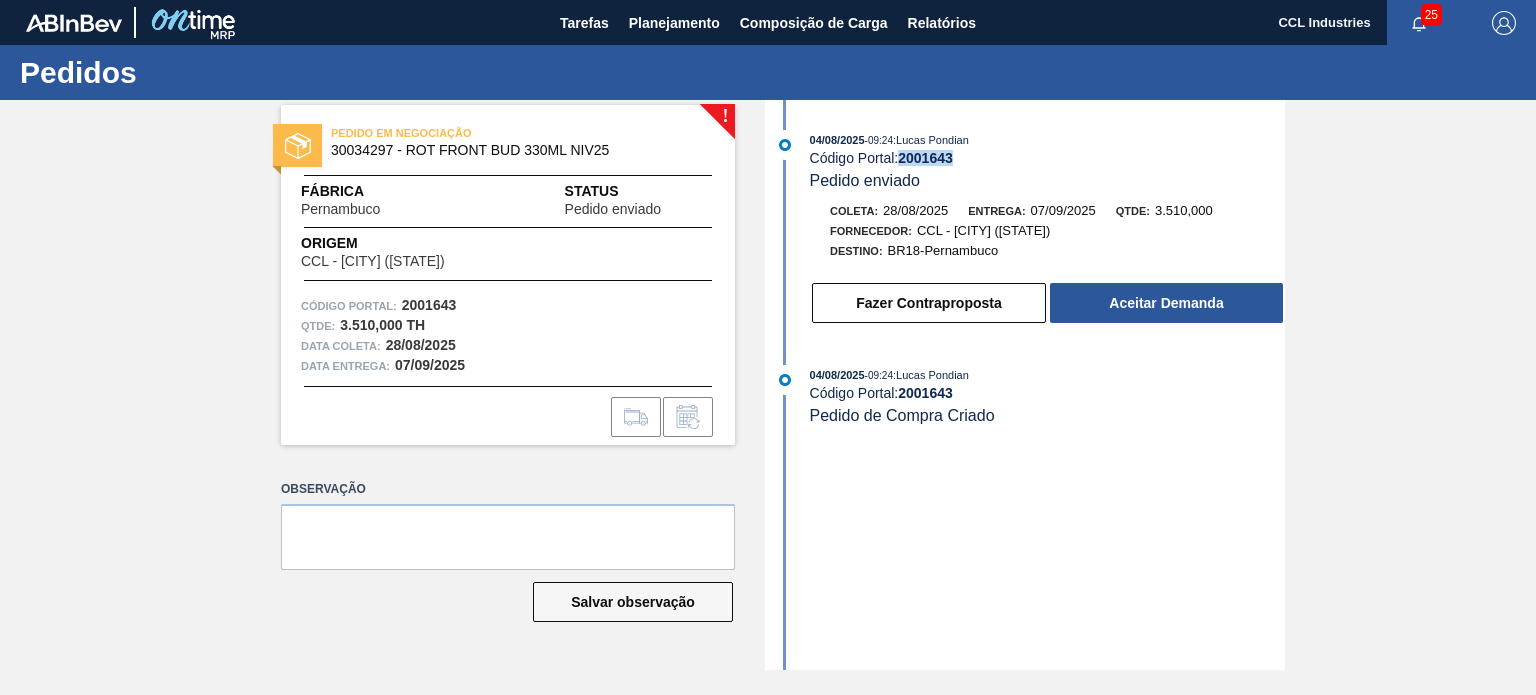 drag, startPoint x: 957, startPoint y: 159, endPoint x: 904, endPoint y: 163, distance: 53.15073 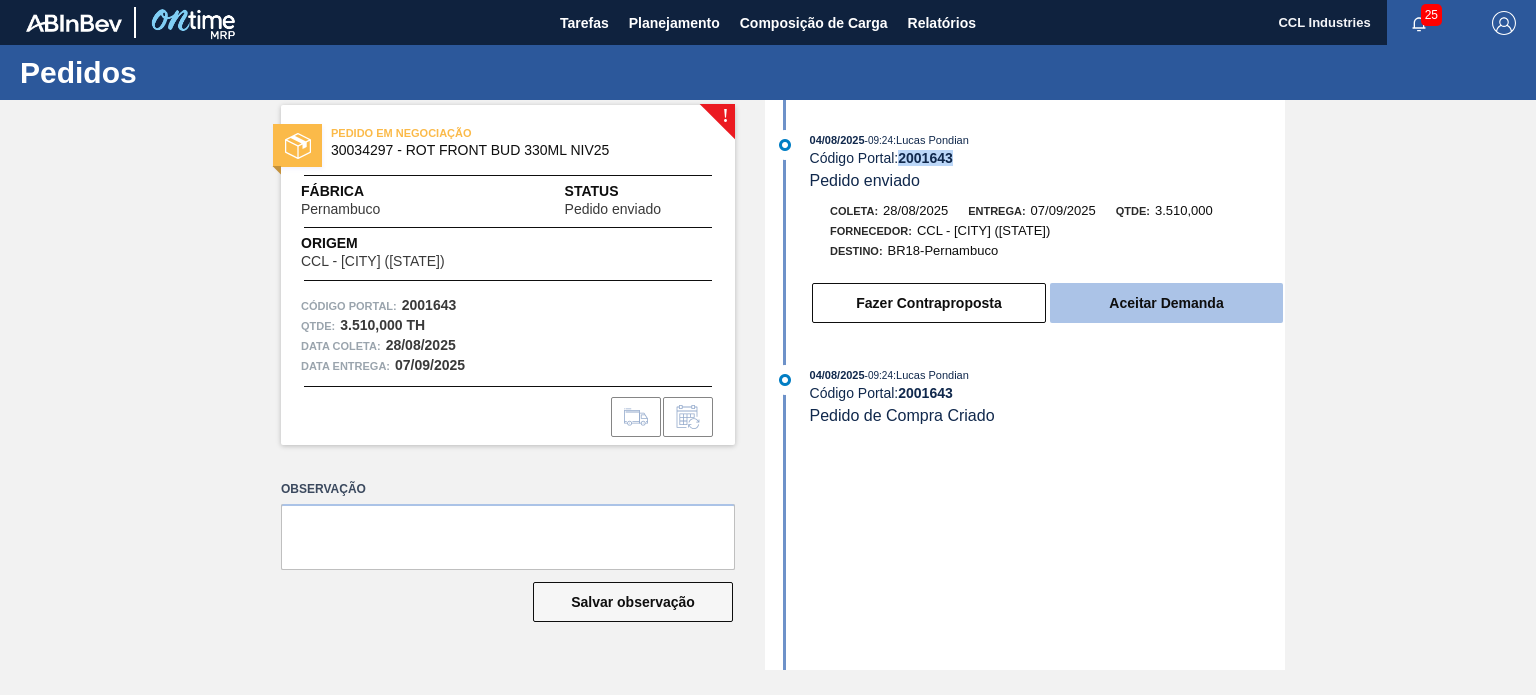 click on "Aceitar Demanda" at bounding box center (1166, 303) 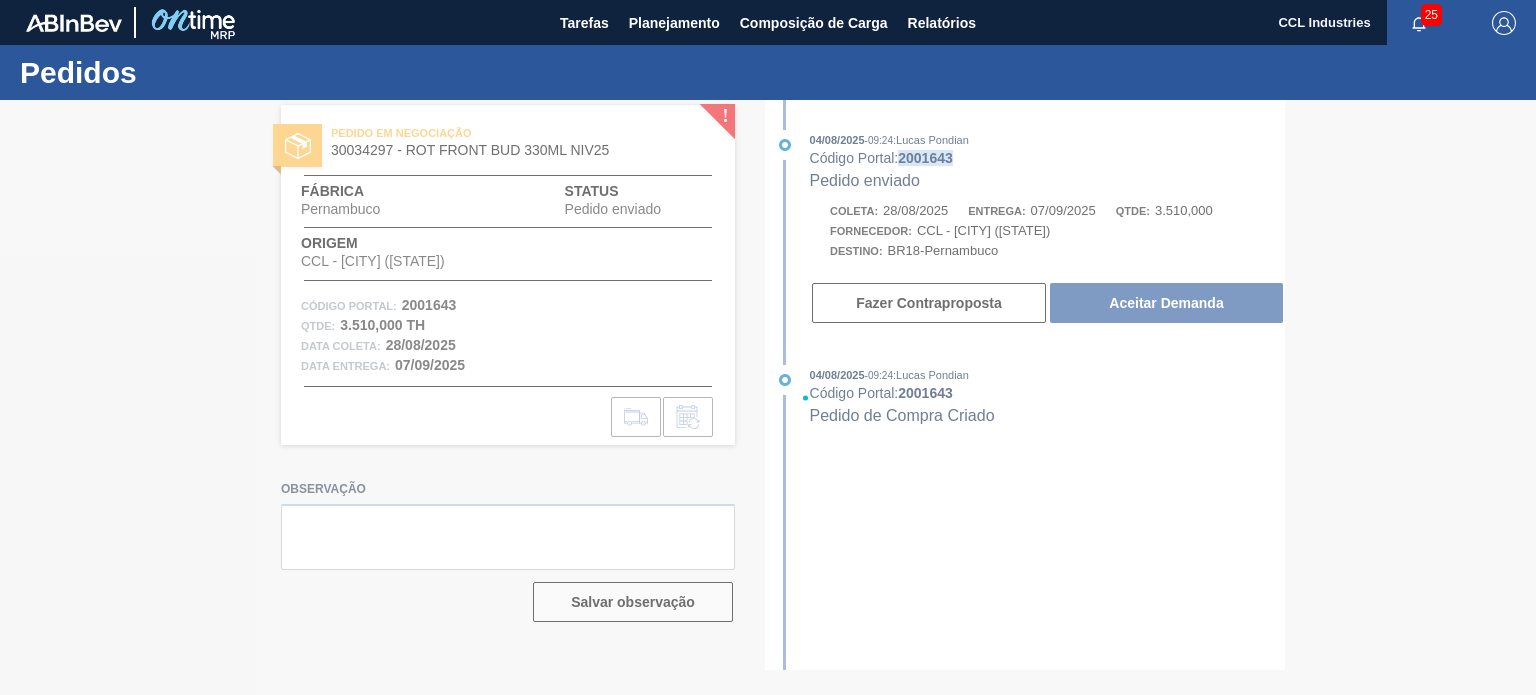 type 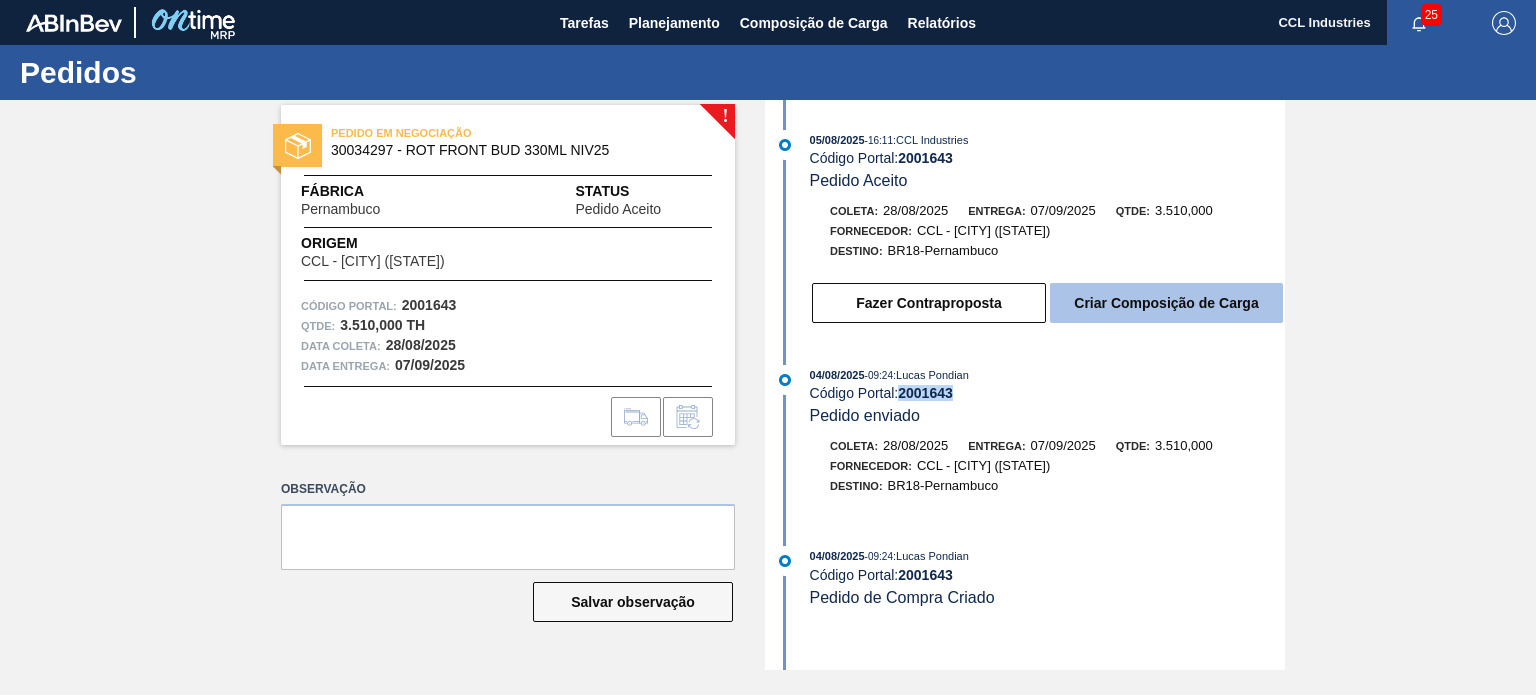 click on "Criar Composição de Carga" at bounding box center [1166, 303] 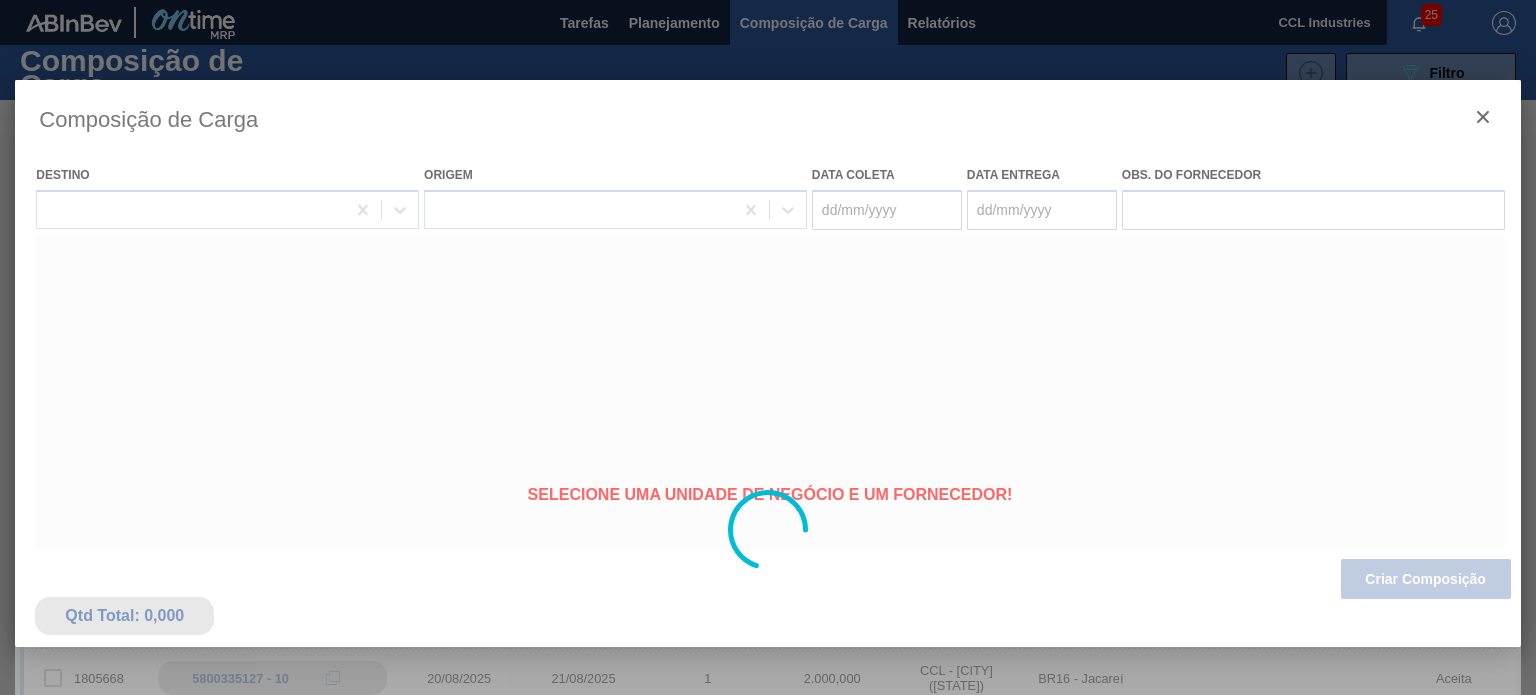 type on "28/08/2025" 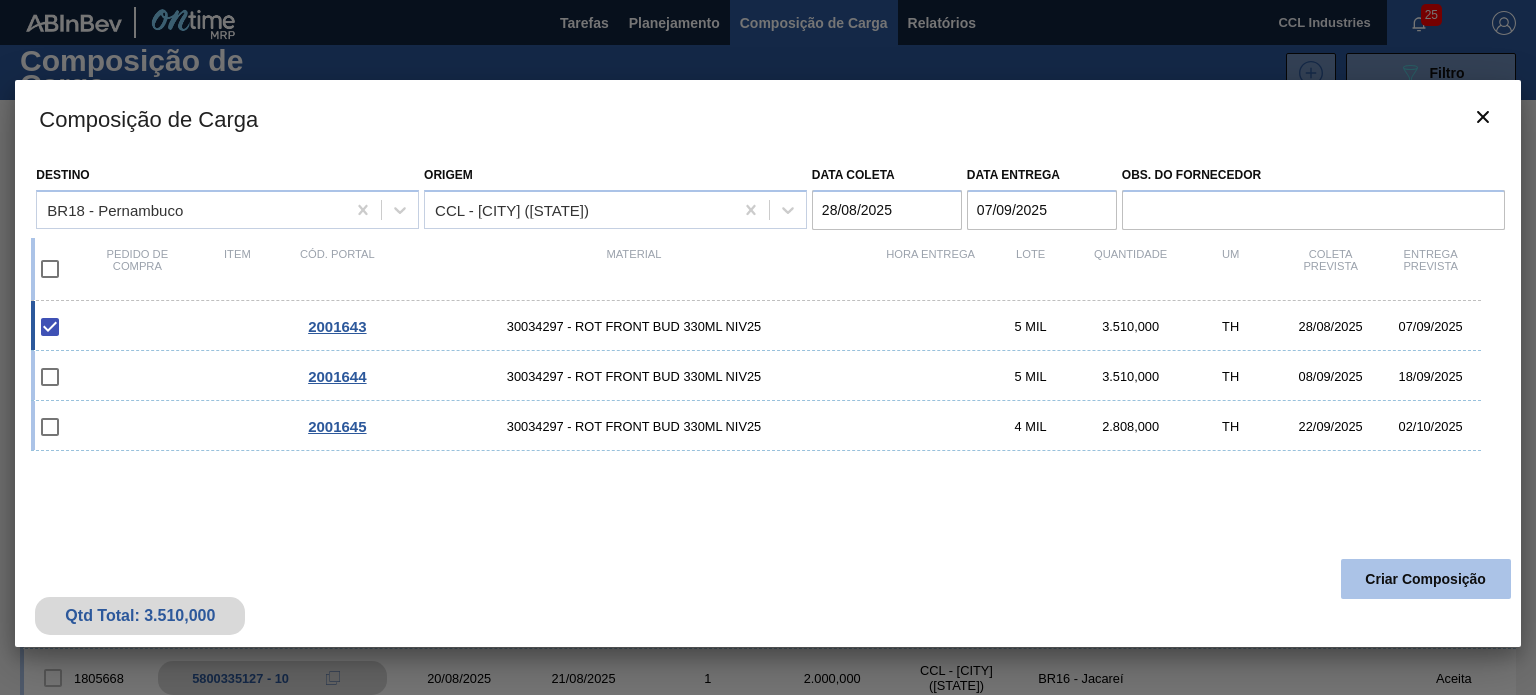 click on "Criar Composição" at bounding box center (1426, 579) 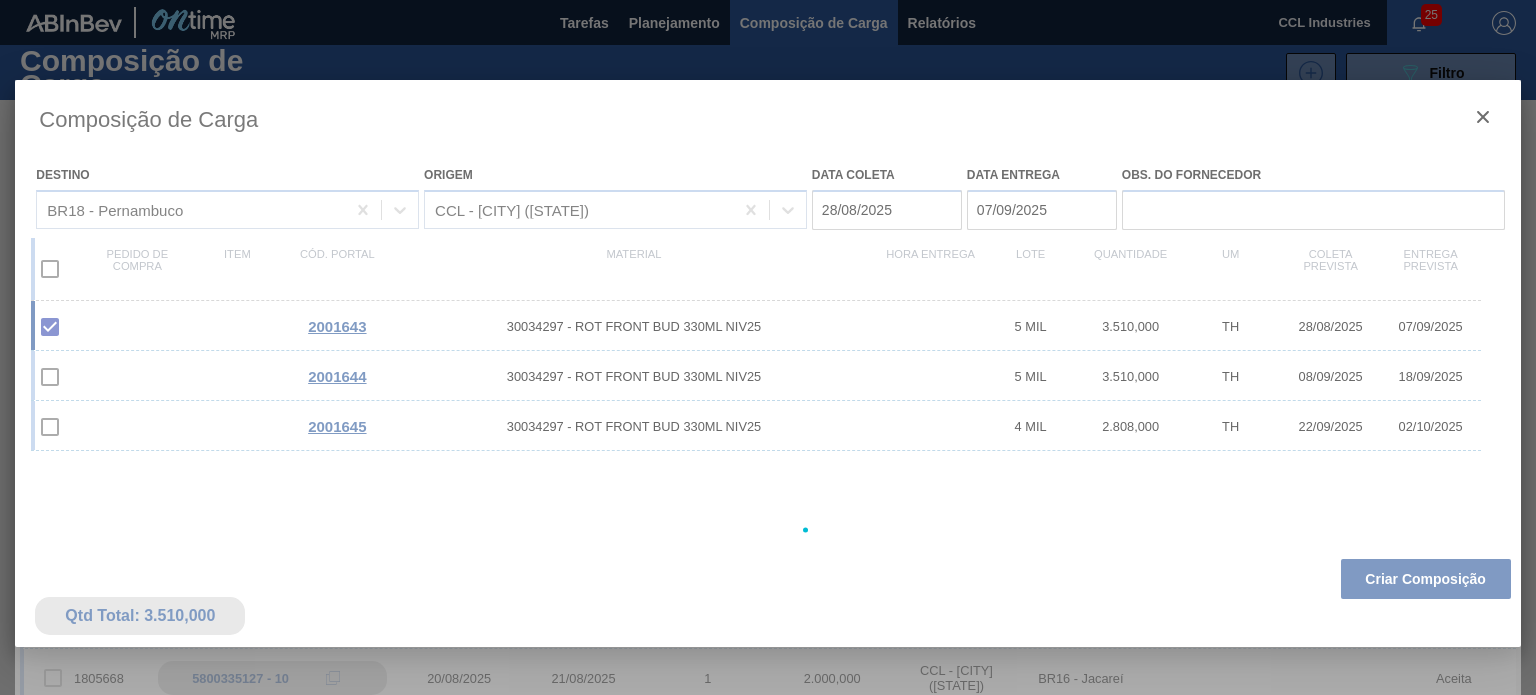 type 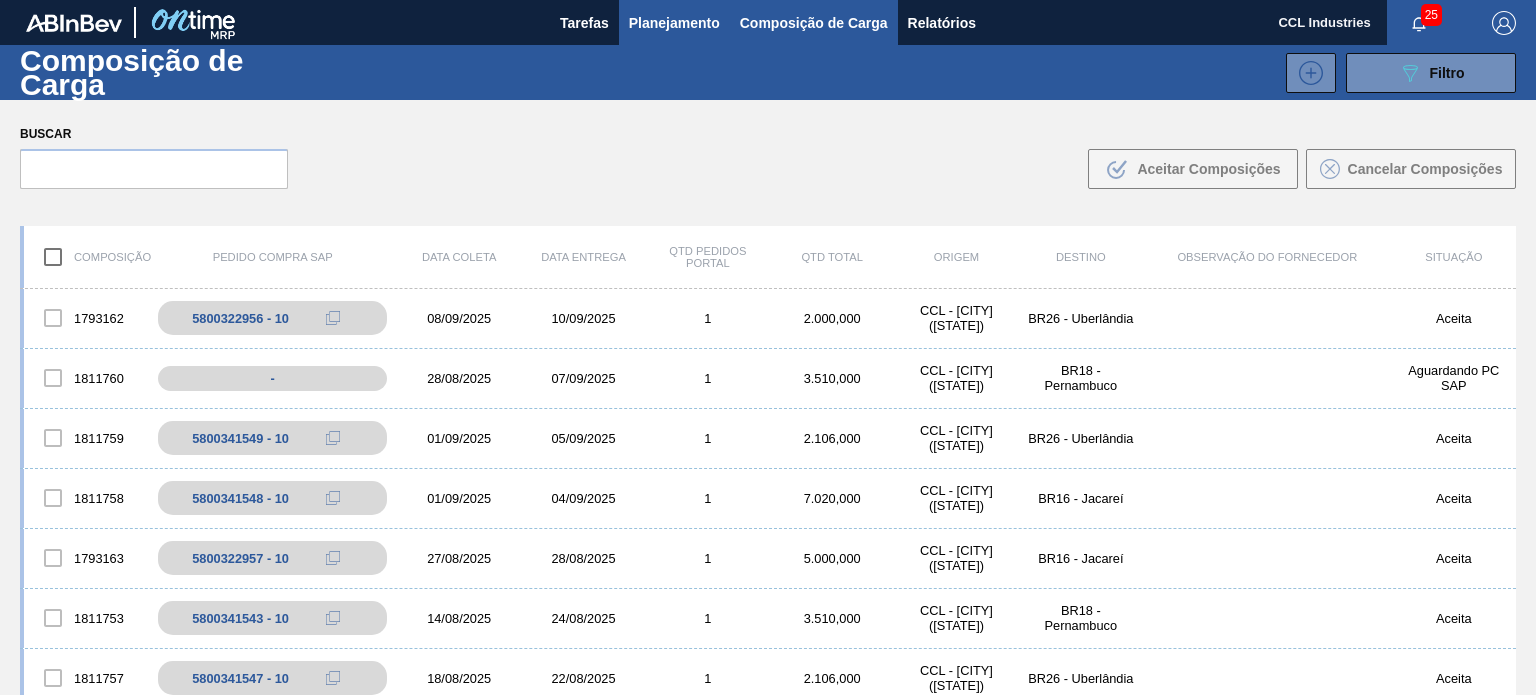 click on "Planejamento" at bounding box center [674, 22] 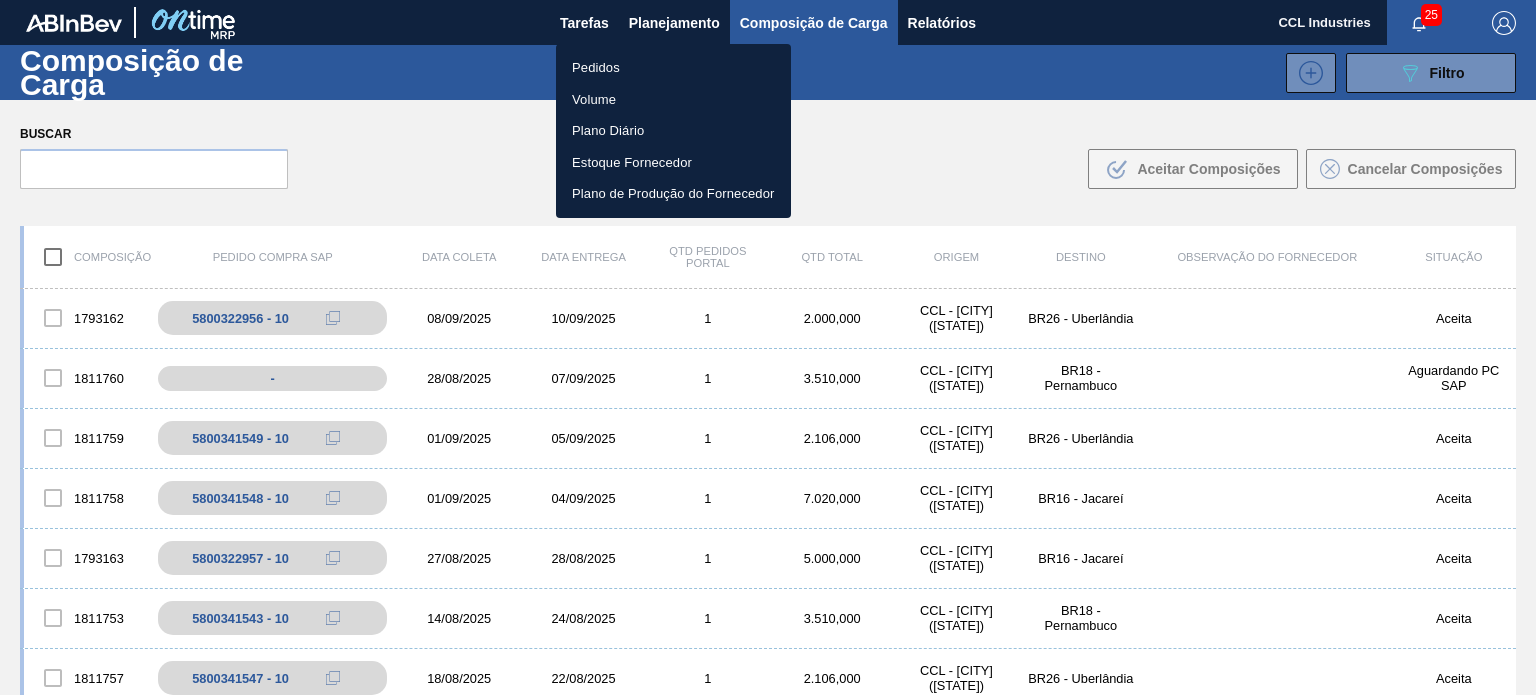 click on "Pedidos" at bounding box center [673, 68] 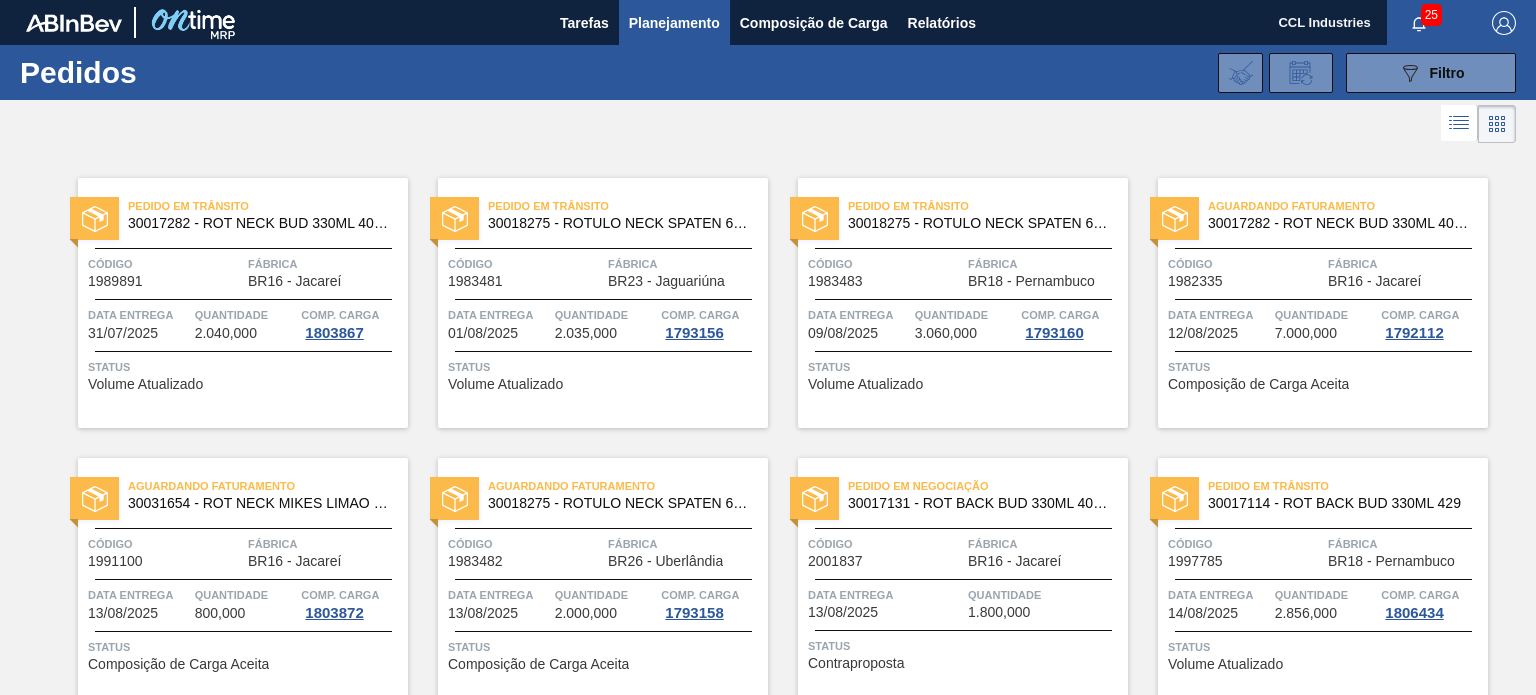 scroll, scrollTop: 1053, scrollLeft: 0, axis: vertical 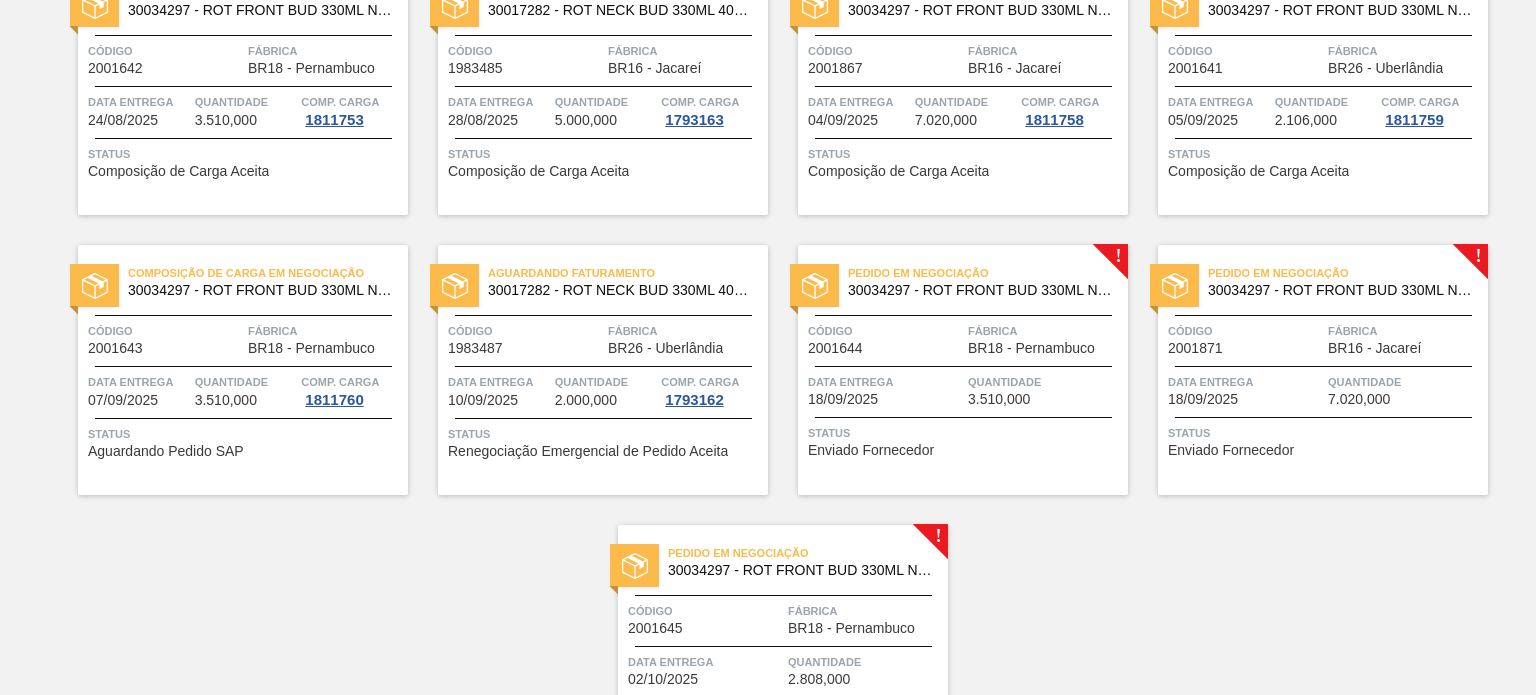 click on "Código 2001643" at bounding box center (165, 338) 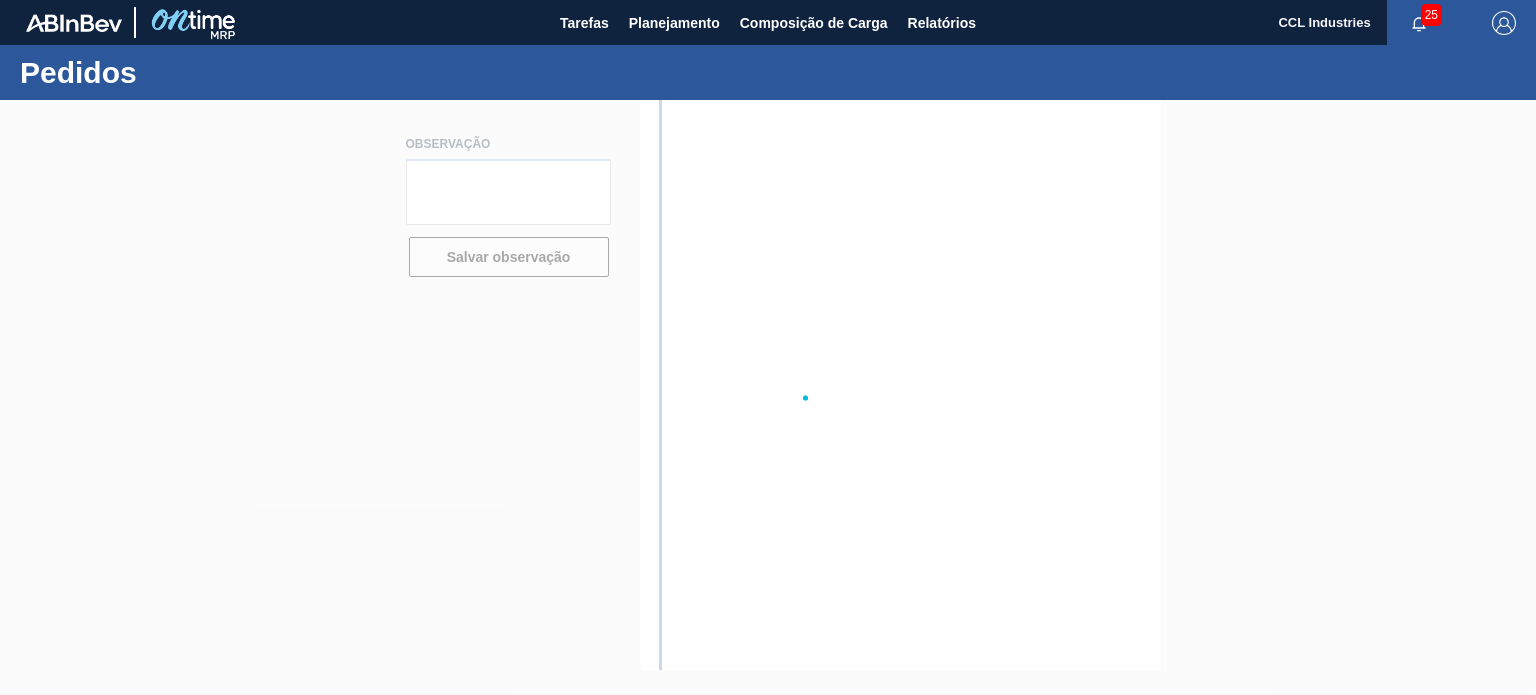 scroll, scrollTop: 0, scrollLeft: 0, axis: both 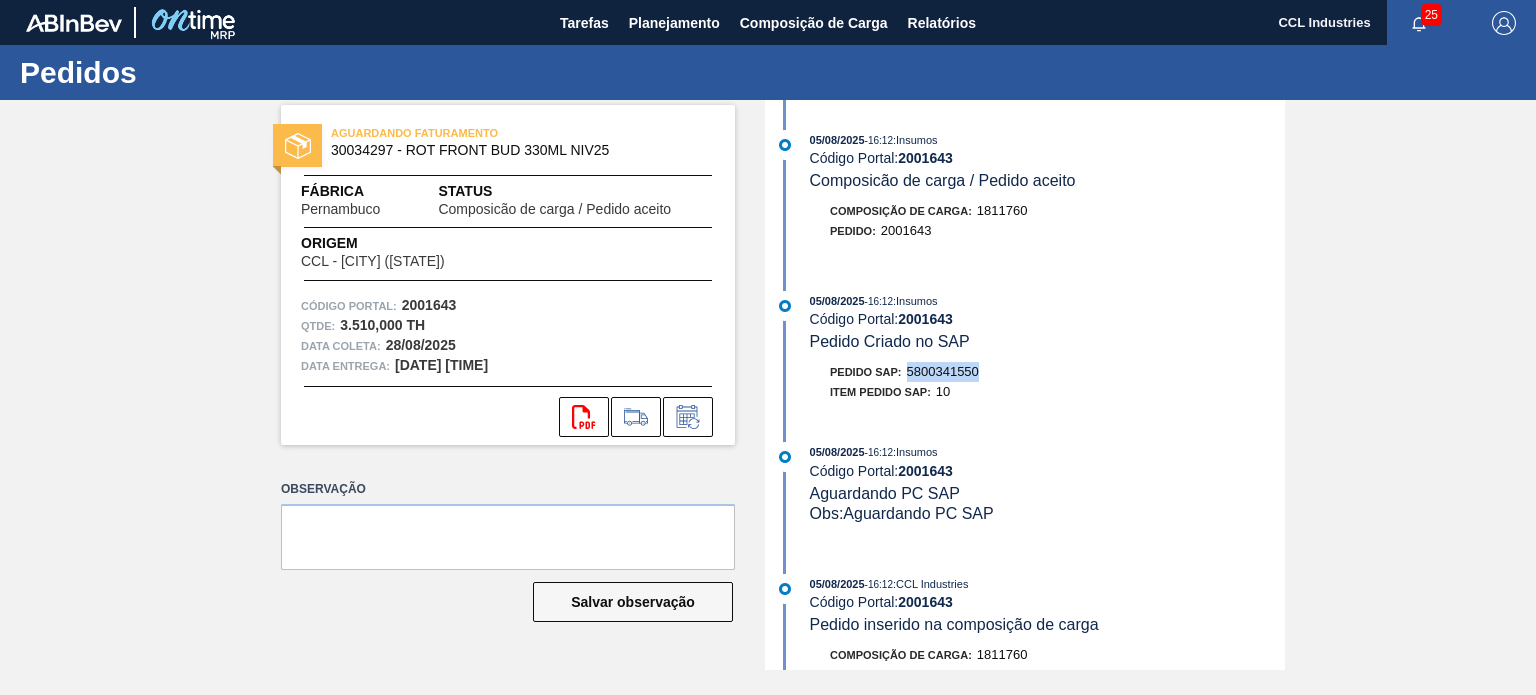 drag, startPoint x: 994, startPoint y: 384, endPoint x: 911, endPoint y: 371, distance: 84.0119 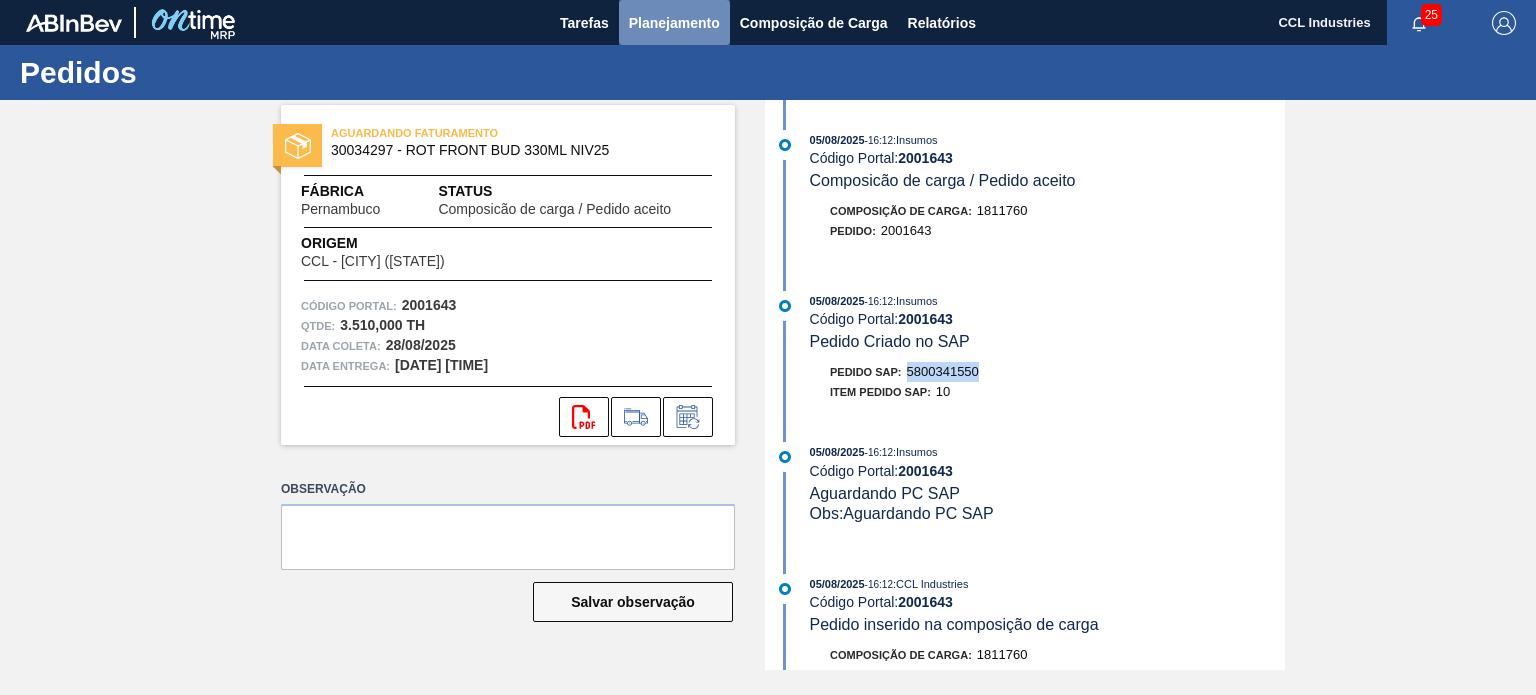 click on "Planejamento" at bounding box center (674, 23) 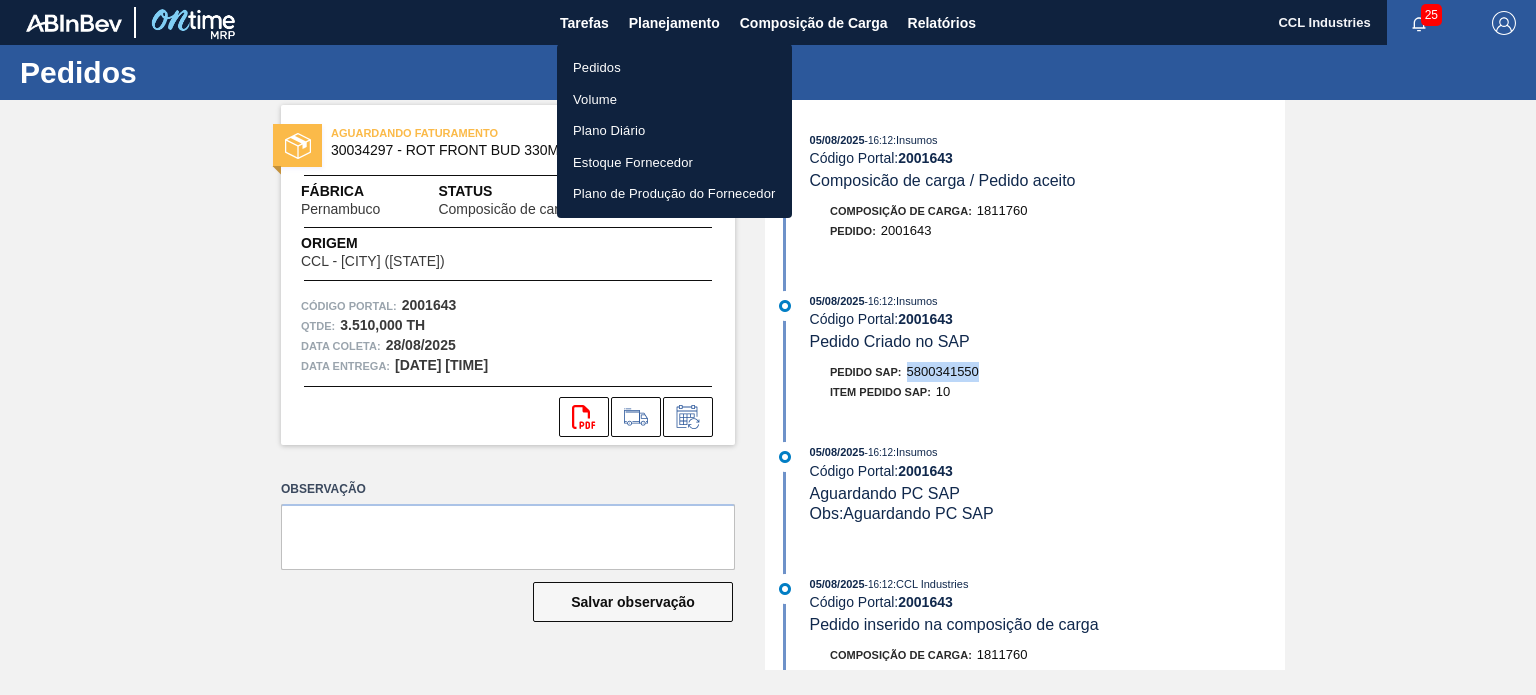 click on "Pedidos" at bounding box center [674, 68] 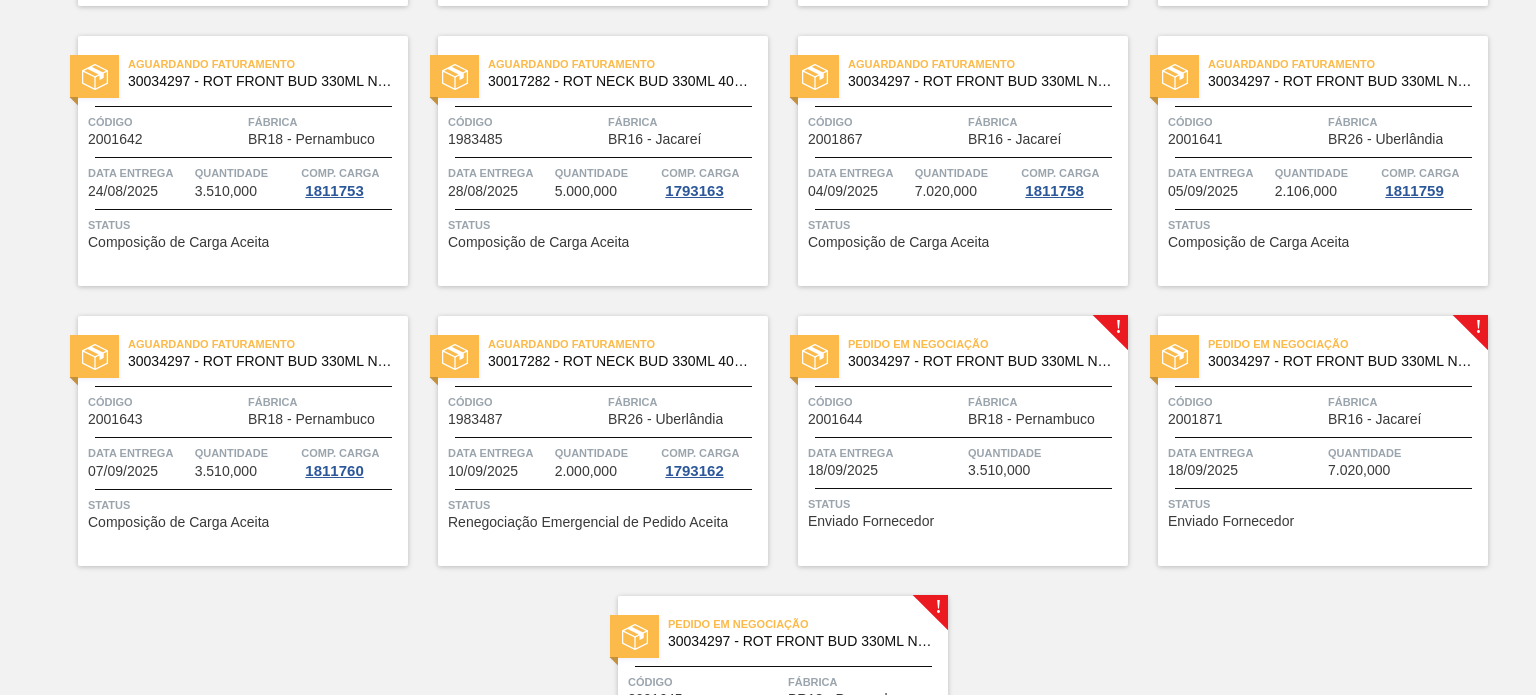 scroll, scrollTop: 1206, scrollLeft: 0, axis: vertical 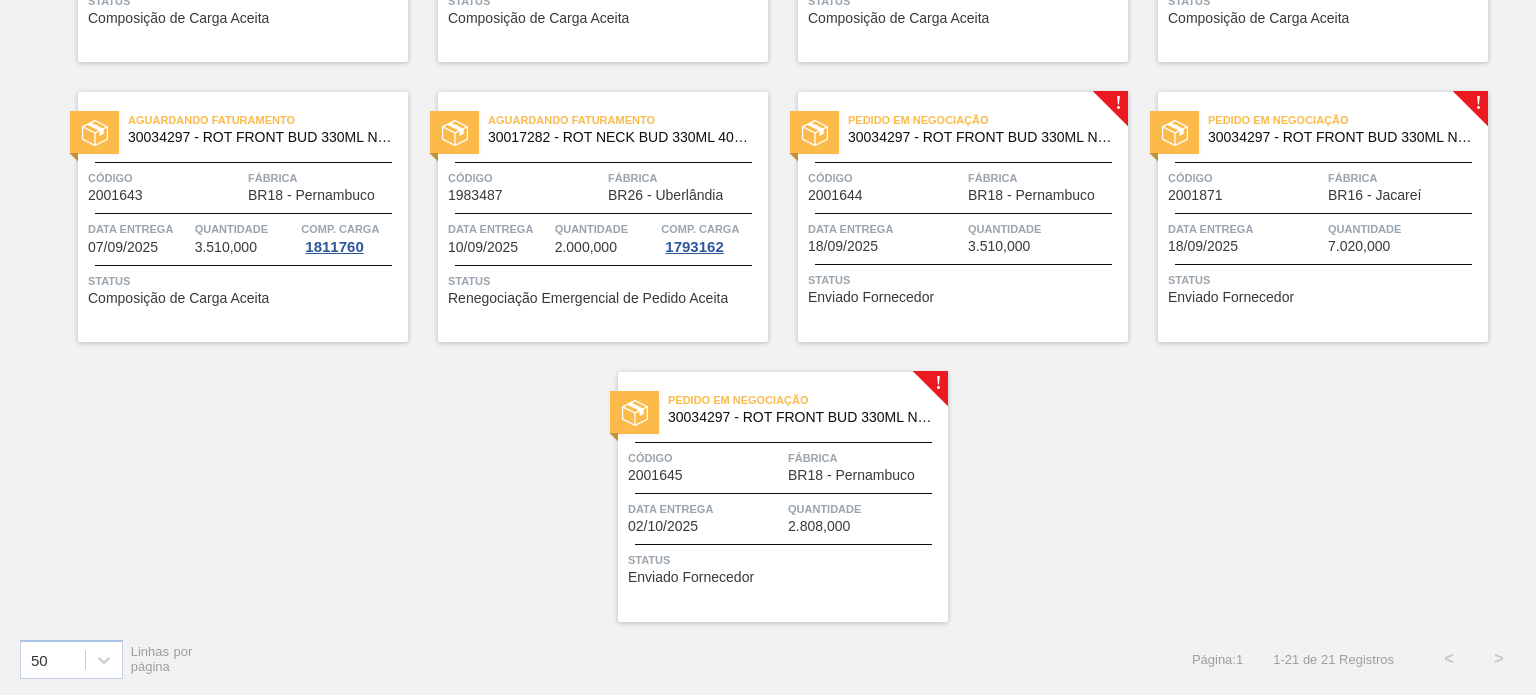 click on "Pedido em Negociação 30034297 - ROT FRONT BUD 330ML NIV25 Código 2001644 Fábrica BR18 - Pernambuco Data entrega 18/09/2025 Quantidade 3.510,000 Status Enviado Fornecedor" at bounding box center [963, 217] 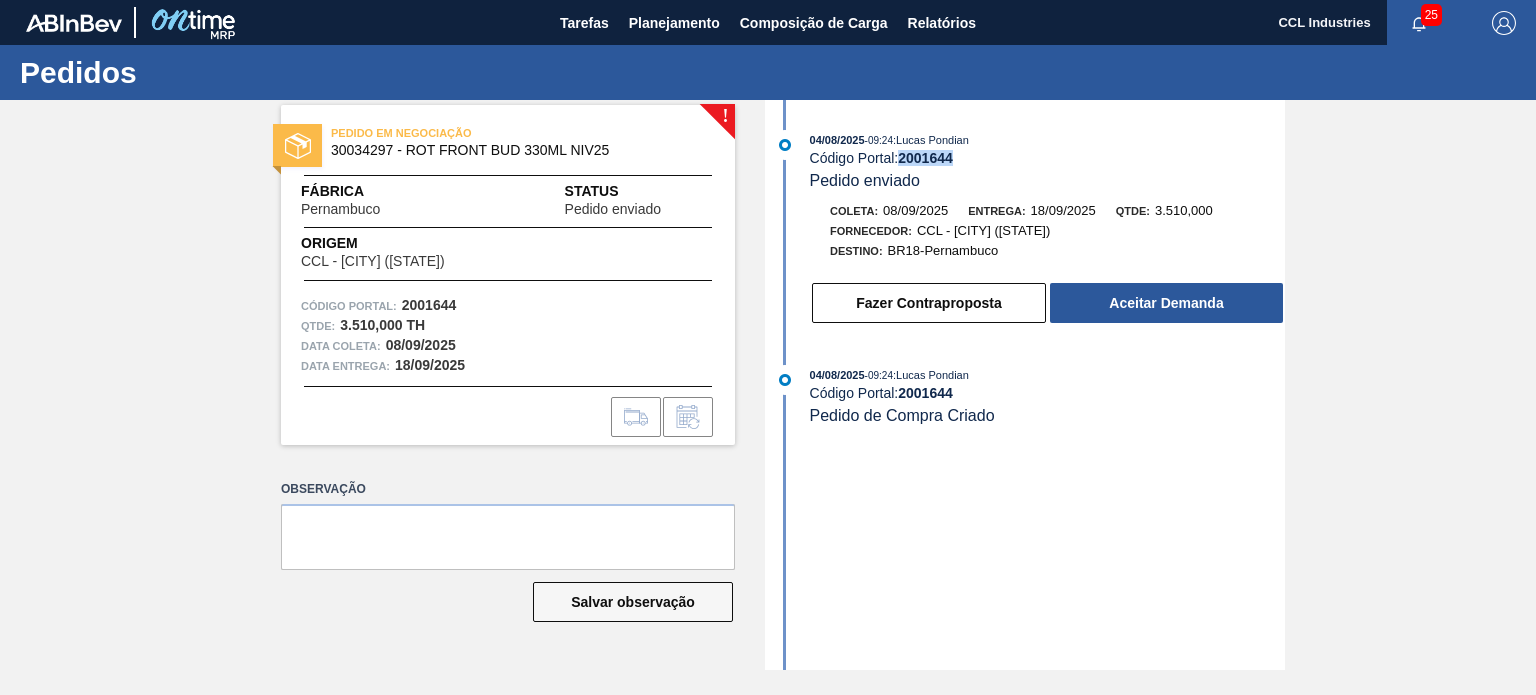 drag, startPoint x: 964, startPoint y: 156, endPoint x: 902, endPoint y: 163, distance: 62.39391 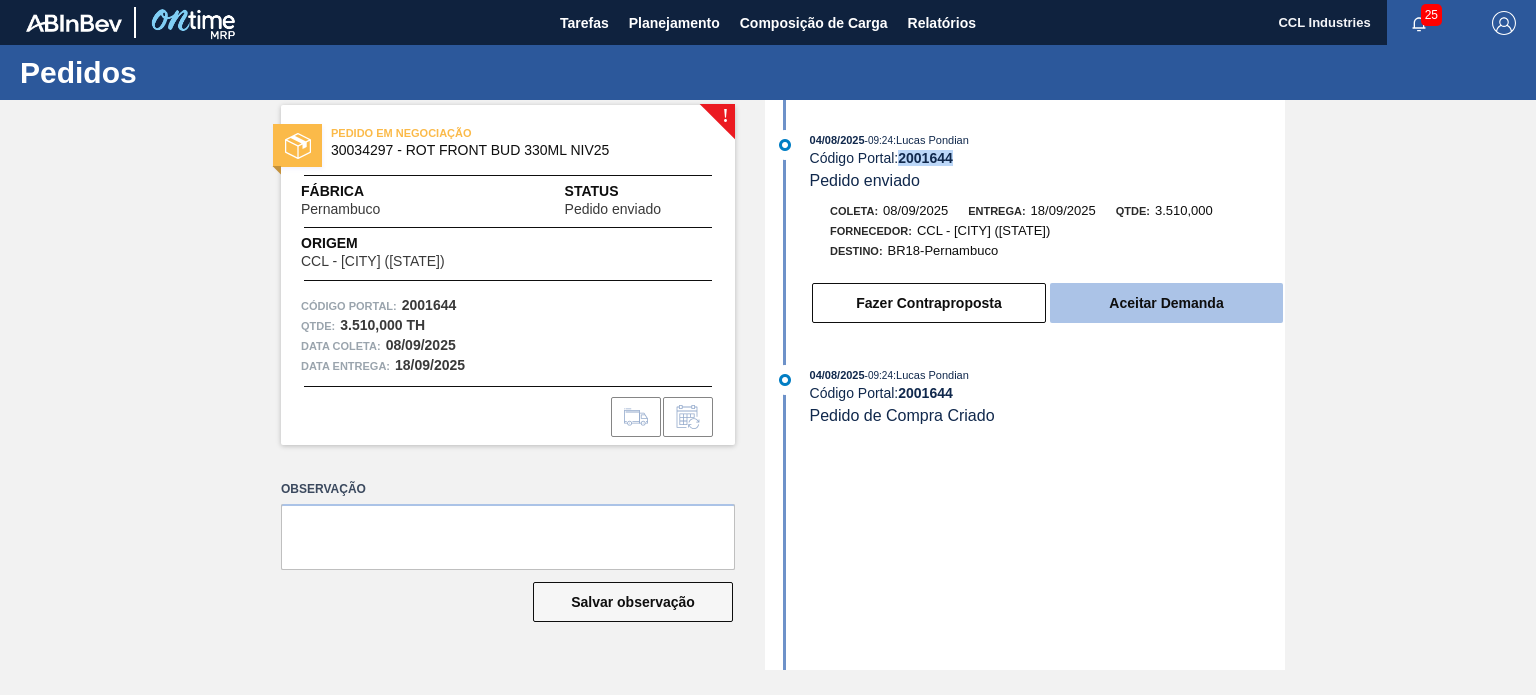 click on "Aceitar Demanda" at bounding box center [1166, 303] 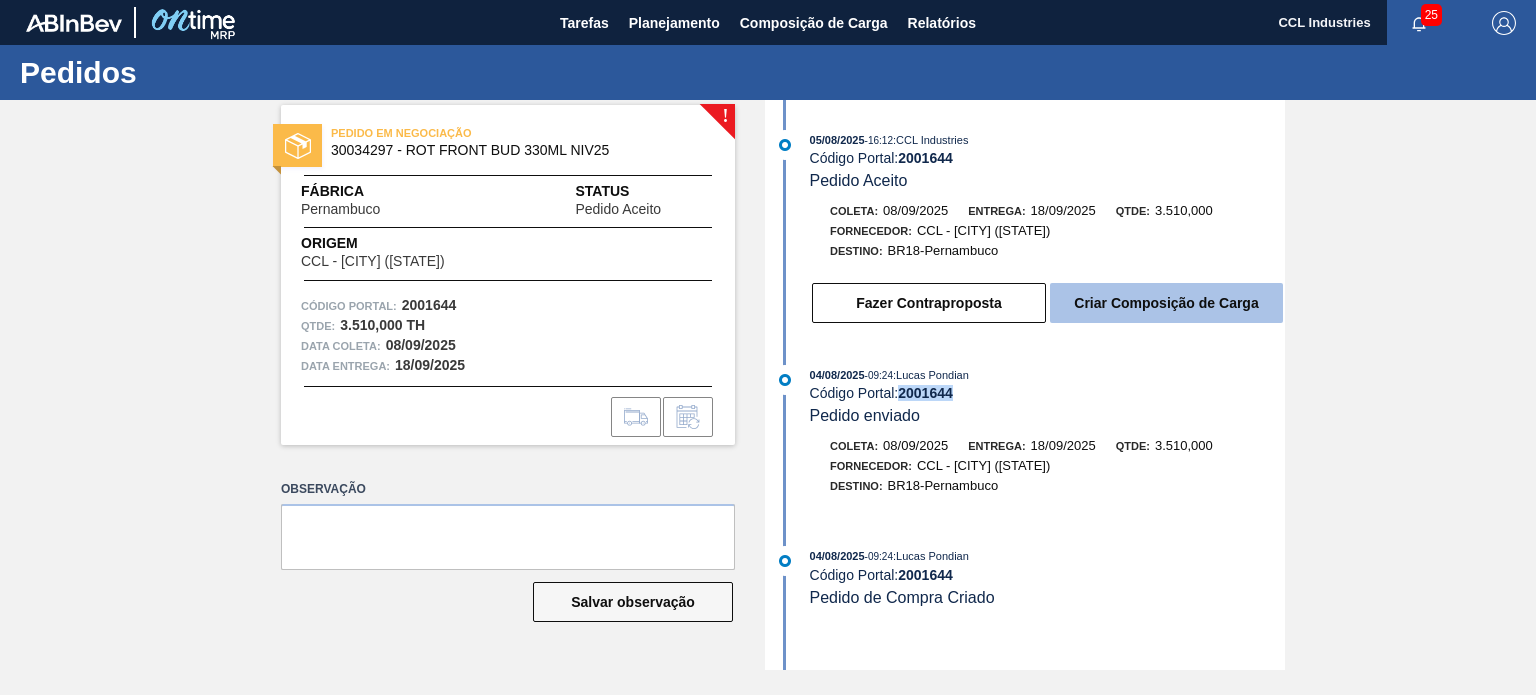 click on "Criar Composição de Carga" at bounding box center [1166, 303] 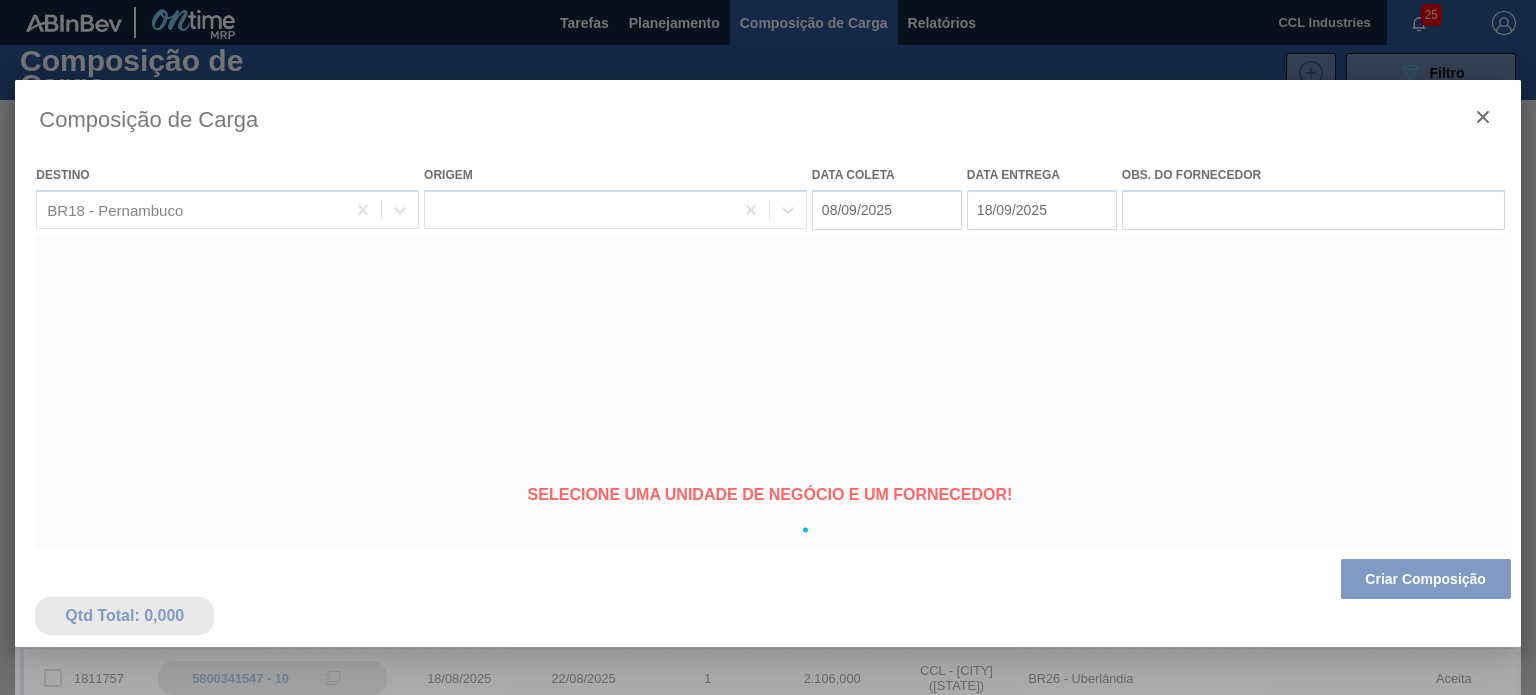 type on "08/09/2025" 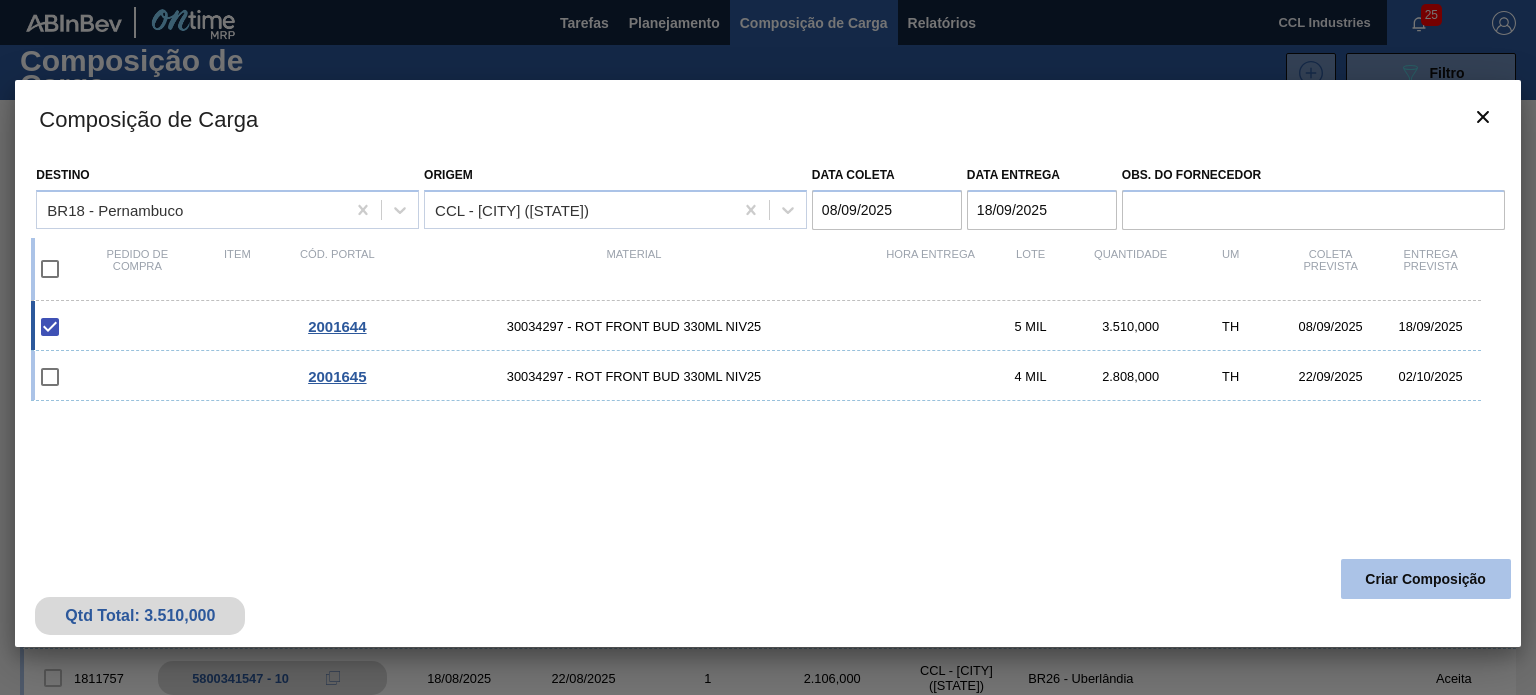 click on "Criar Composição" at bounding box center [1426, 579] 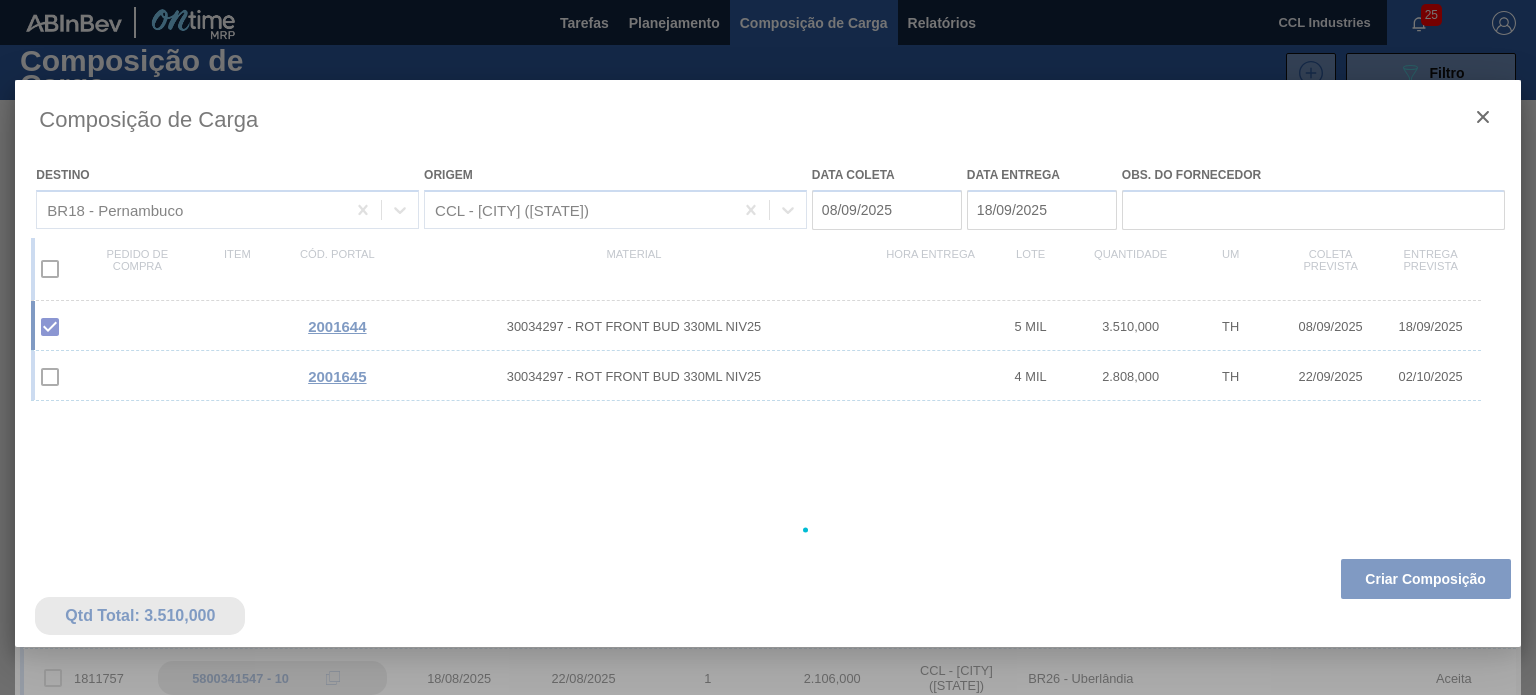 type 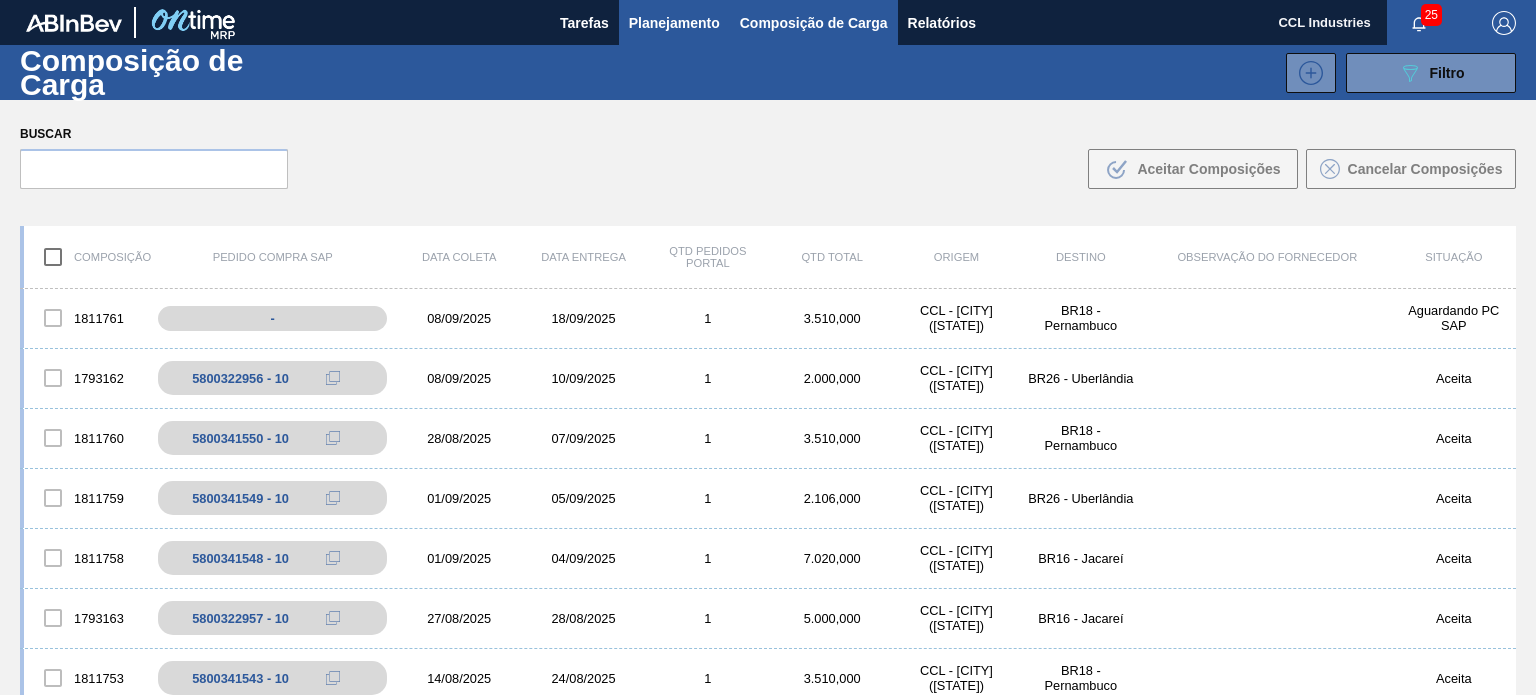 click on "Planejamento" at bounding box center [674, 23] 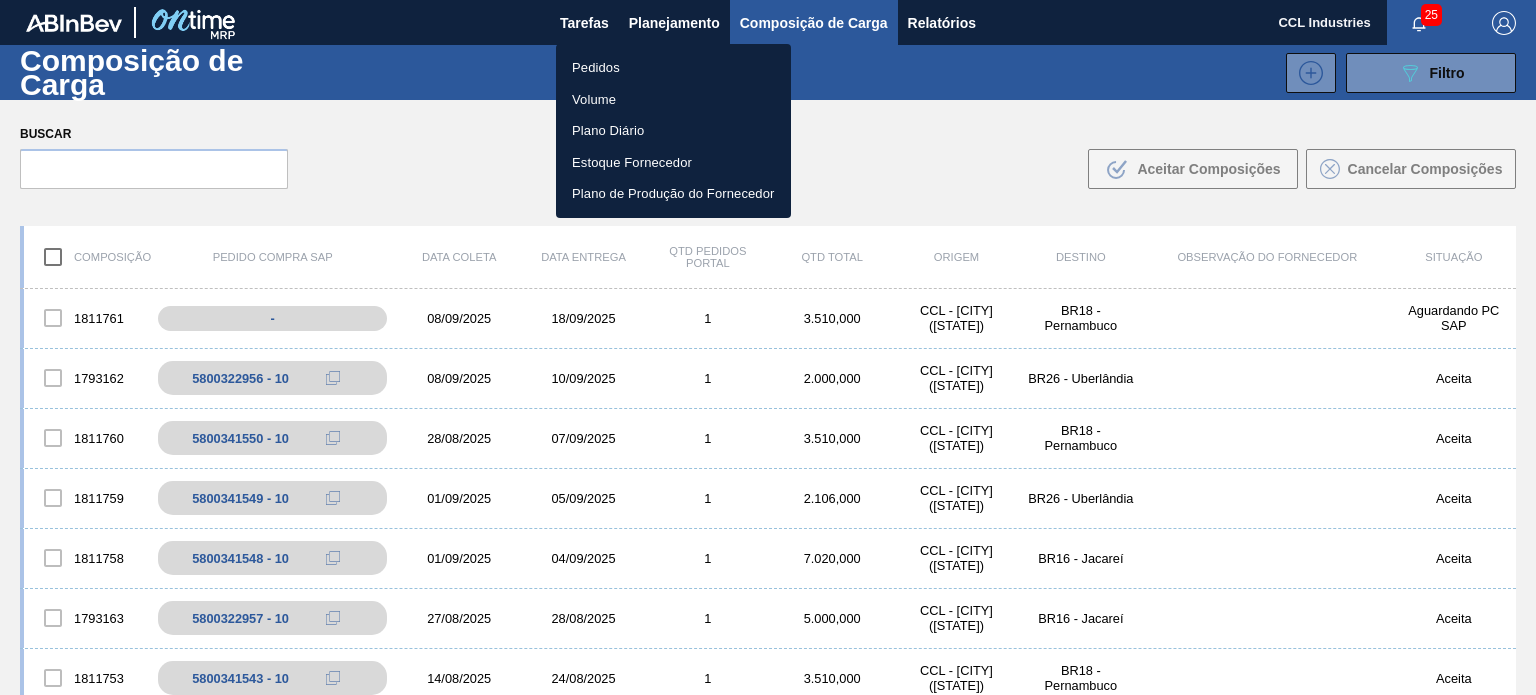 click on "Pedidos" at bounding box center [673, 68] 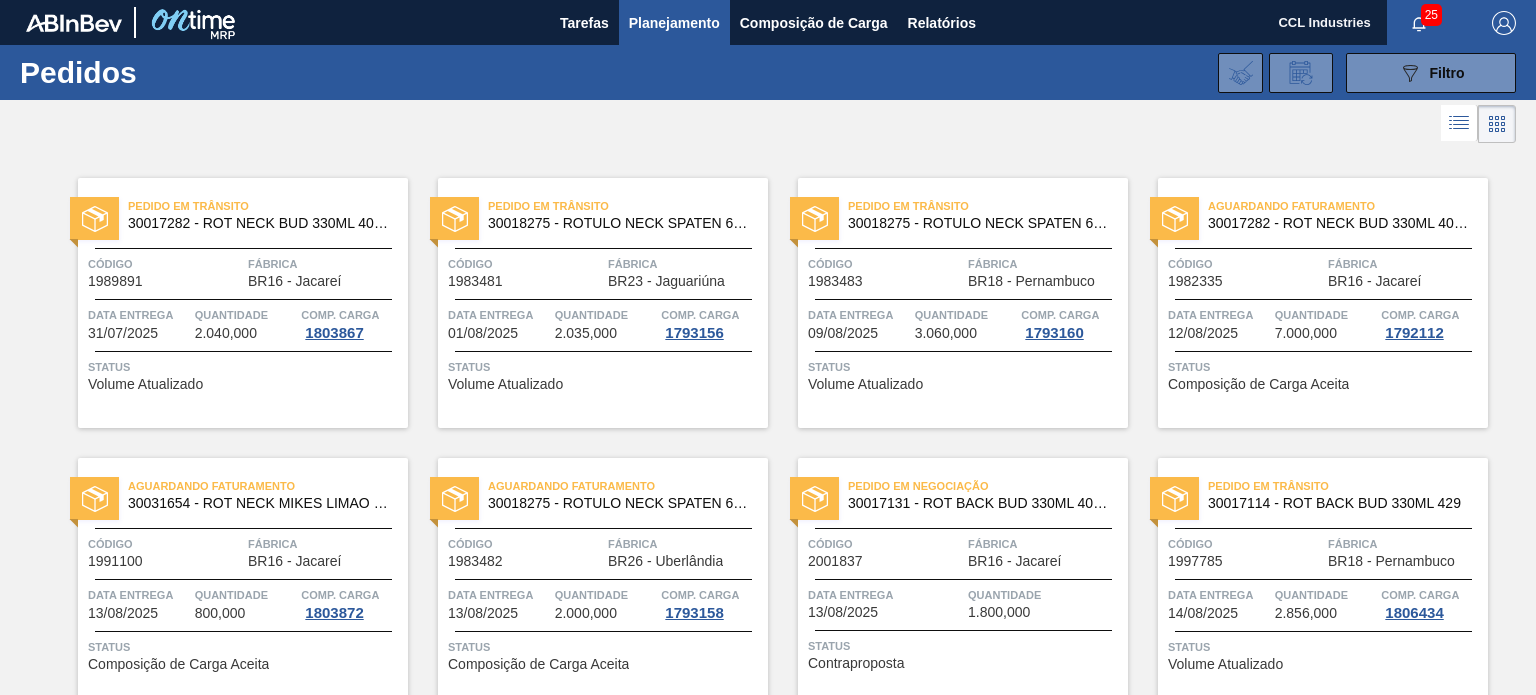 scroll, scrollTop: 1053, scrollLeft: 0, axis: vertical 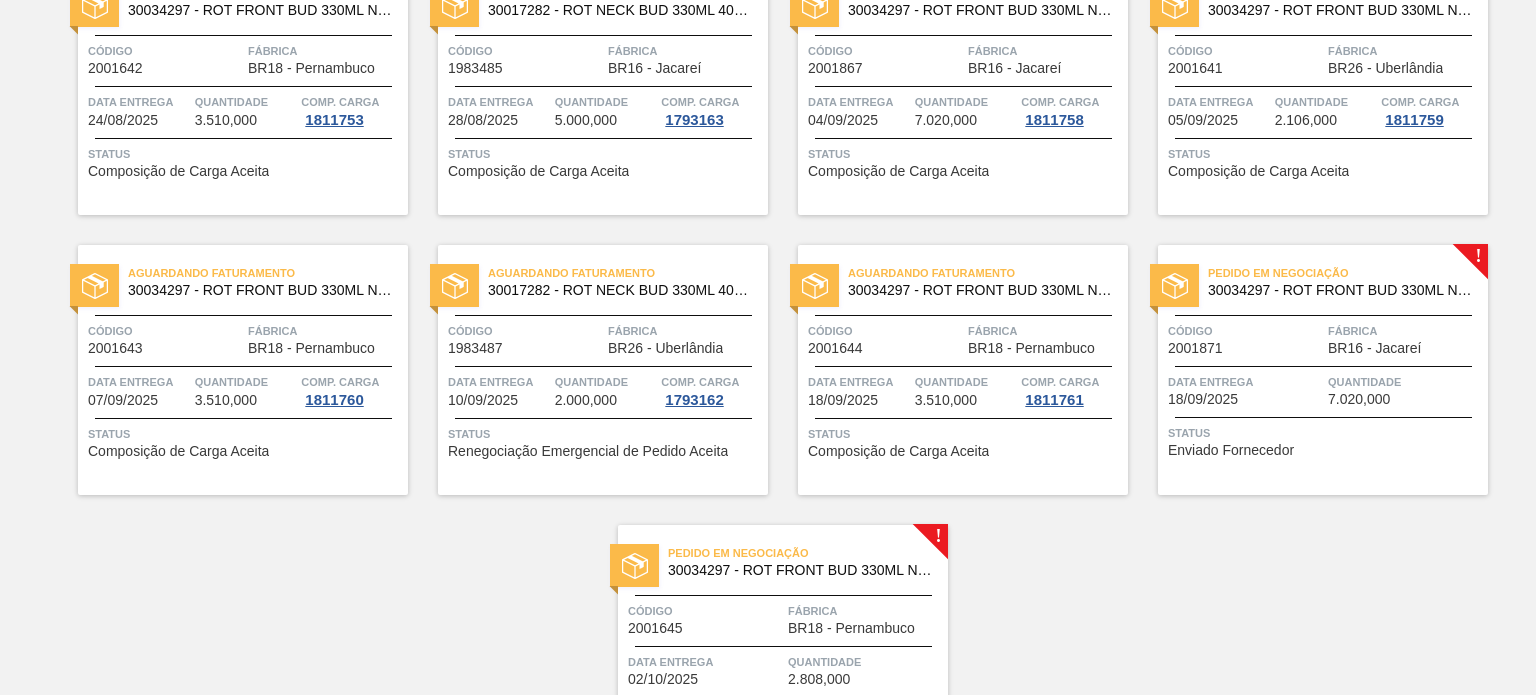 click on "Código" at bounding box center (885, 331) 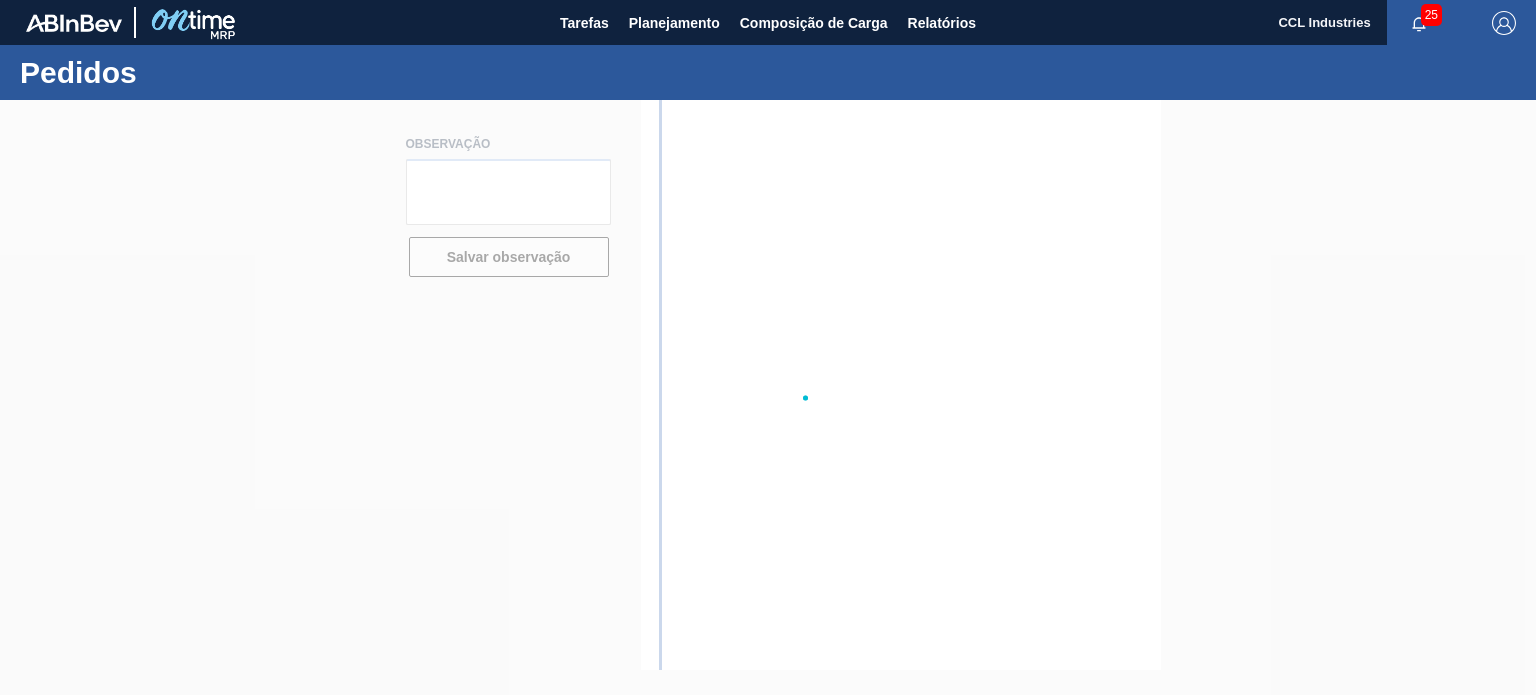 scroll, scrollTop: 0, scrollLeft: 0, axis: both 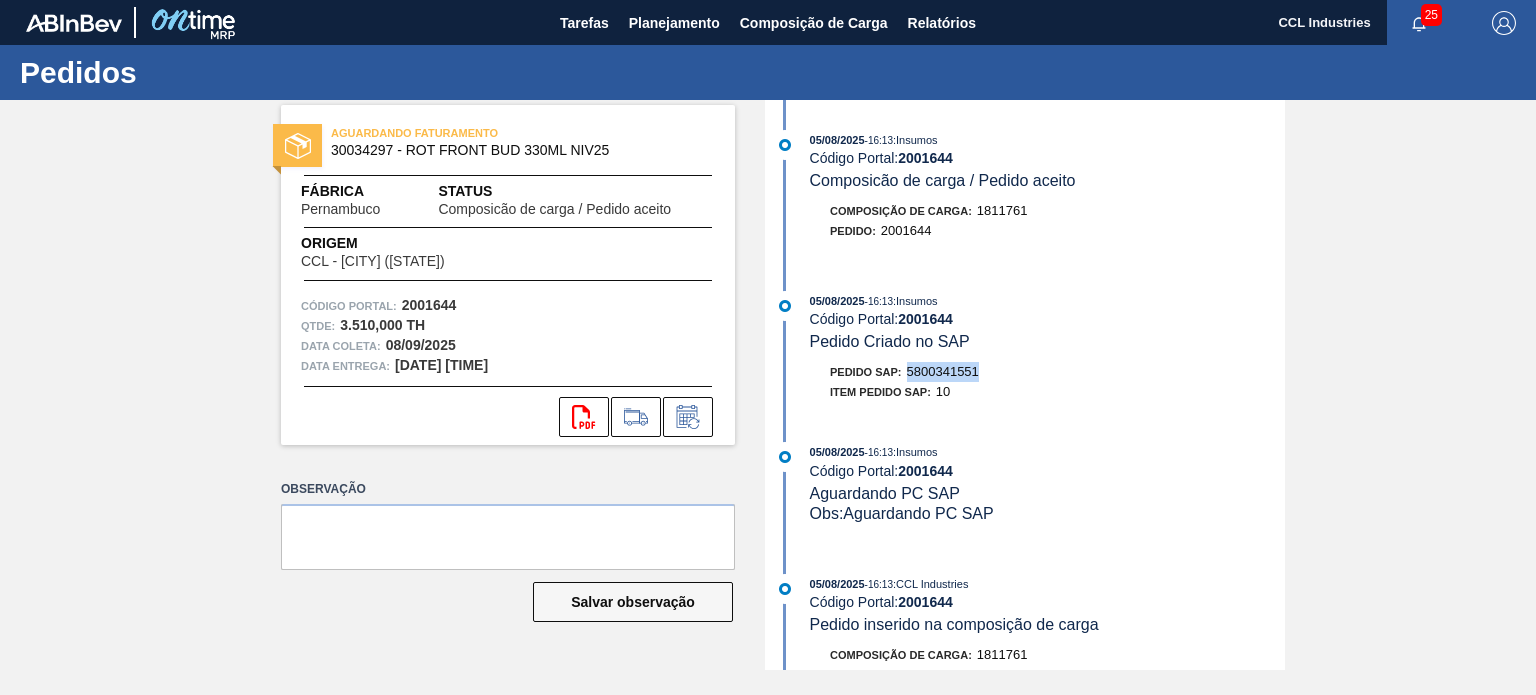 drag, startPoint x: 1003, startPoint y: 375, endPoint x: 910, endPoint y: 377, distance: 93.0215 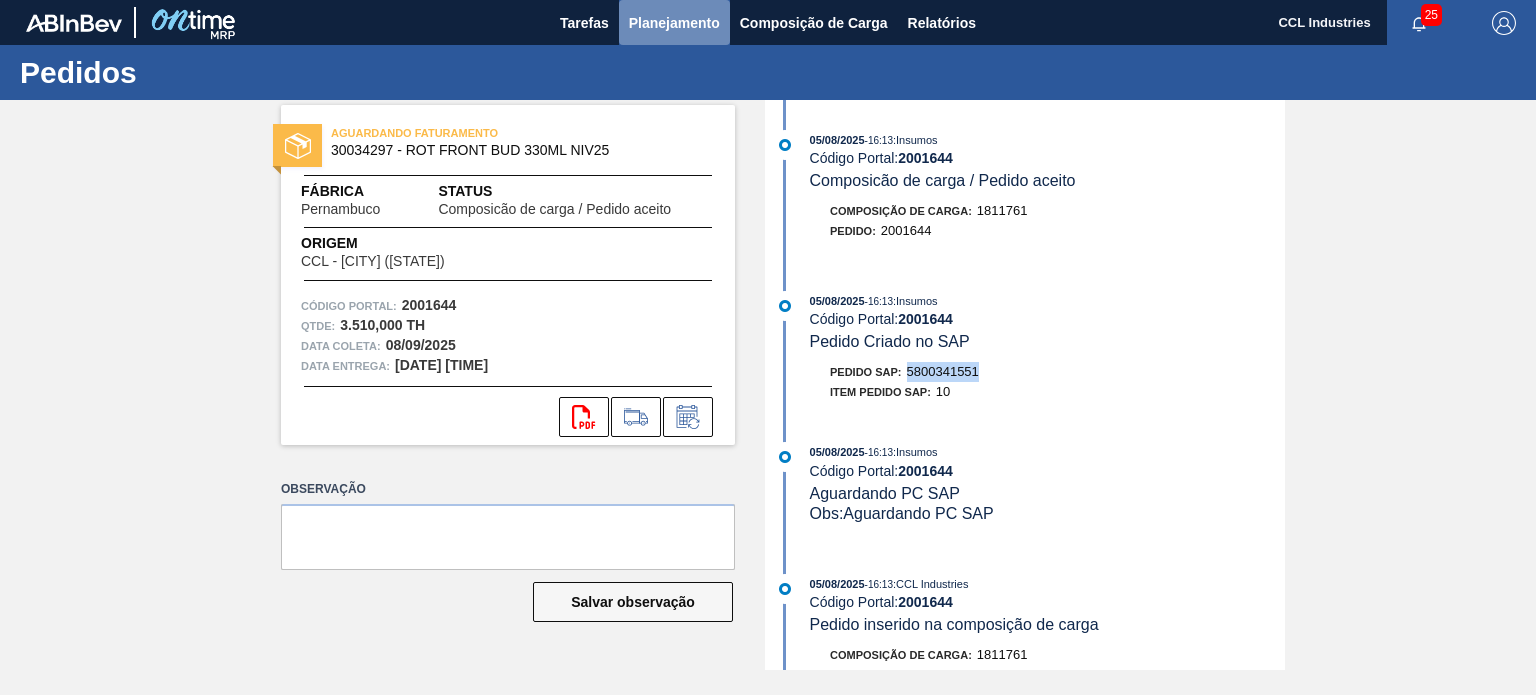 click on "Planejamento" at bounding box center (674, 23) 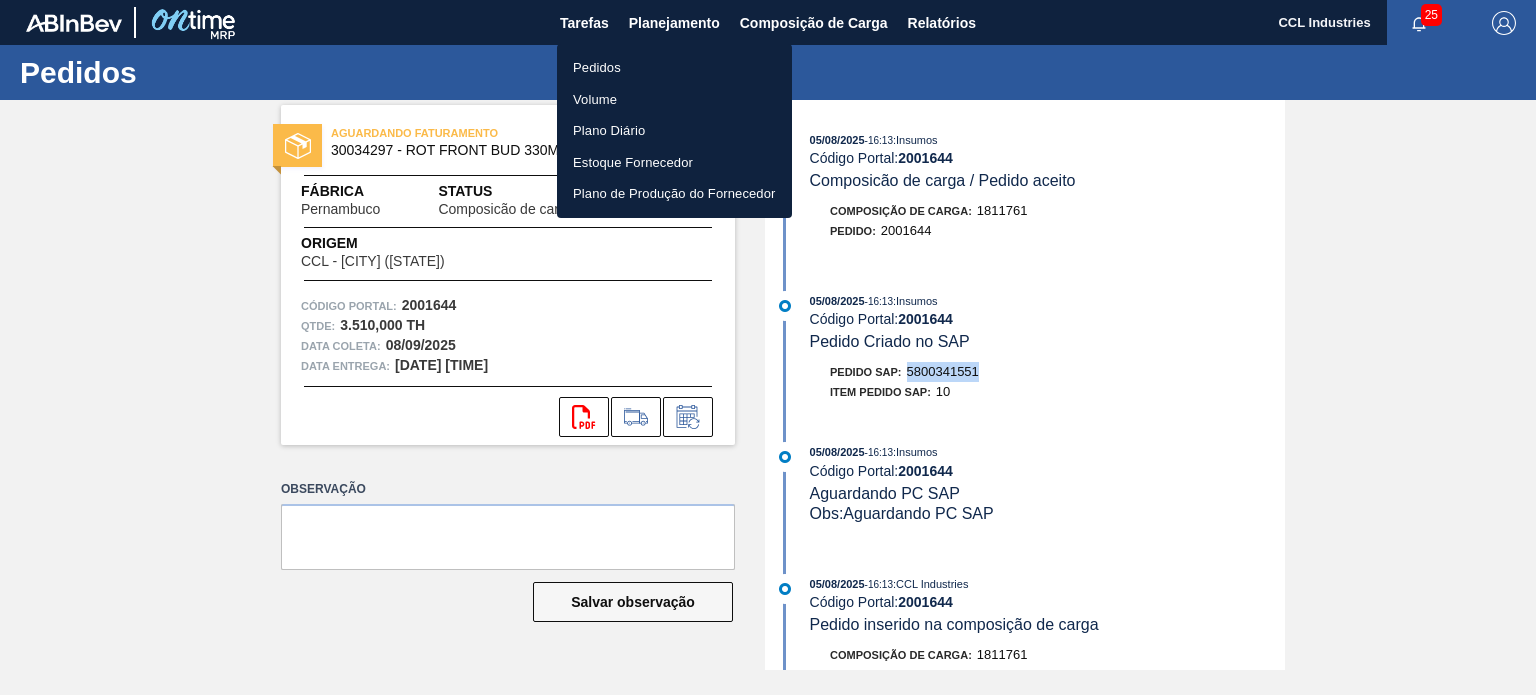 click on "Pedidos" at bounding box center [674, 68] 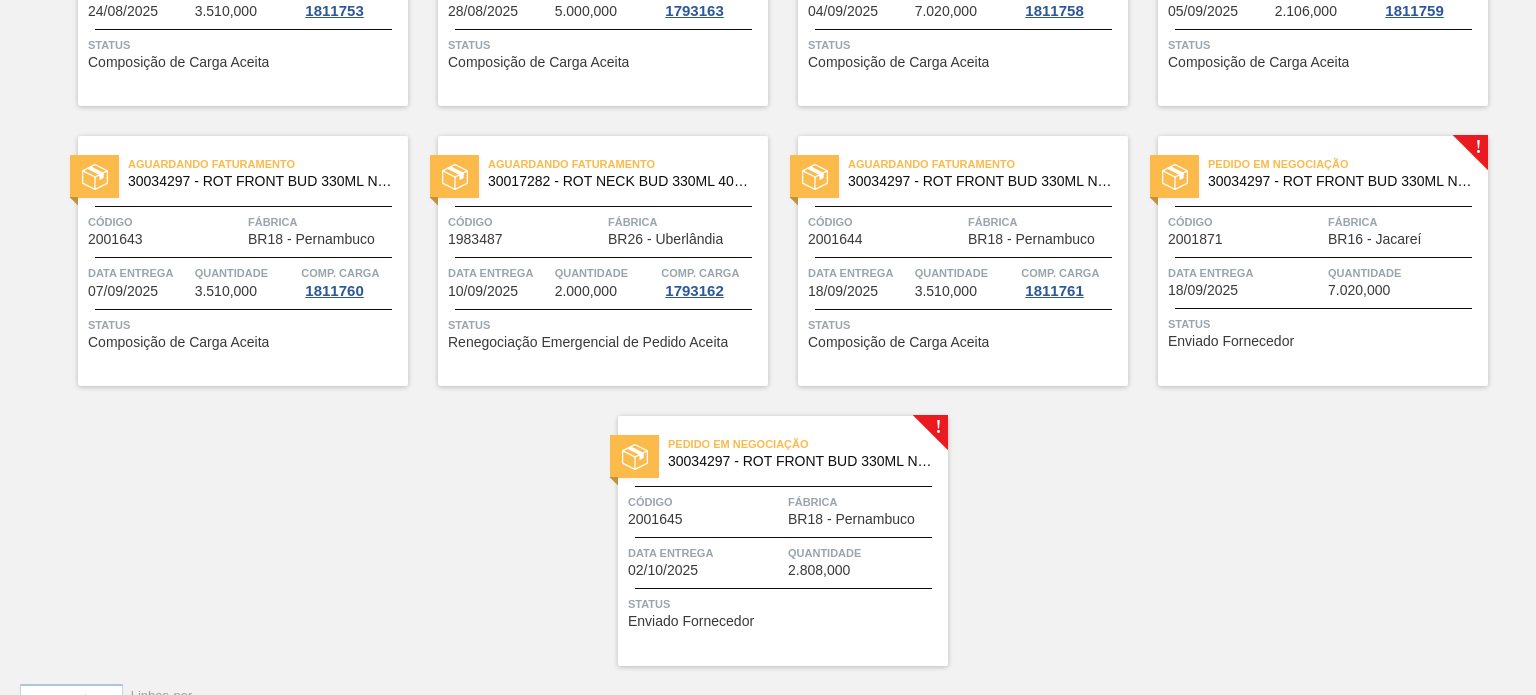 scroll, scrollTop: 1206, scrollLeft: 0, axis: vertical 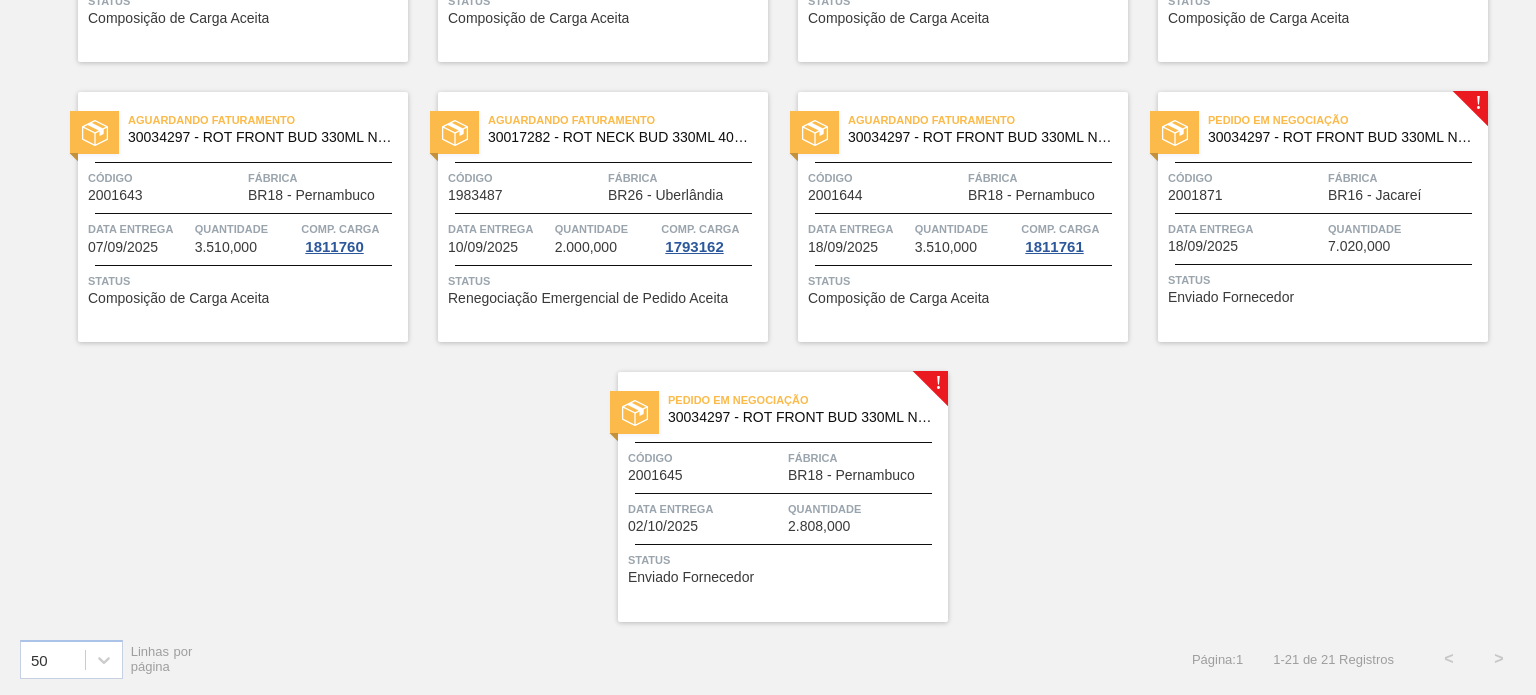 click on "Pedido em Negociação 30034297 - ROT FRONT BUD 330ML NIV25 Código 2001871 Fábrica BR16 - Jacareí Data entrega 18/09/2025 Quantidade 7.020,000 Status Enviado Fornecedor" at bounding box center [1323, 217] 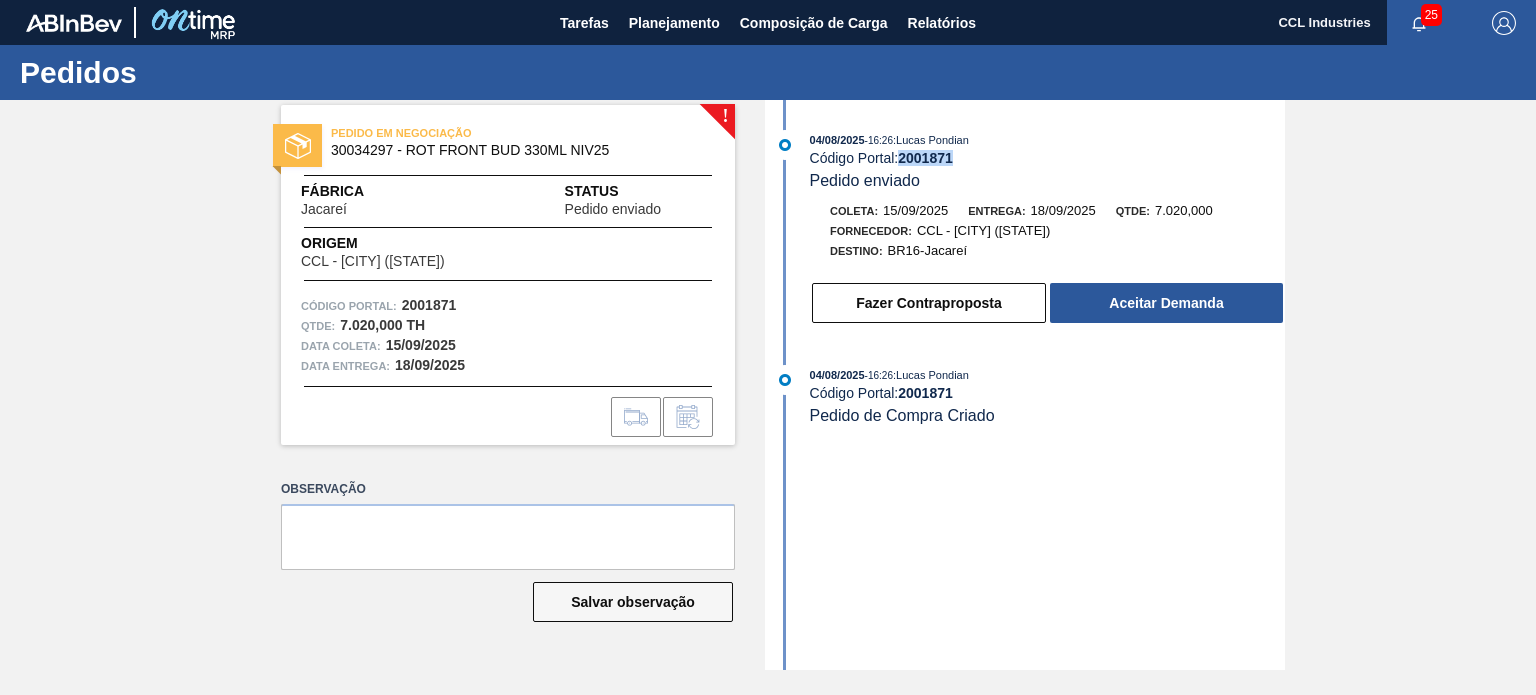 drag, startPoint x: 966, startPoint y: 163, endPoint x: 903, endPoint y: 159, distance: 63.126858 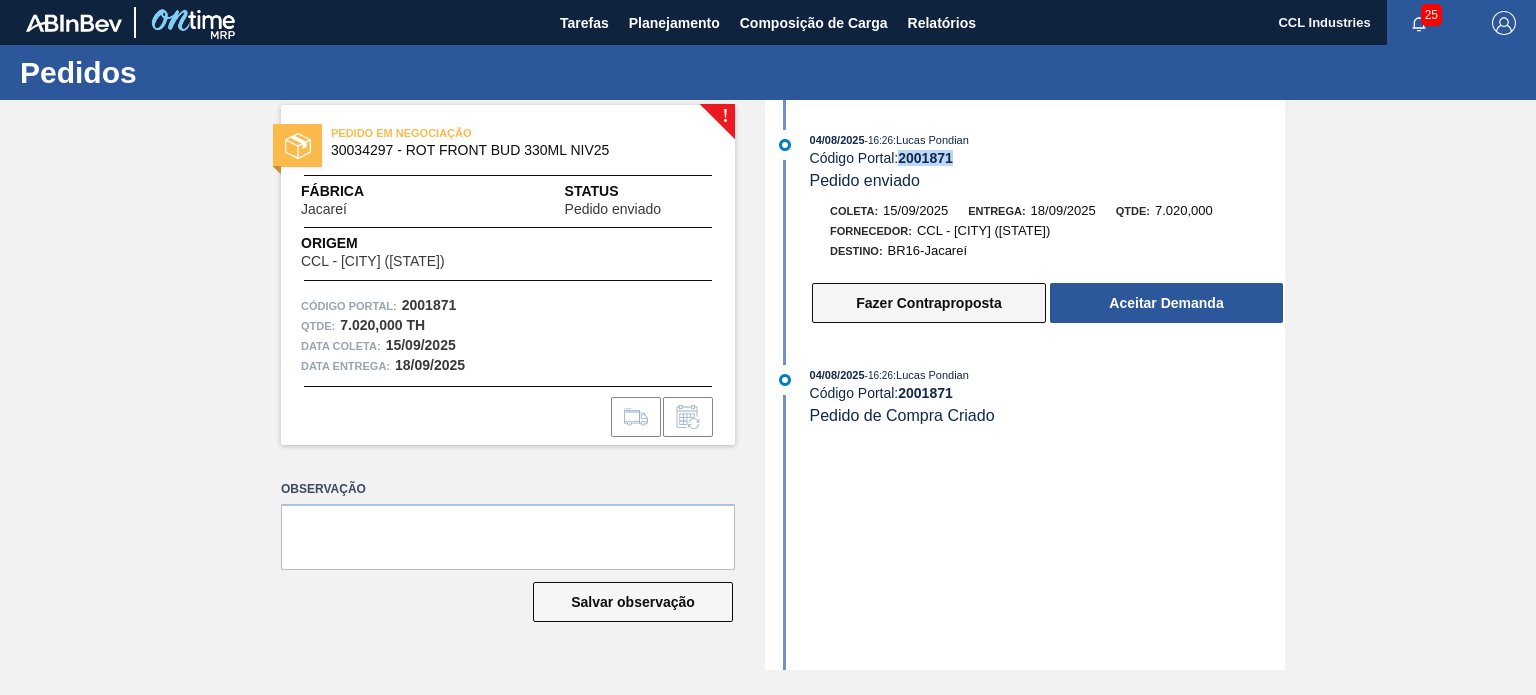 copy on "2001871" 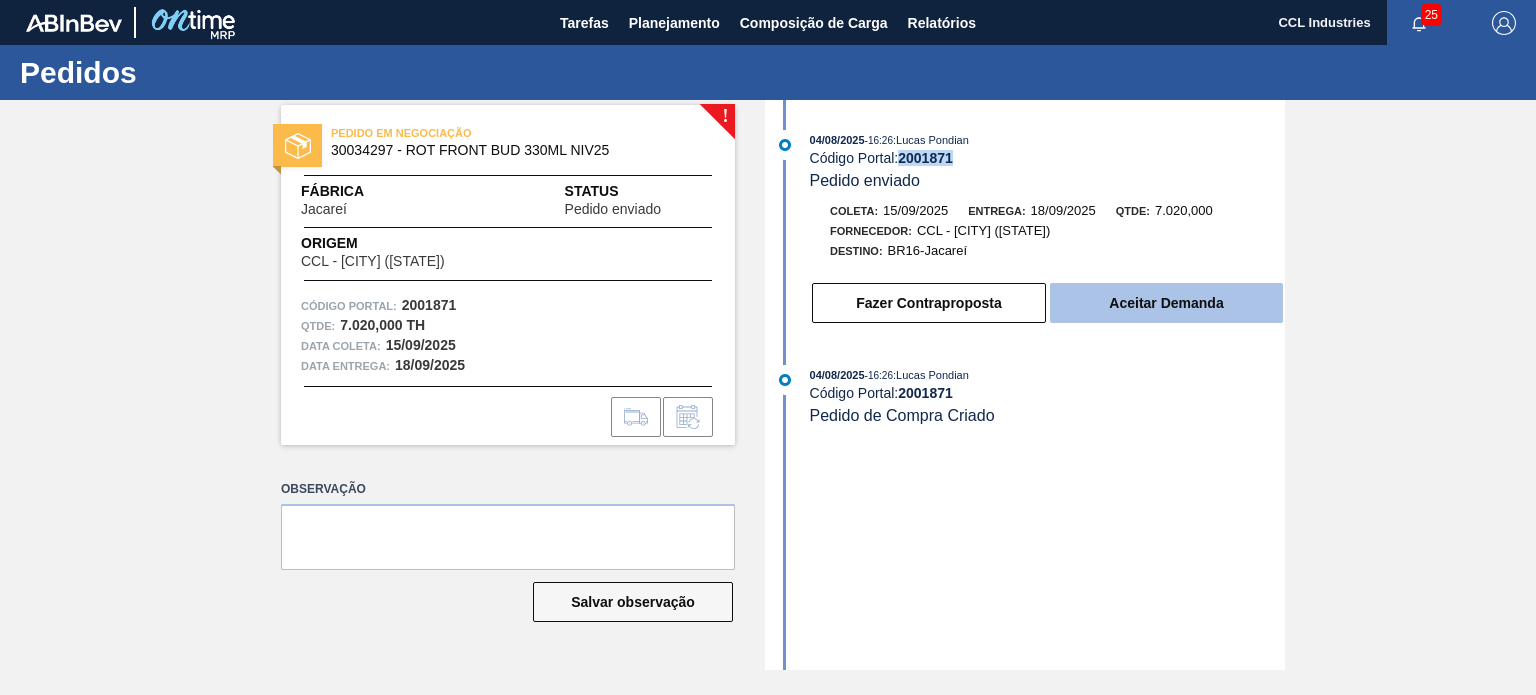 click on "Aceitar Demanda" at bounding box center [1166, 303] 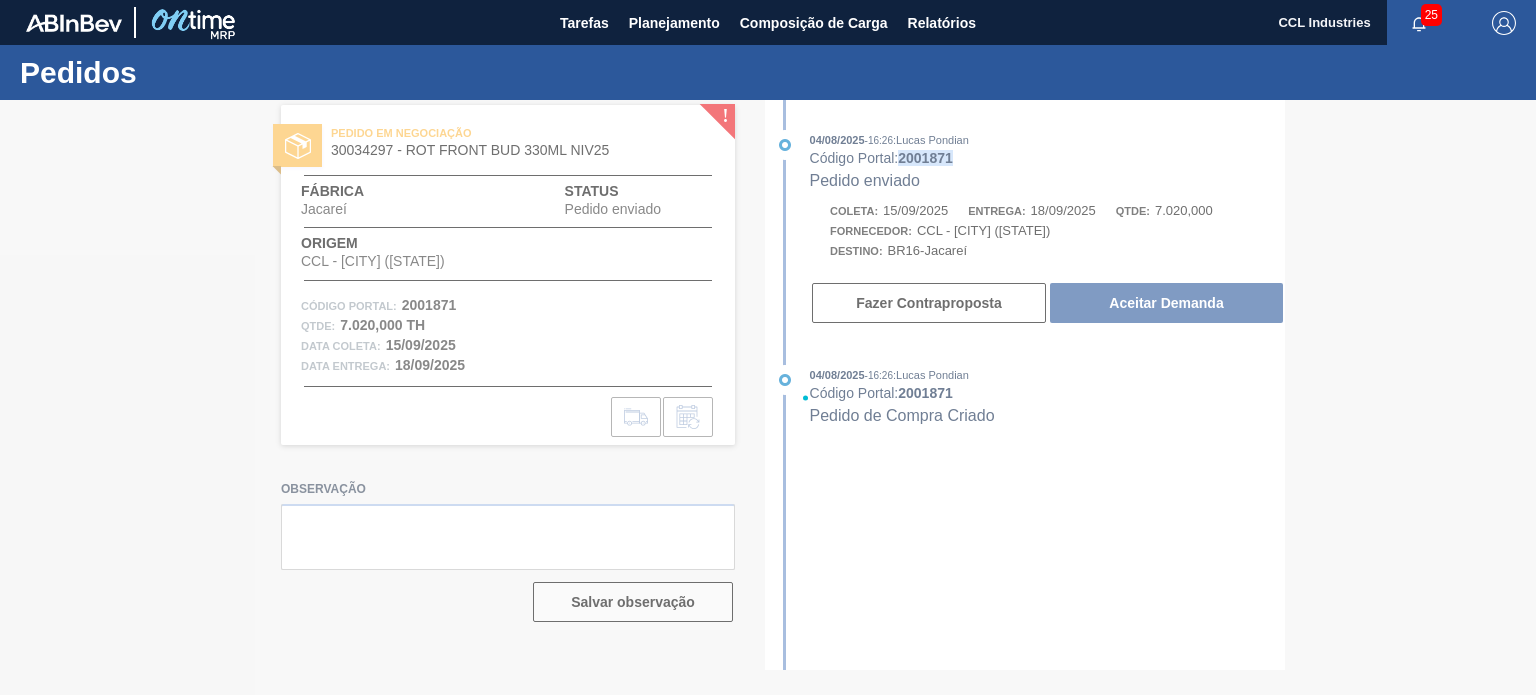 type 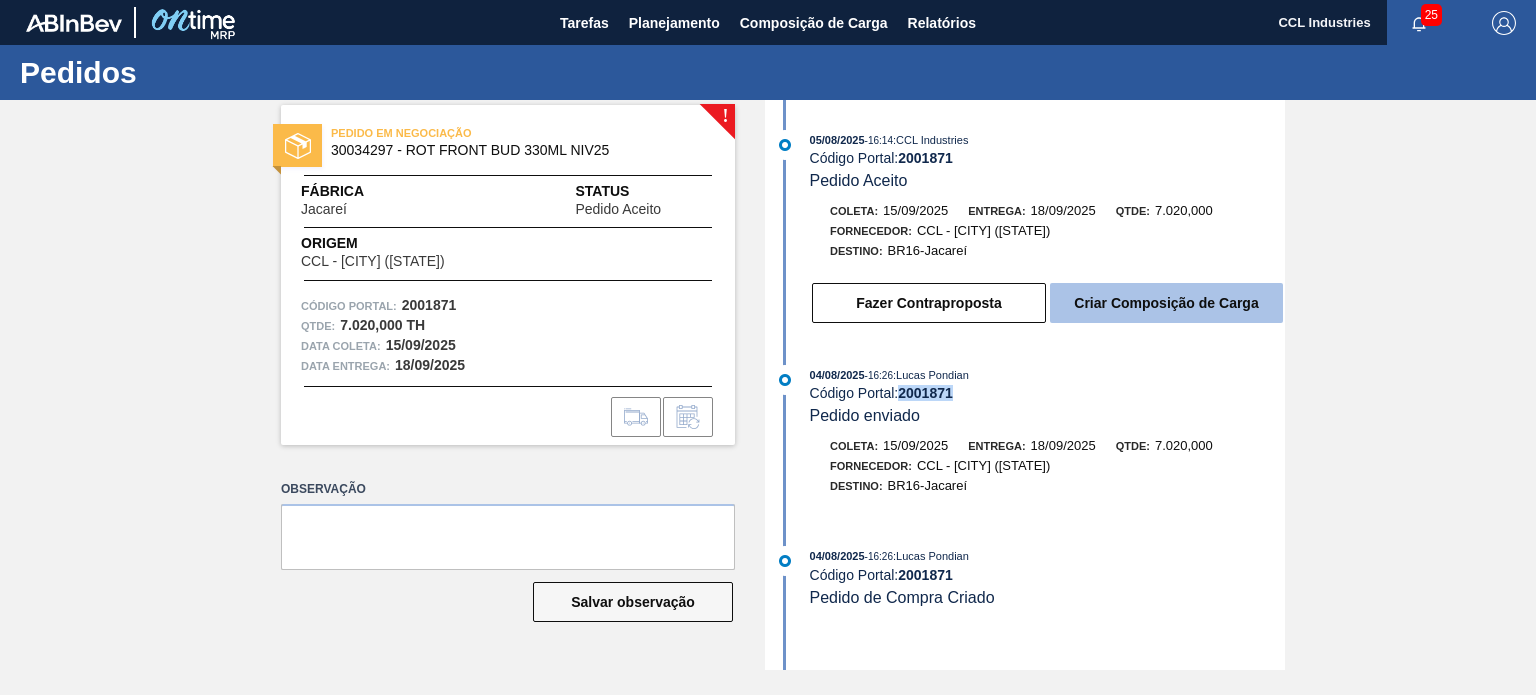 click on "Criar Composição de Carga" at bounding box center [1166, 303] 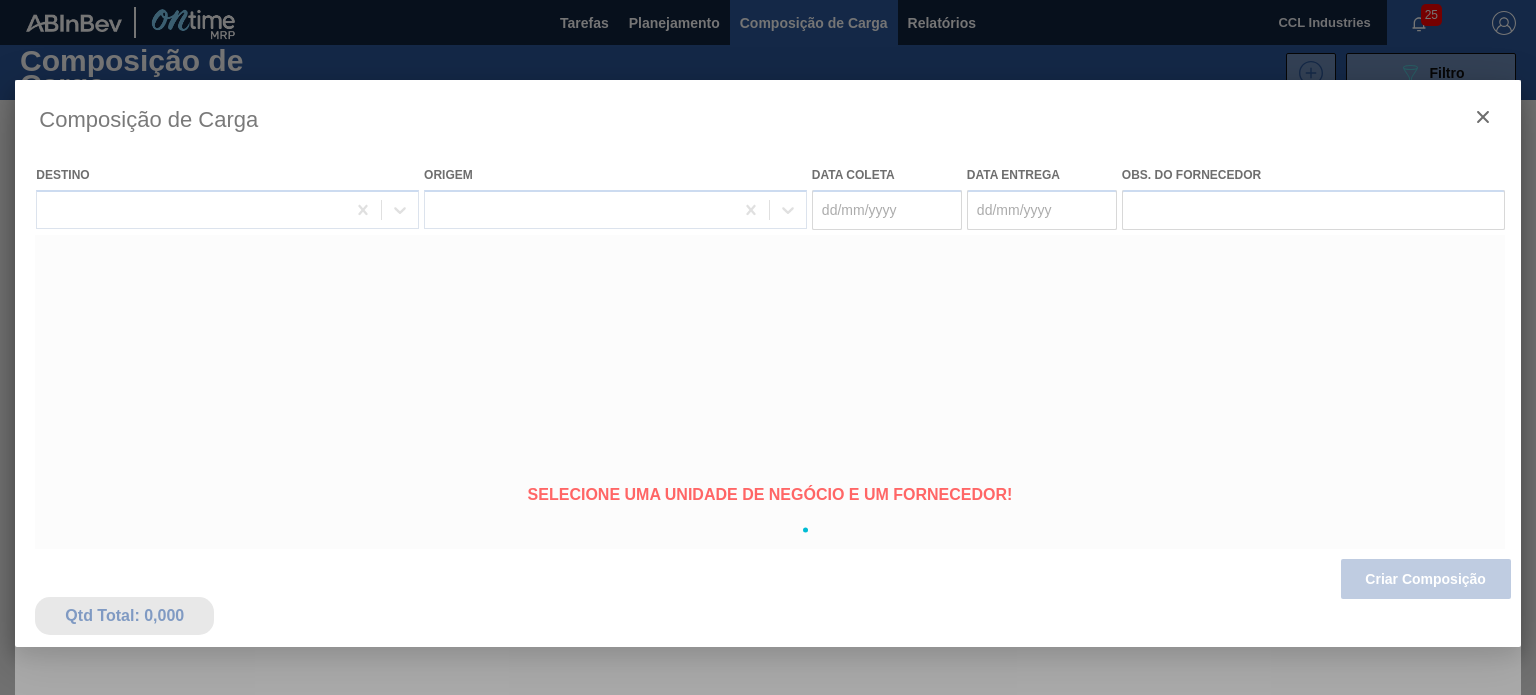 type on "15/09/2025" 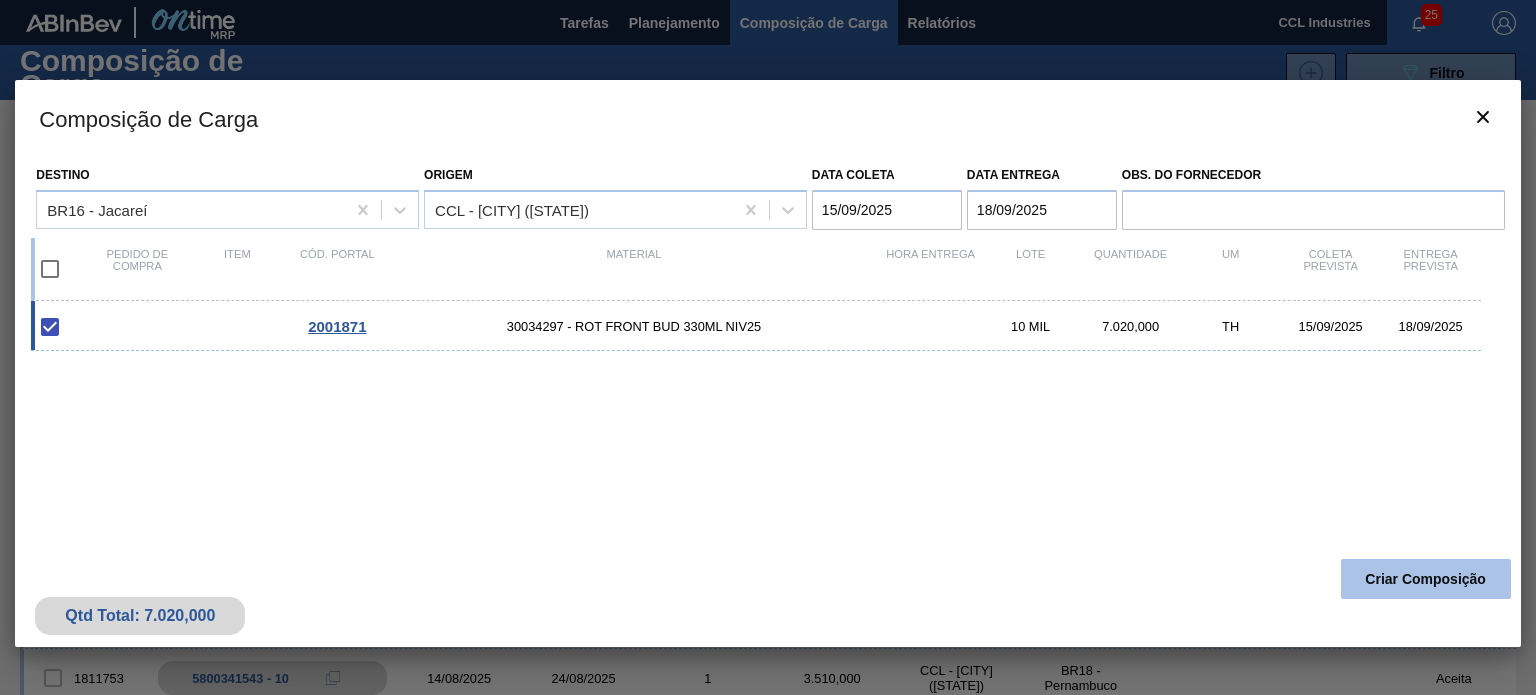 click on "Criar Composição" at bounding box center [1426, 579] 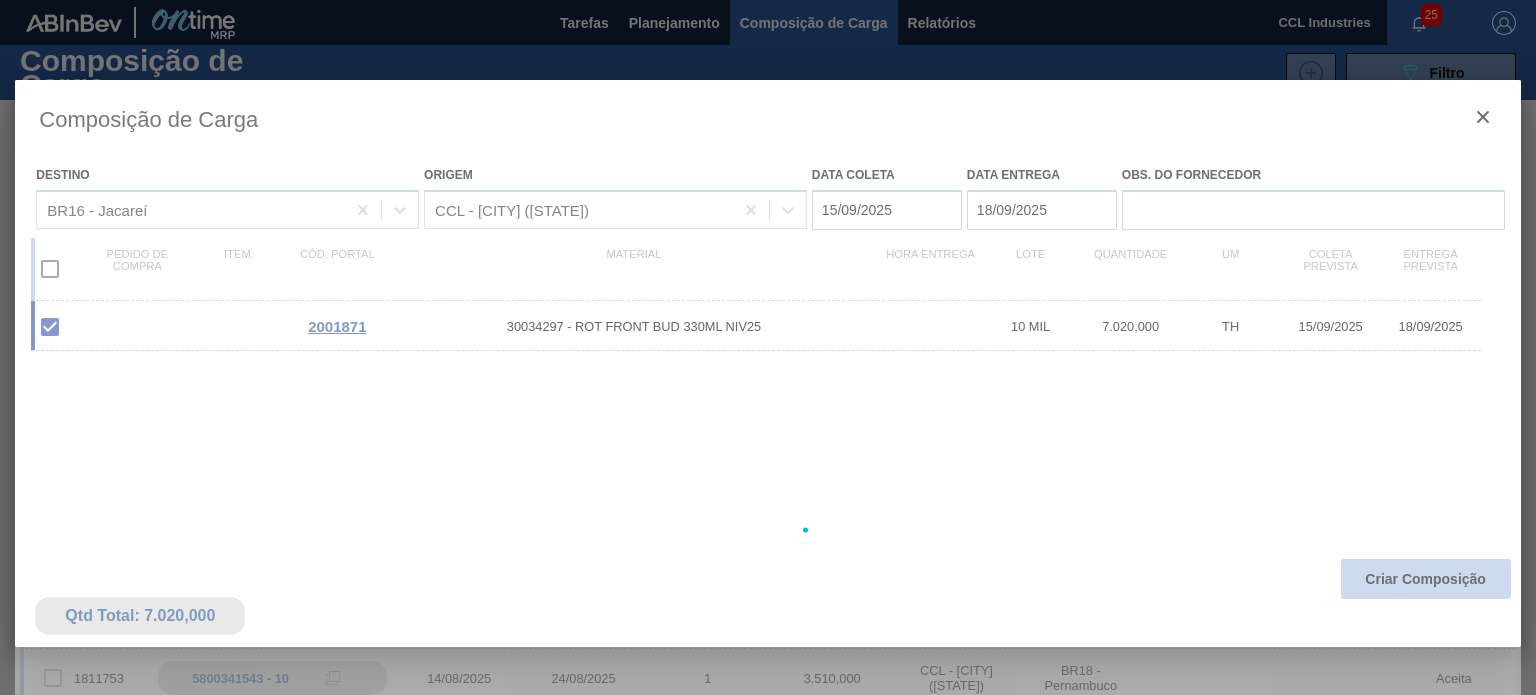 type 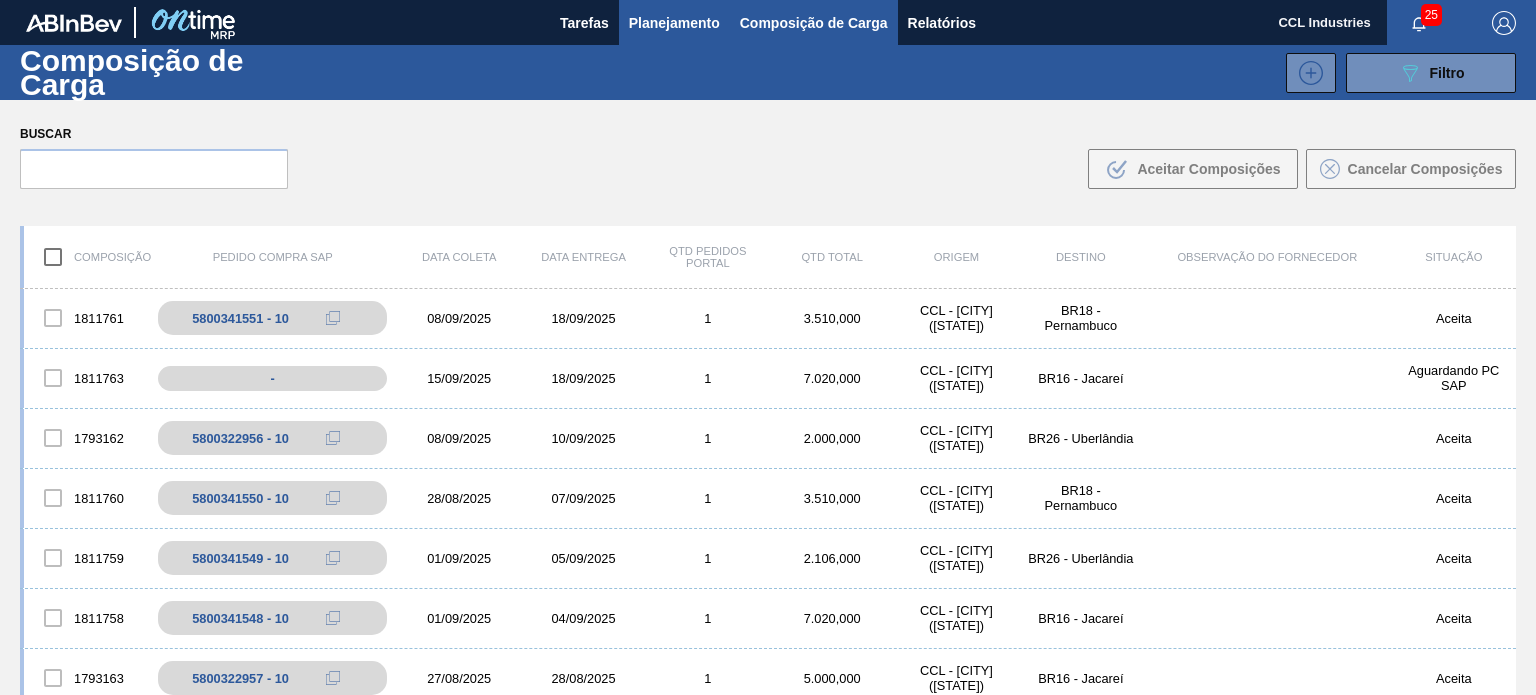 click on "Planejamento" at bounding box center [674, 23] 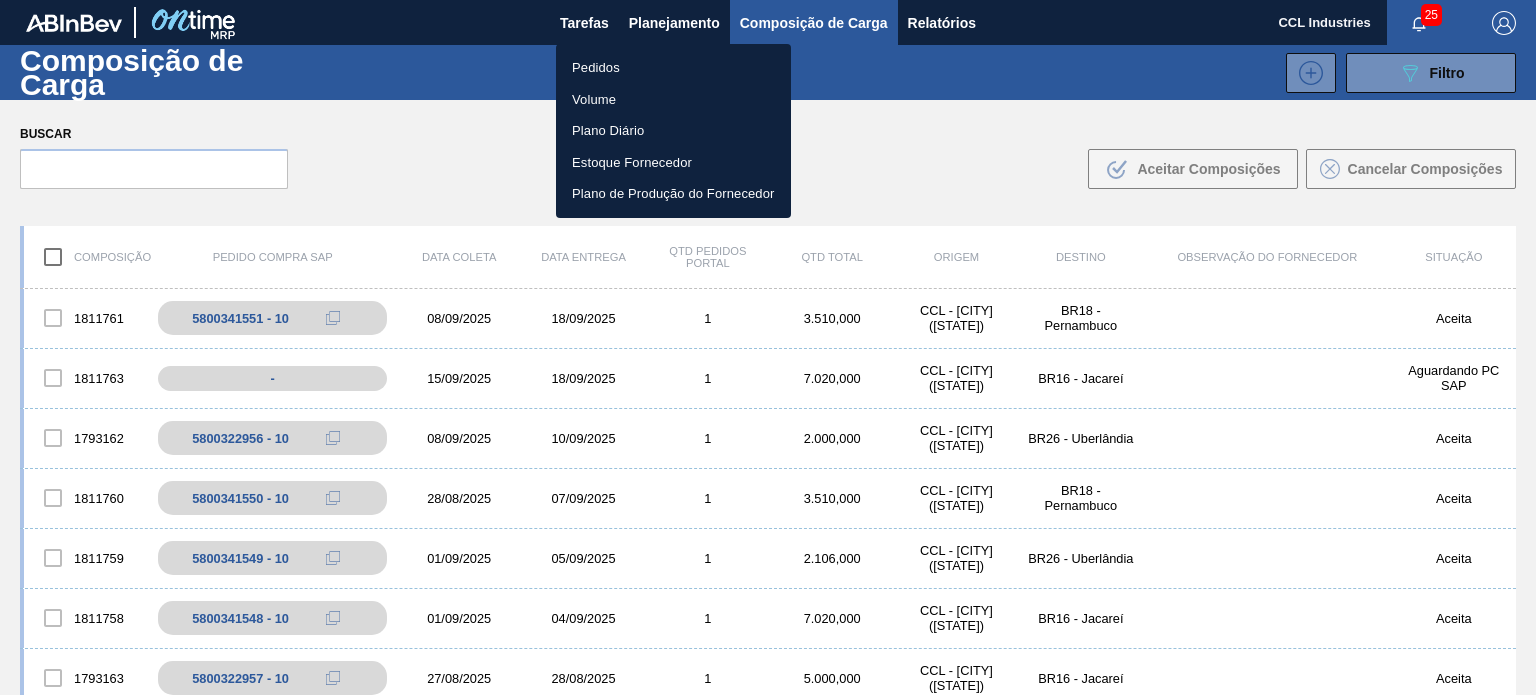 click on "Pedidos" at bounding box center [673, 68] 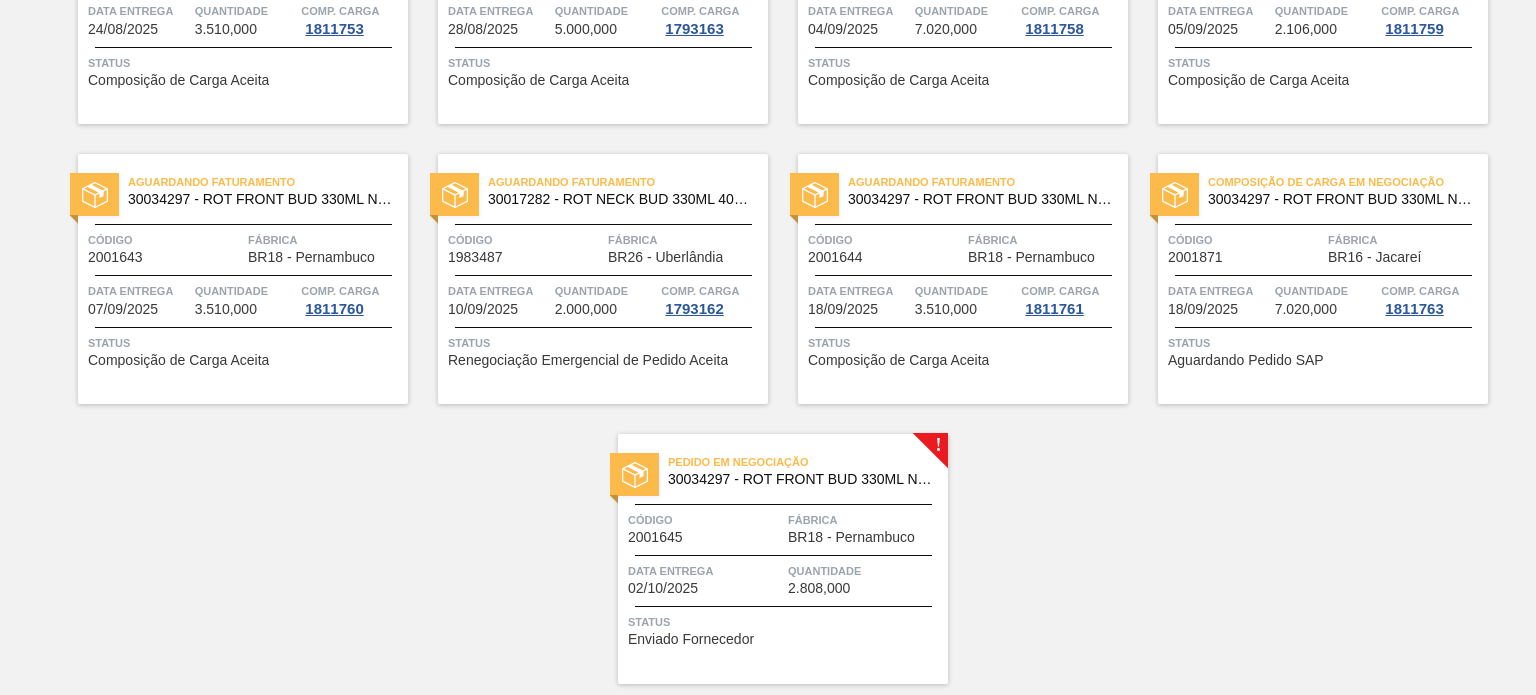 scroll, scrollTop: 1206, scrollLeft: 0, axis: vertical 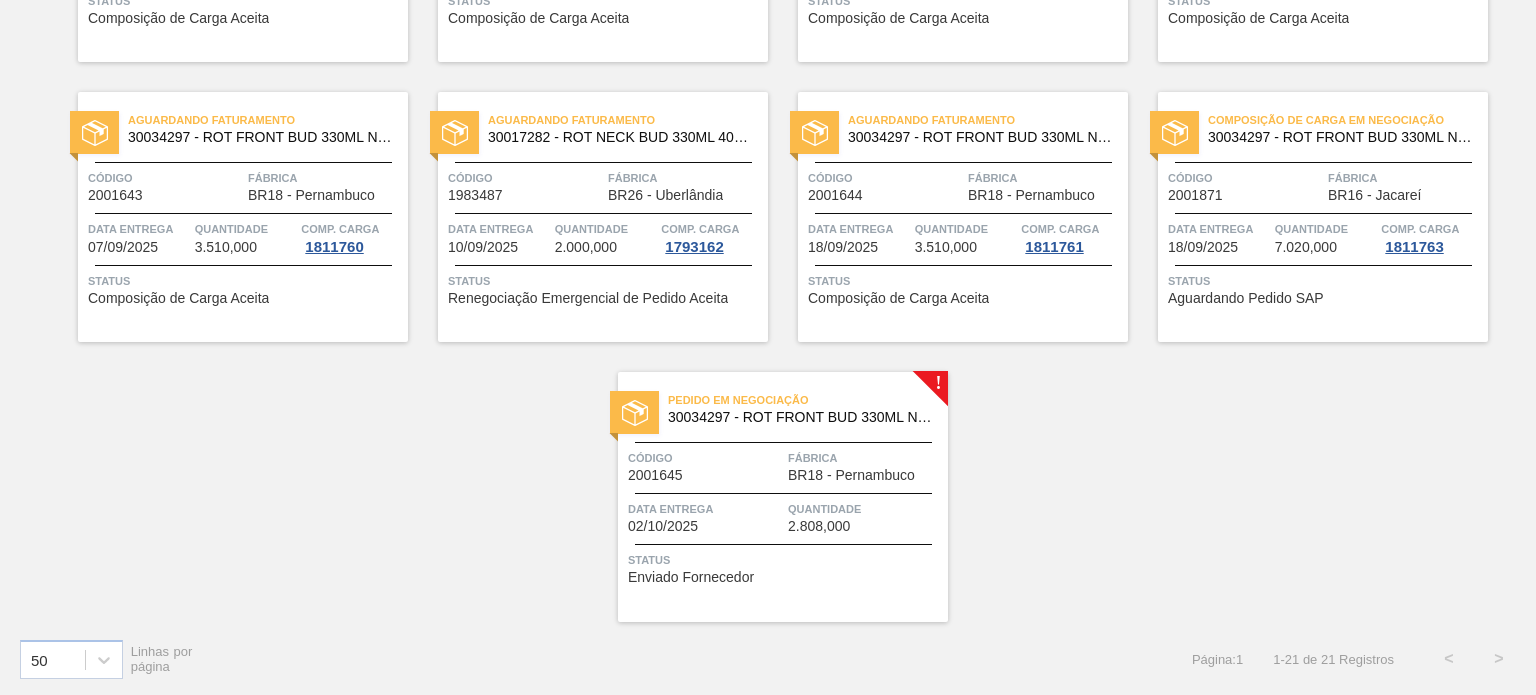 click on "Código" at bounding box center (1245, 178) 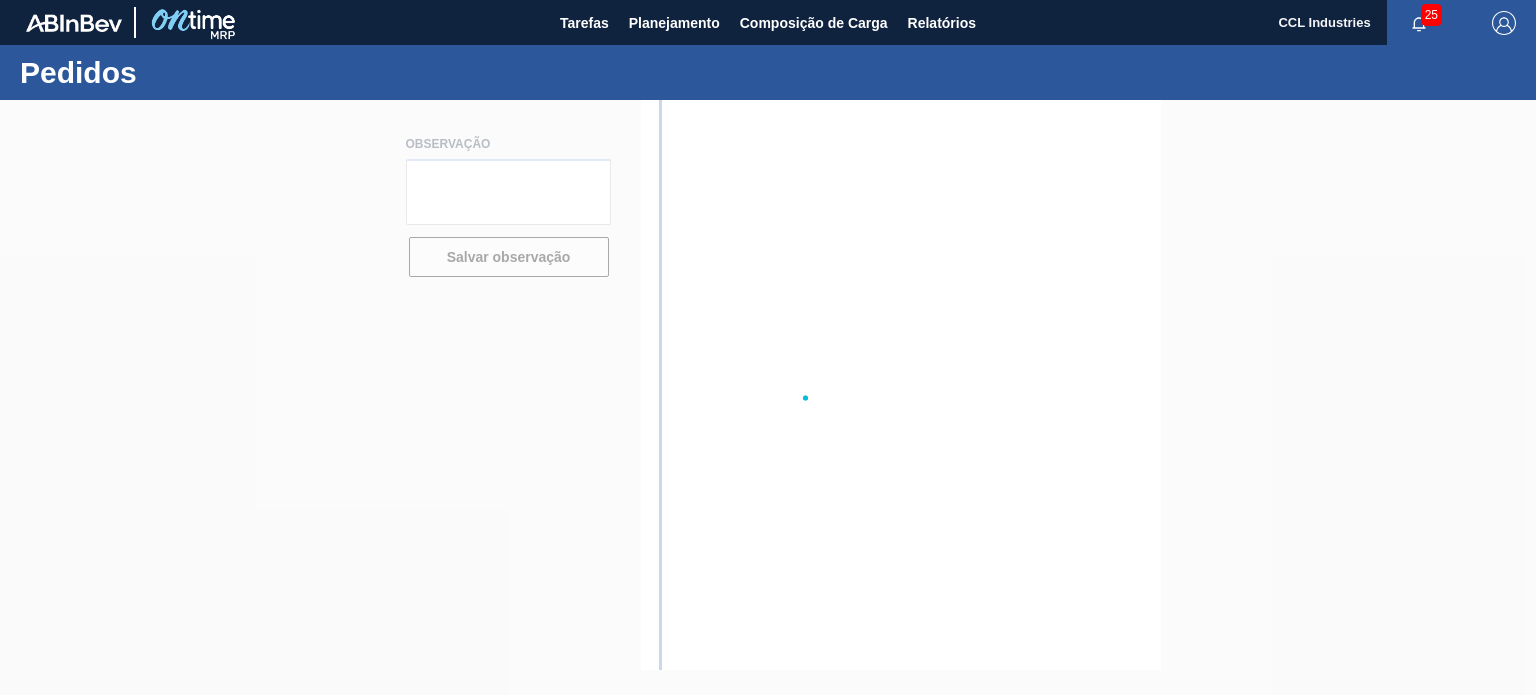 scroll, scrollTop: 0, scrollLeft: 0, axis: both 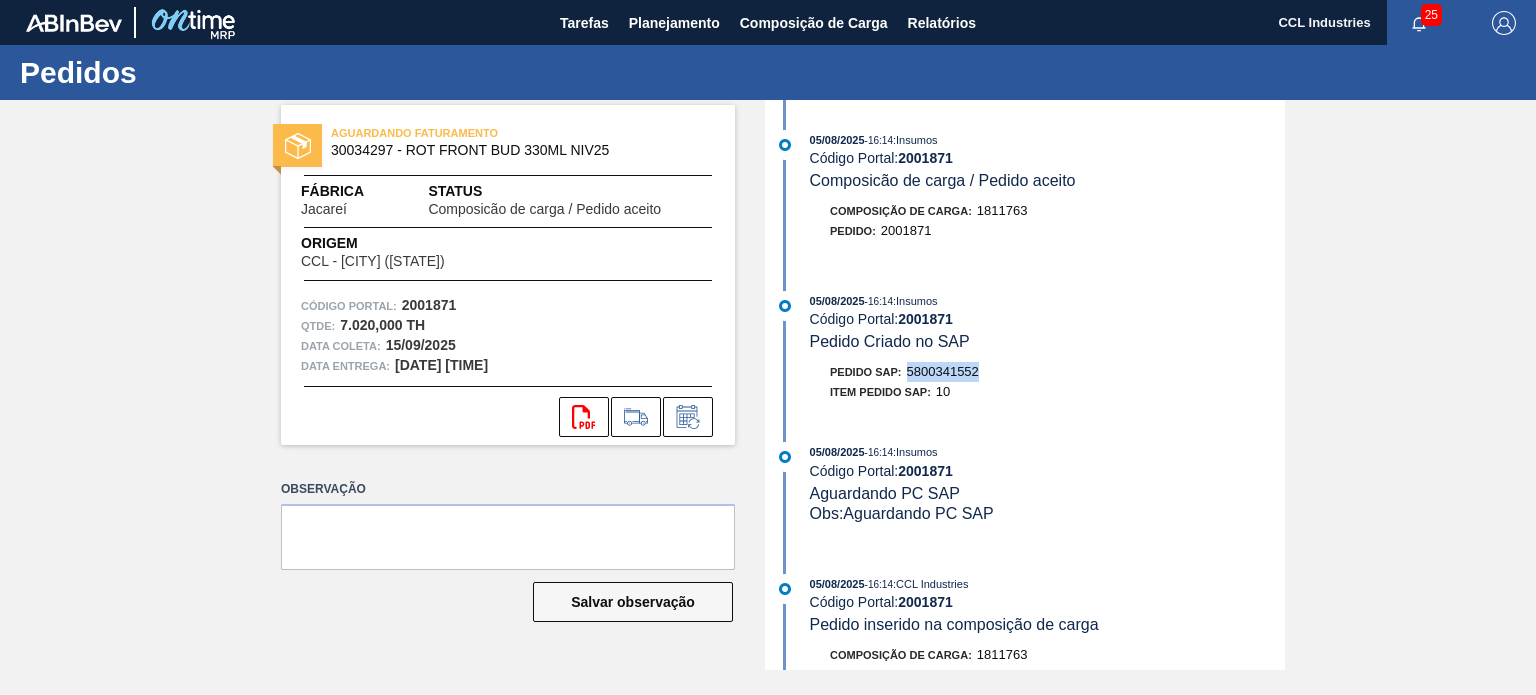 drag, startPoint x: 999, startPoint y: 367, endPoint x: 912, endPoint y: 379, distance: 87.823685 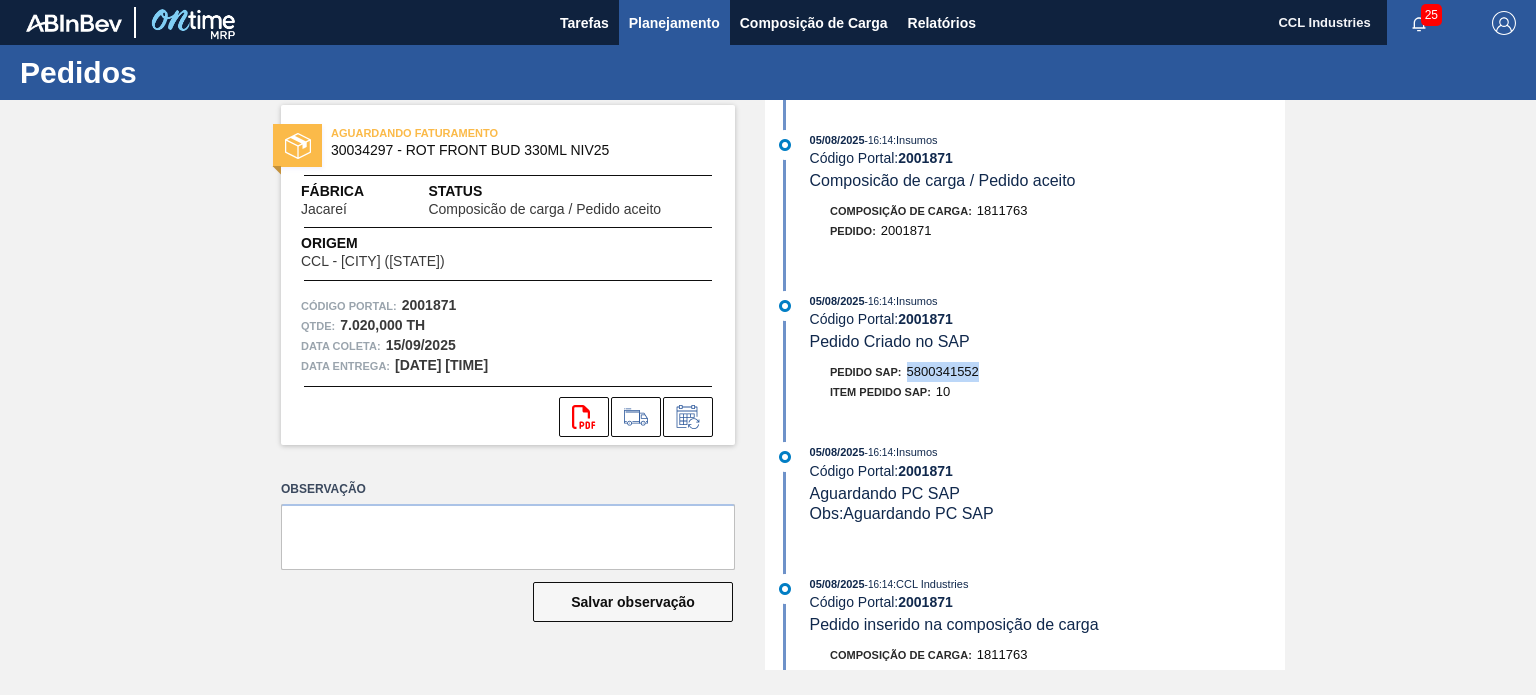 click on "Planejamento" at bounding box center (674, 23) 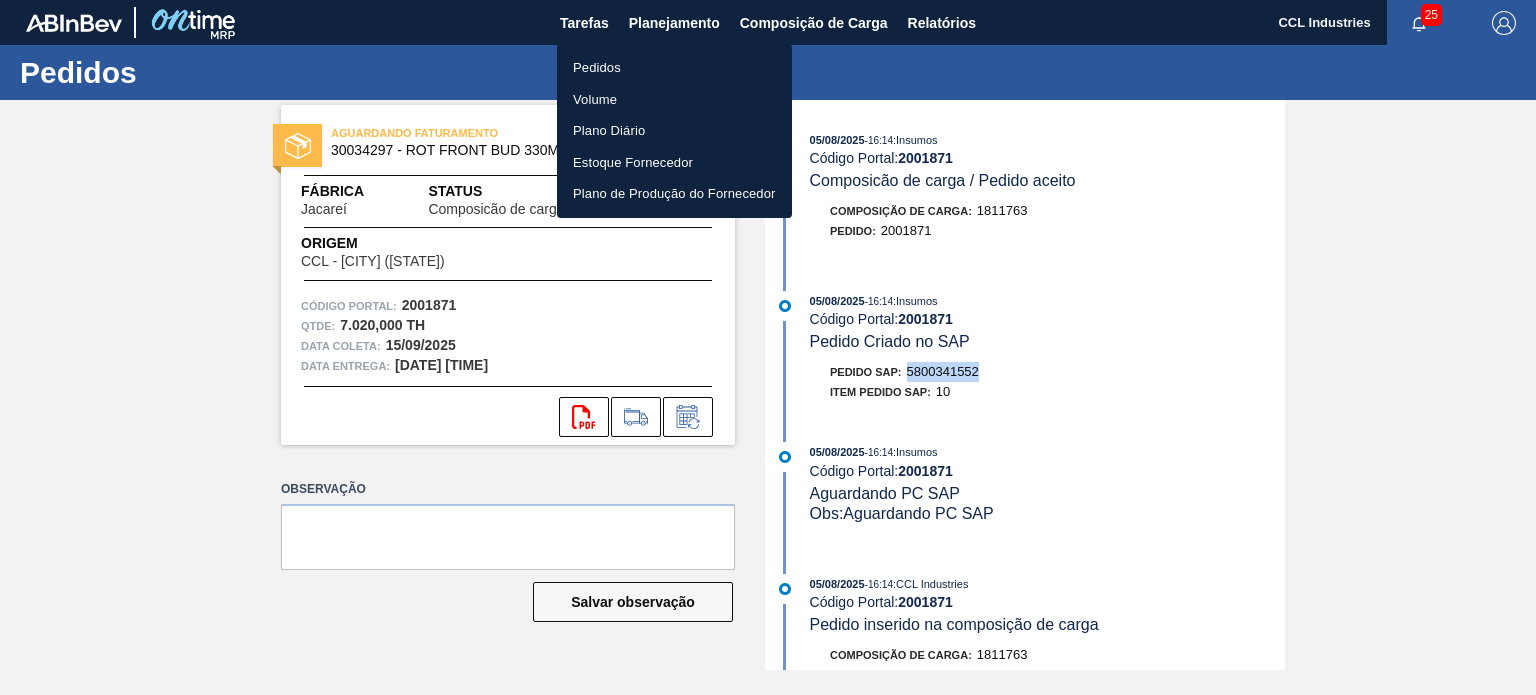click on "Pedidos" at bounding box center (674, 68) 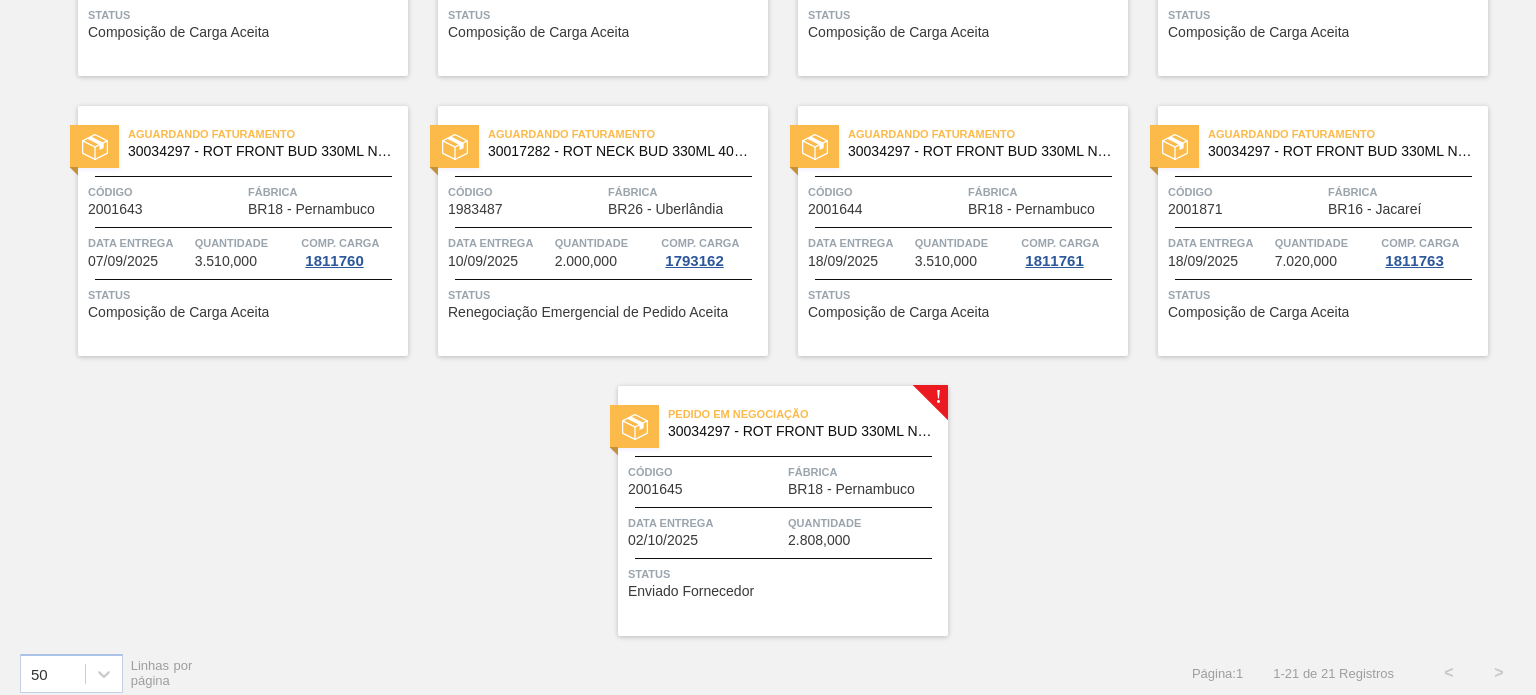 scroll, scrollTop: 1206, scrollLeft: 0, axis: vertical 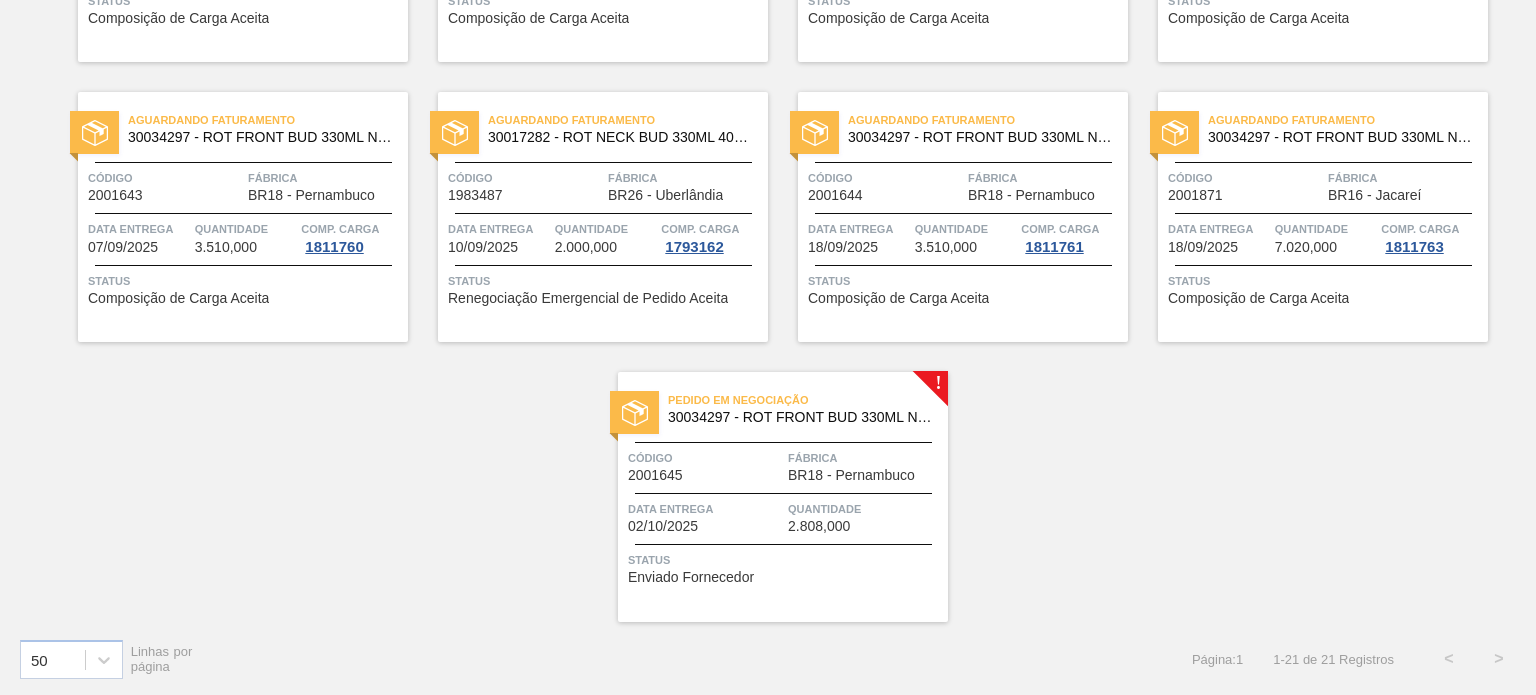 click on "Código 2001645" at bounding box center (705, 465) 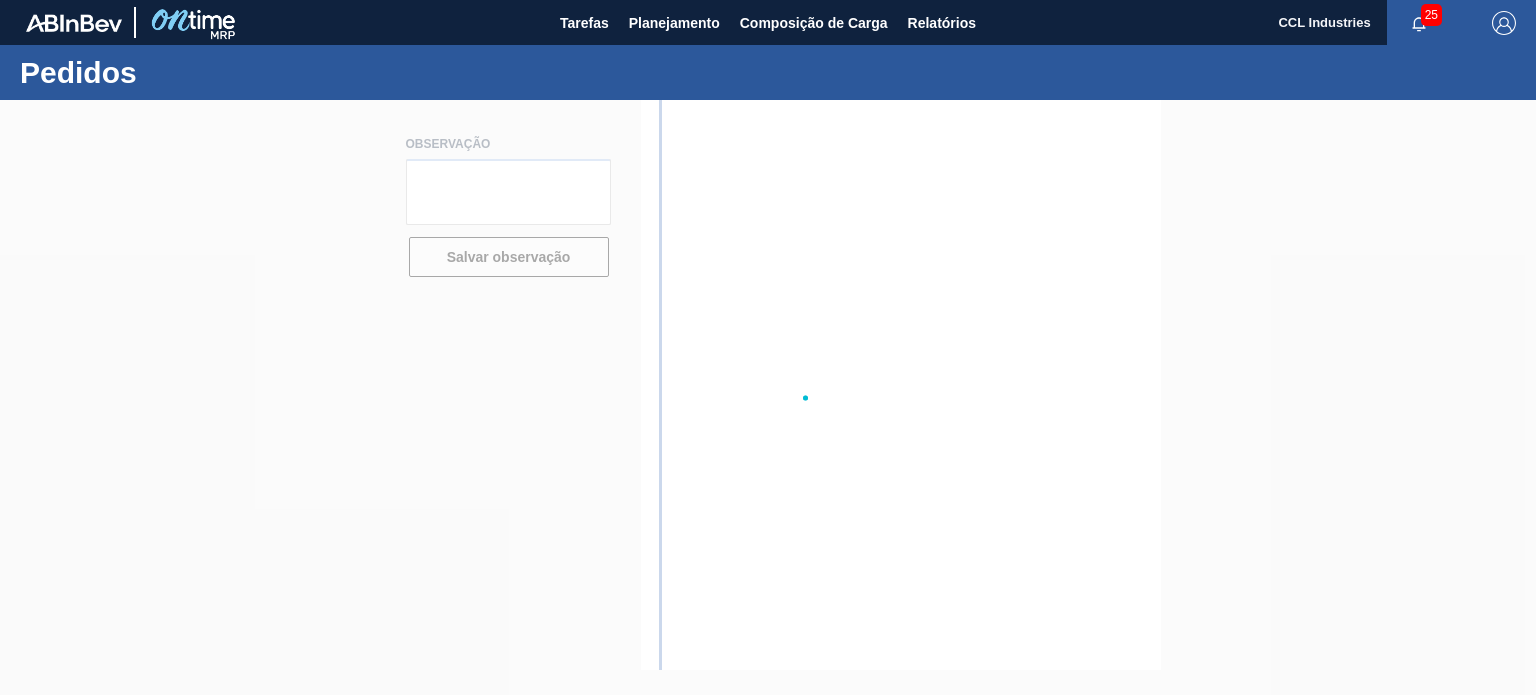 scroll, scrollTop: 0, scrollLeft: 0, axis: both 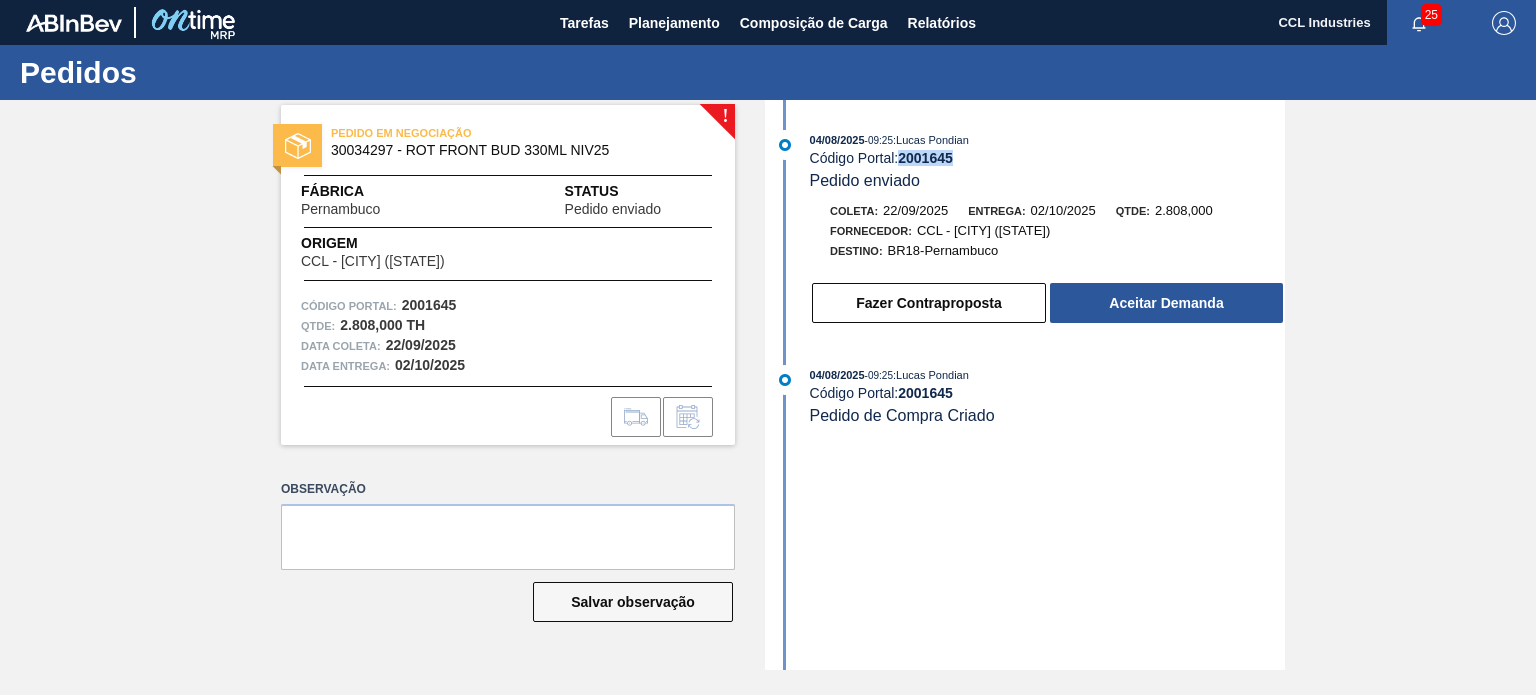 drag, startPoint x: 972, startPoint y: 163, endPoint x: 904, endPoint y: 159, distance: 68.117546 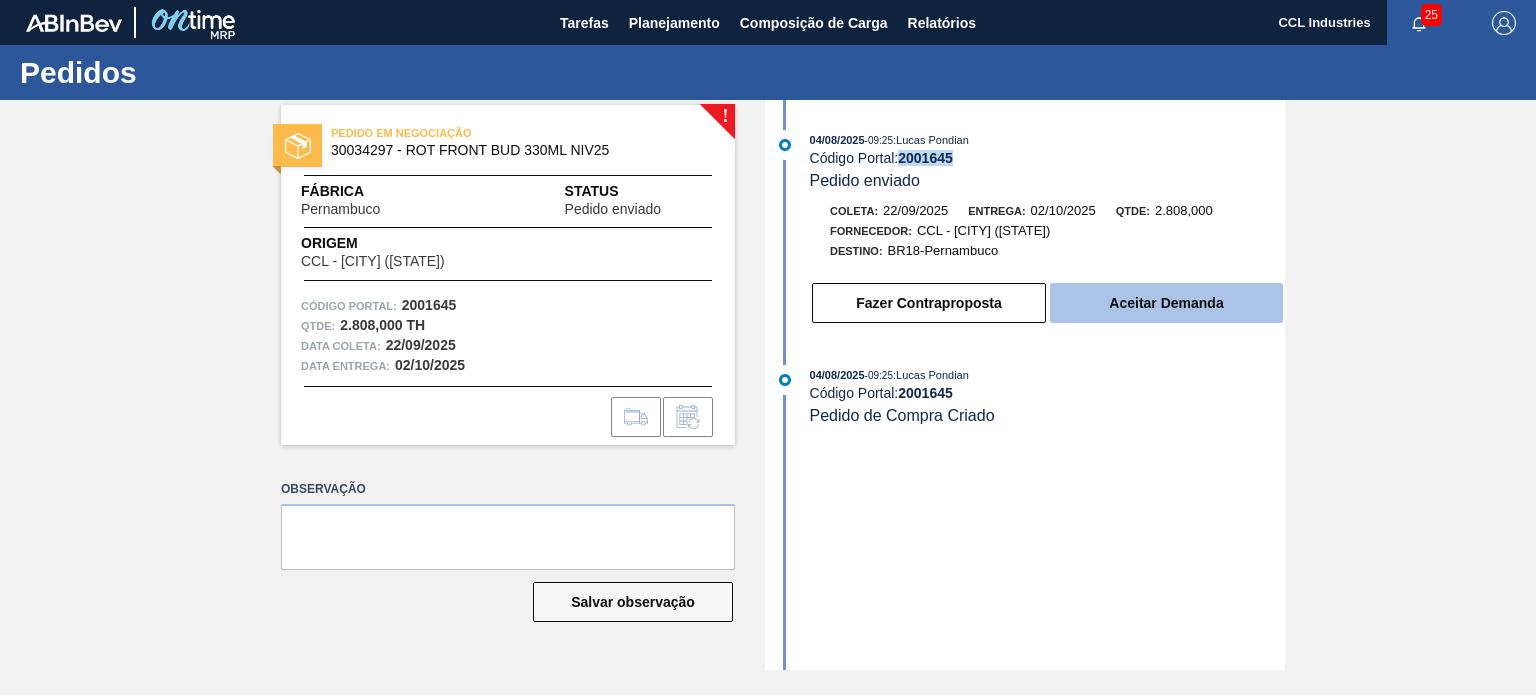 click on "Aceitar Demanda" at bounding box center (1166, 303) 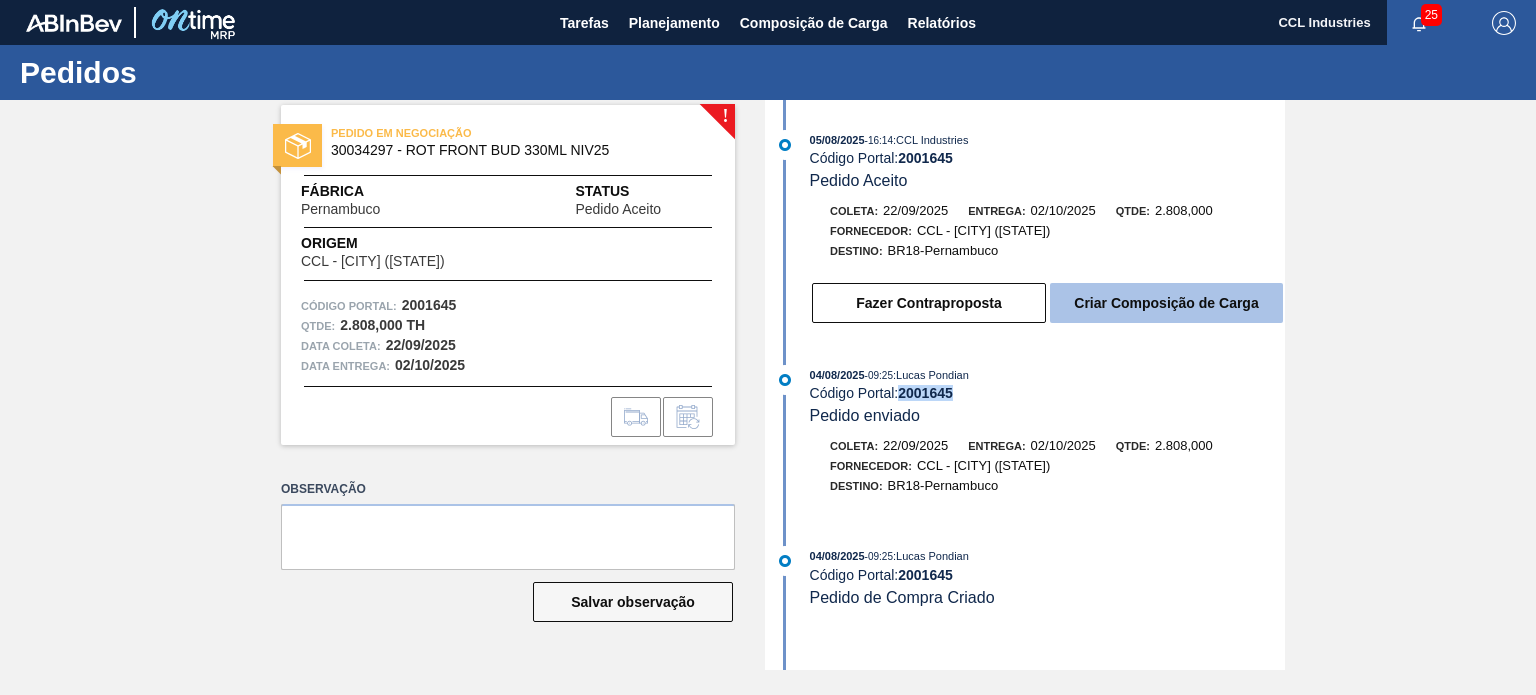 click on "Criar Composição de Carga" at bounding box center (1166, 303) 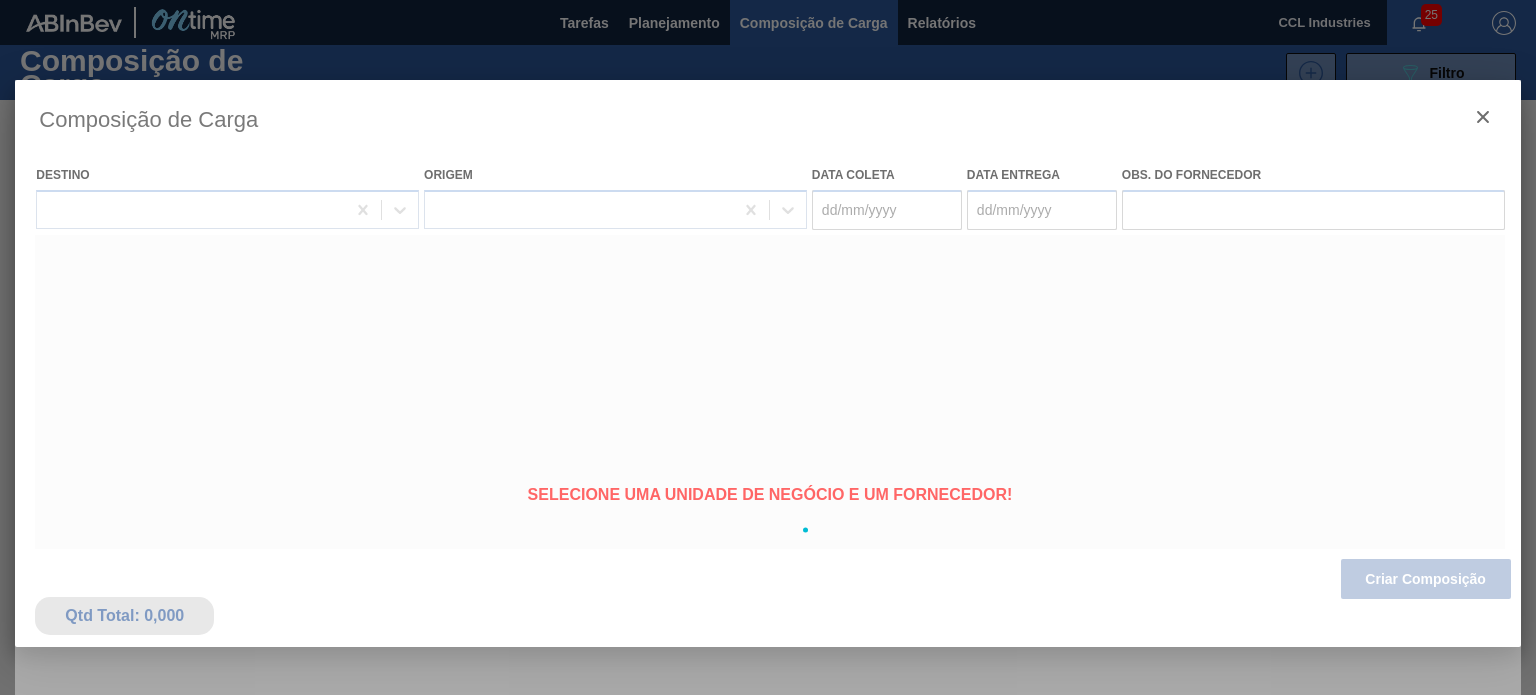 type on "22/09/2025" 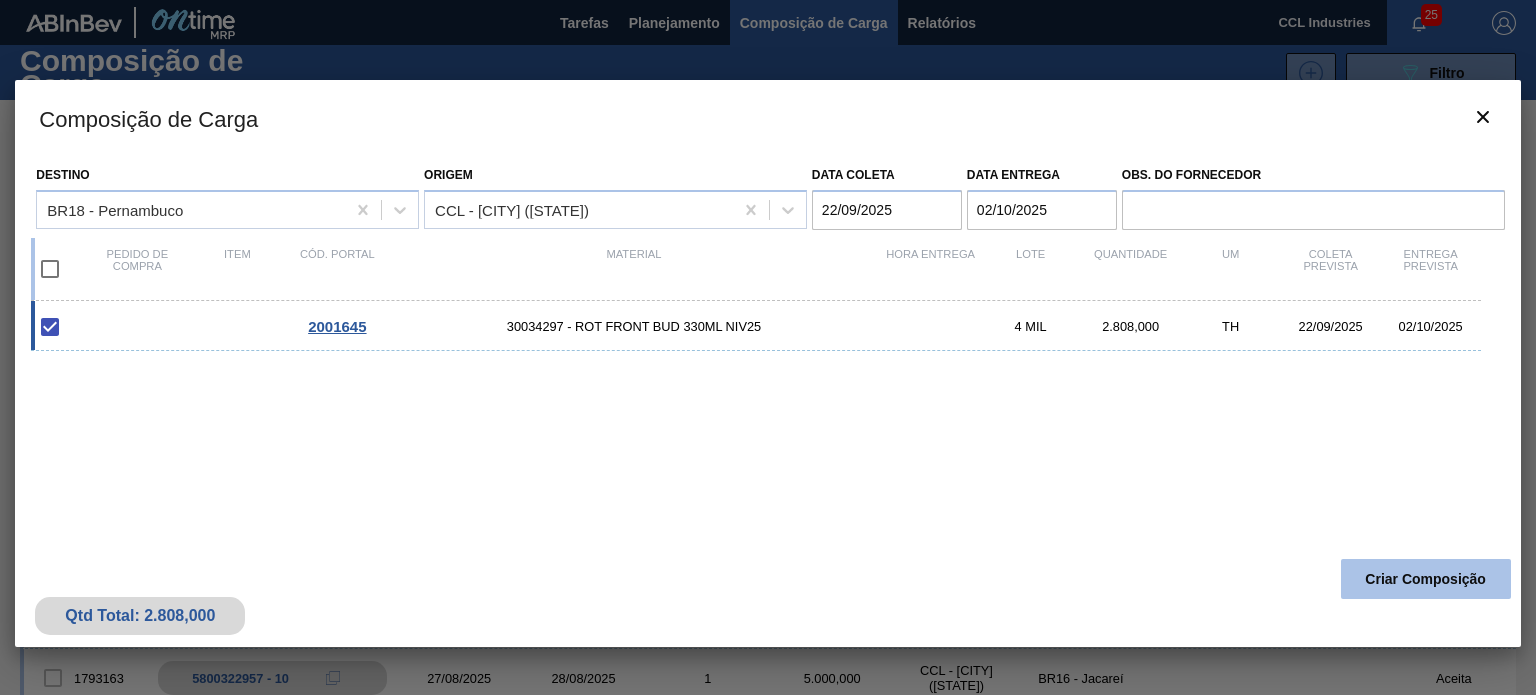 click on "Criar Composição" at bounding box center (1426, 579) 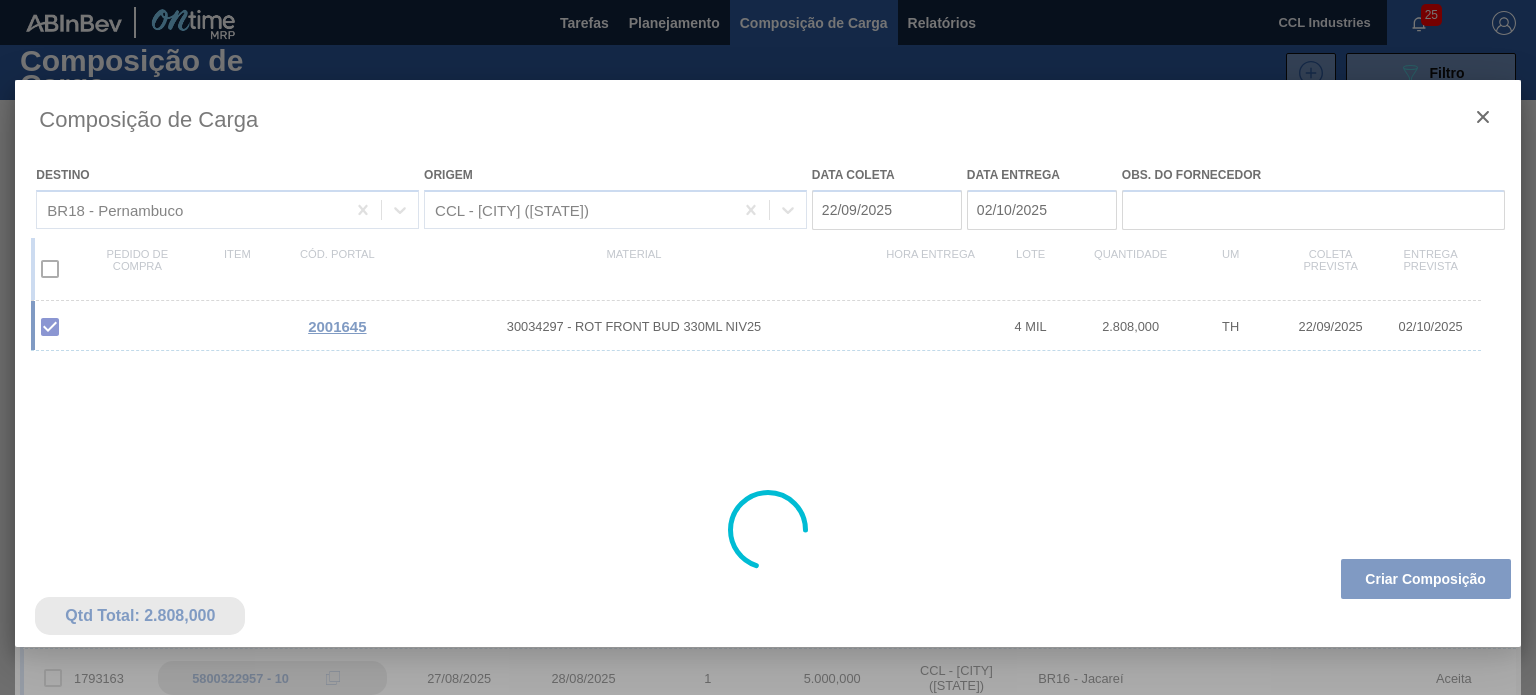 type 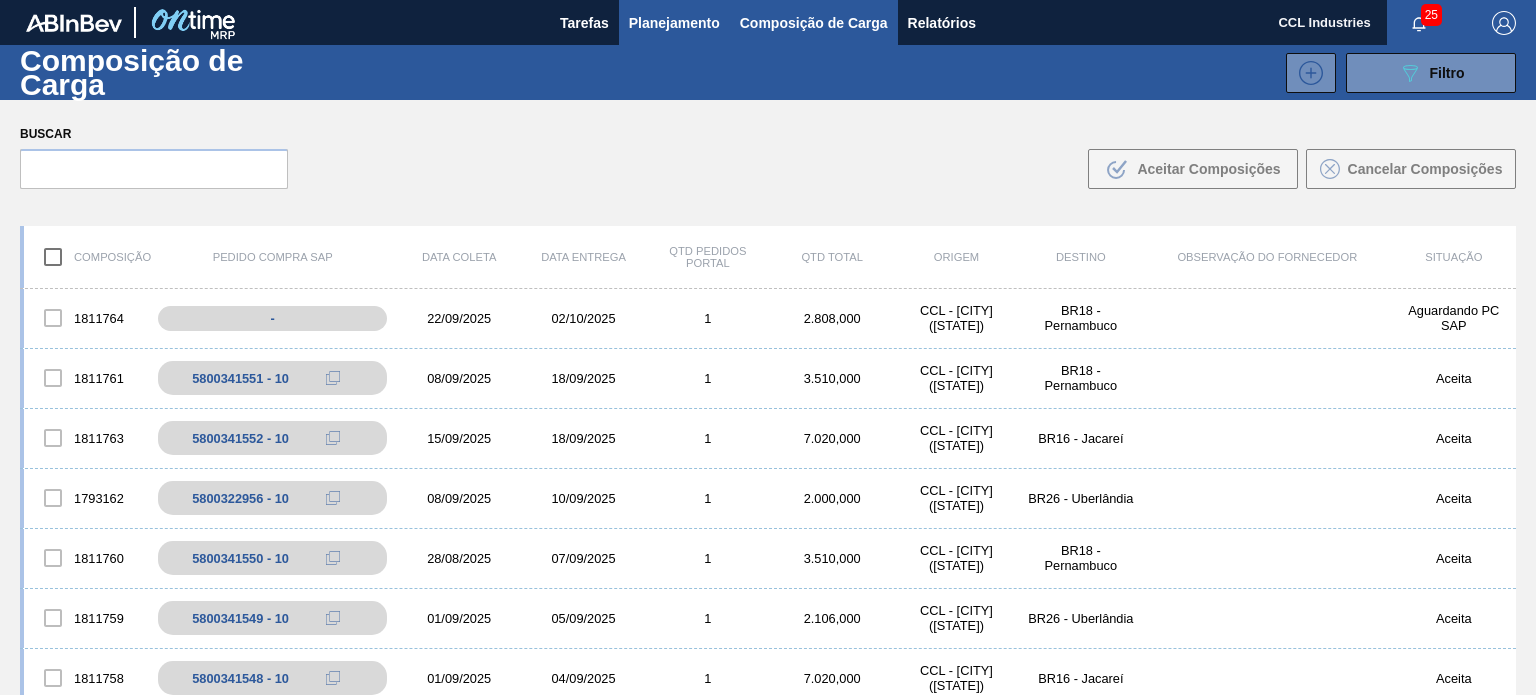 click on "Planejamento" at bounding box center (674, 22) 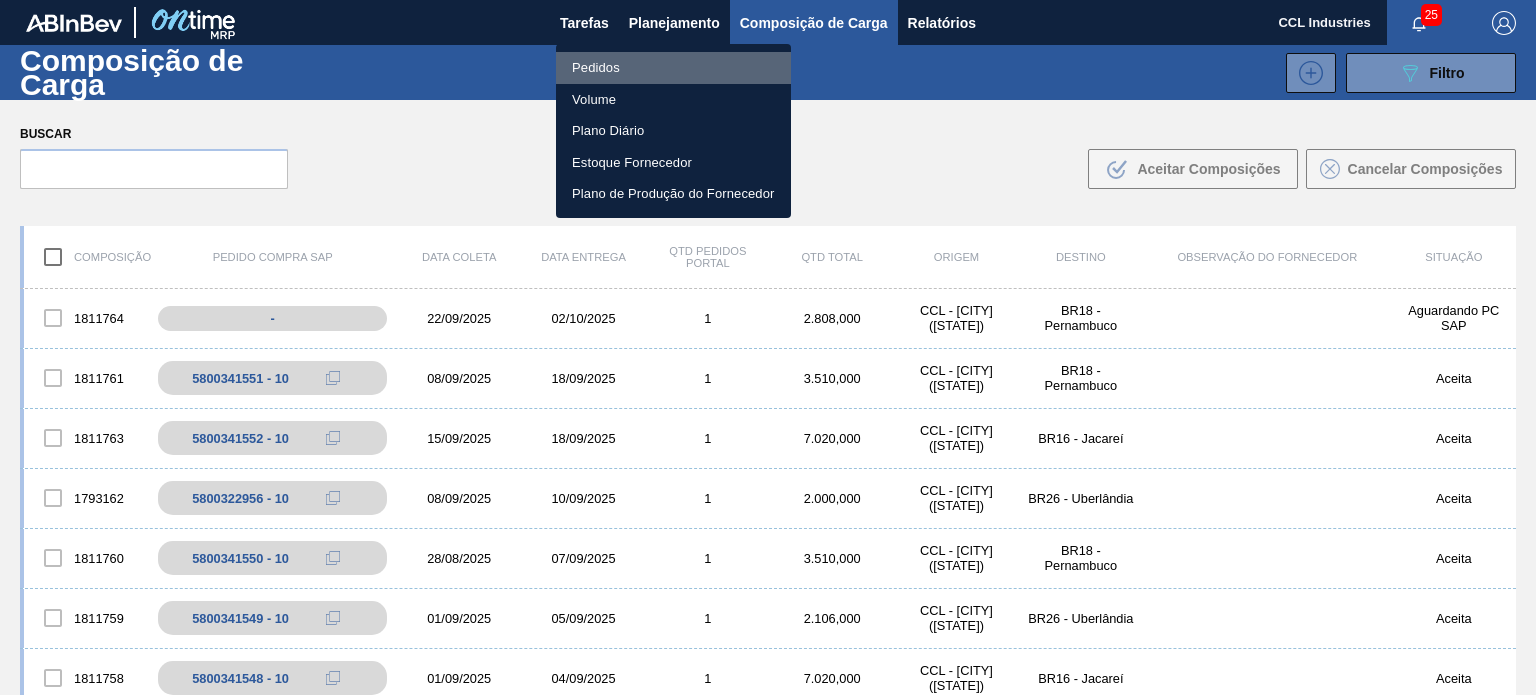 click on "Pedidos" at bounding box center [673, 68] 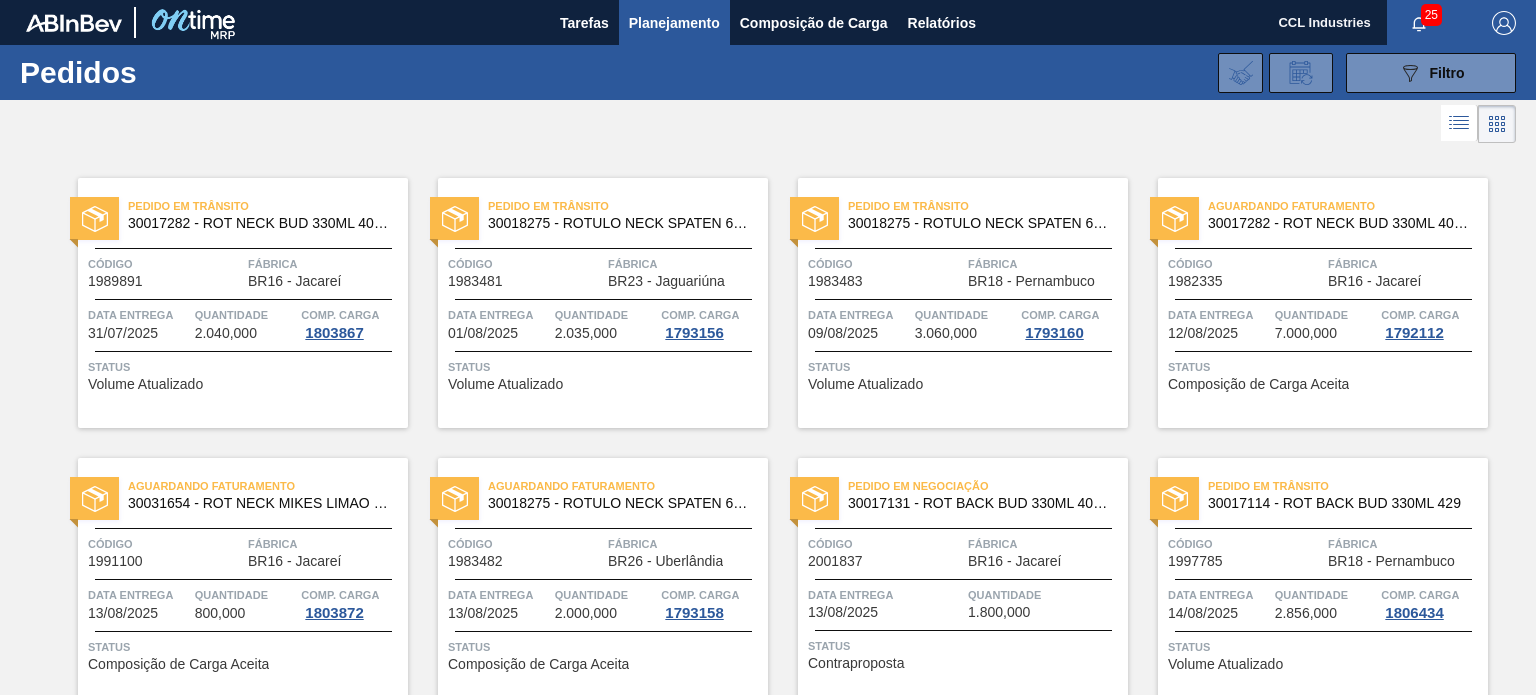 scroll, scrollTop: 1206, scrollLeft: 0, axis: vertical 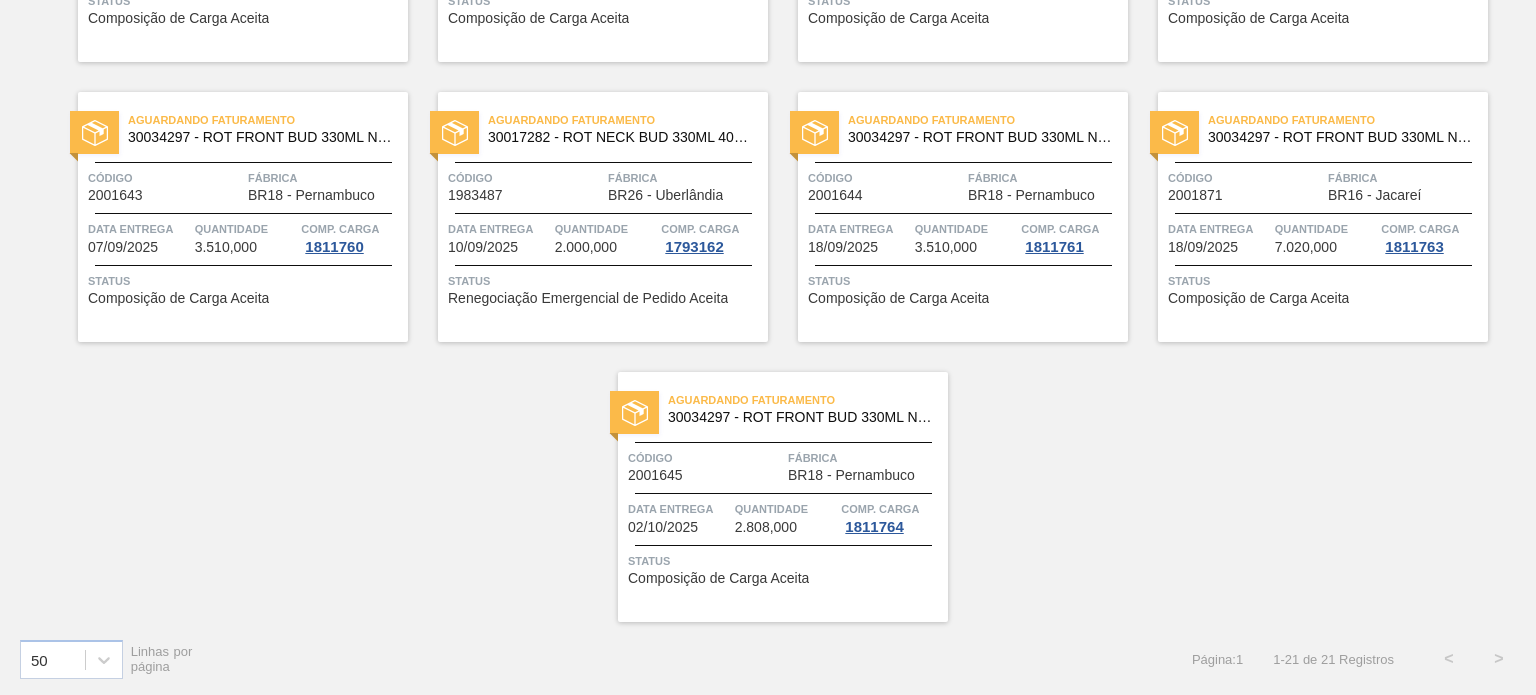 click on "Aguardando Faturamento 30034297 - ROT FRONT BUD 330ML NIV25 Código 2001645 Fábrica BR18 - Pernambuco Data entrega 02/10/2025 Quantidade 2.808,000 Comp. Carga 1811764 Status Composição de Carga Aceita" at bounding box center [783, 497] 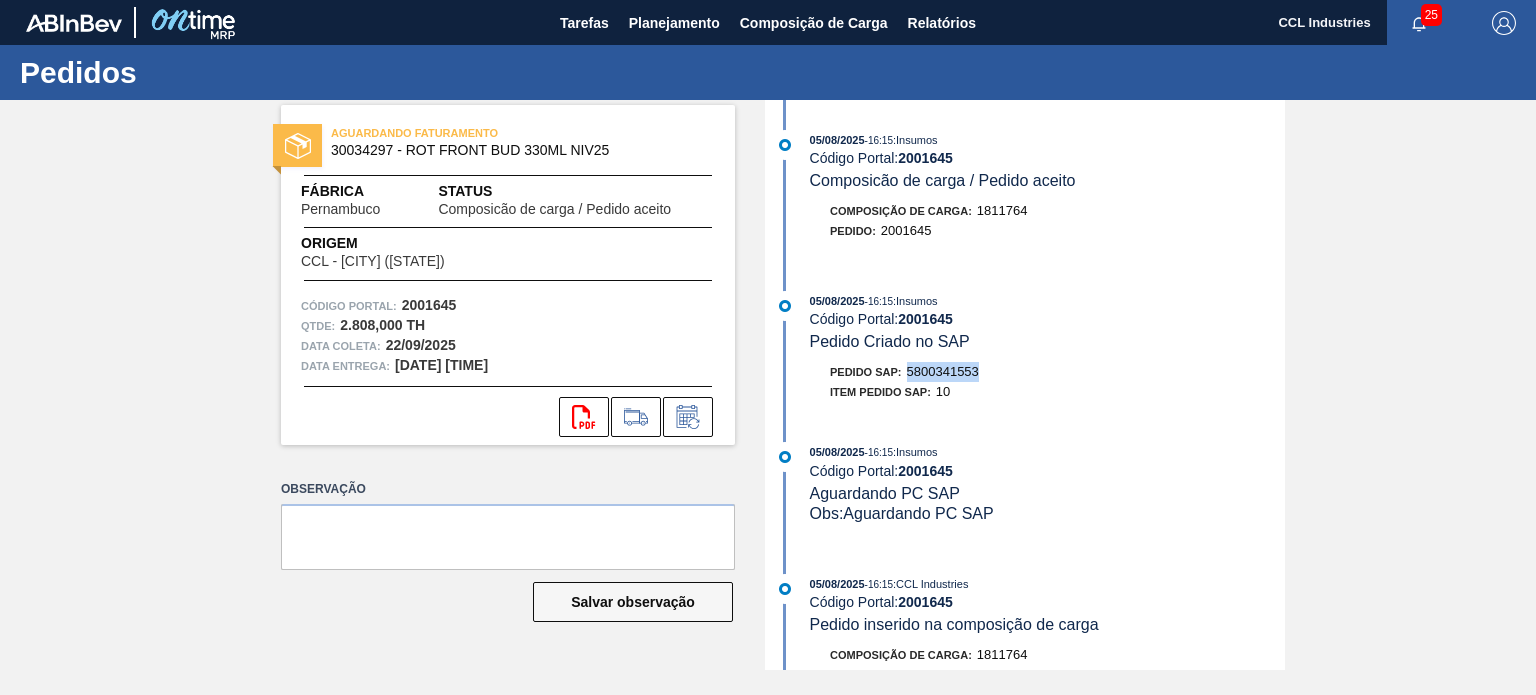 drag, startPoint x: 993, startPoint y: 378, endPoint x: 910, endPoint y: 382, distance: 83.09633 